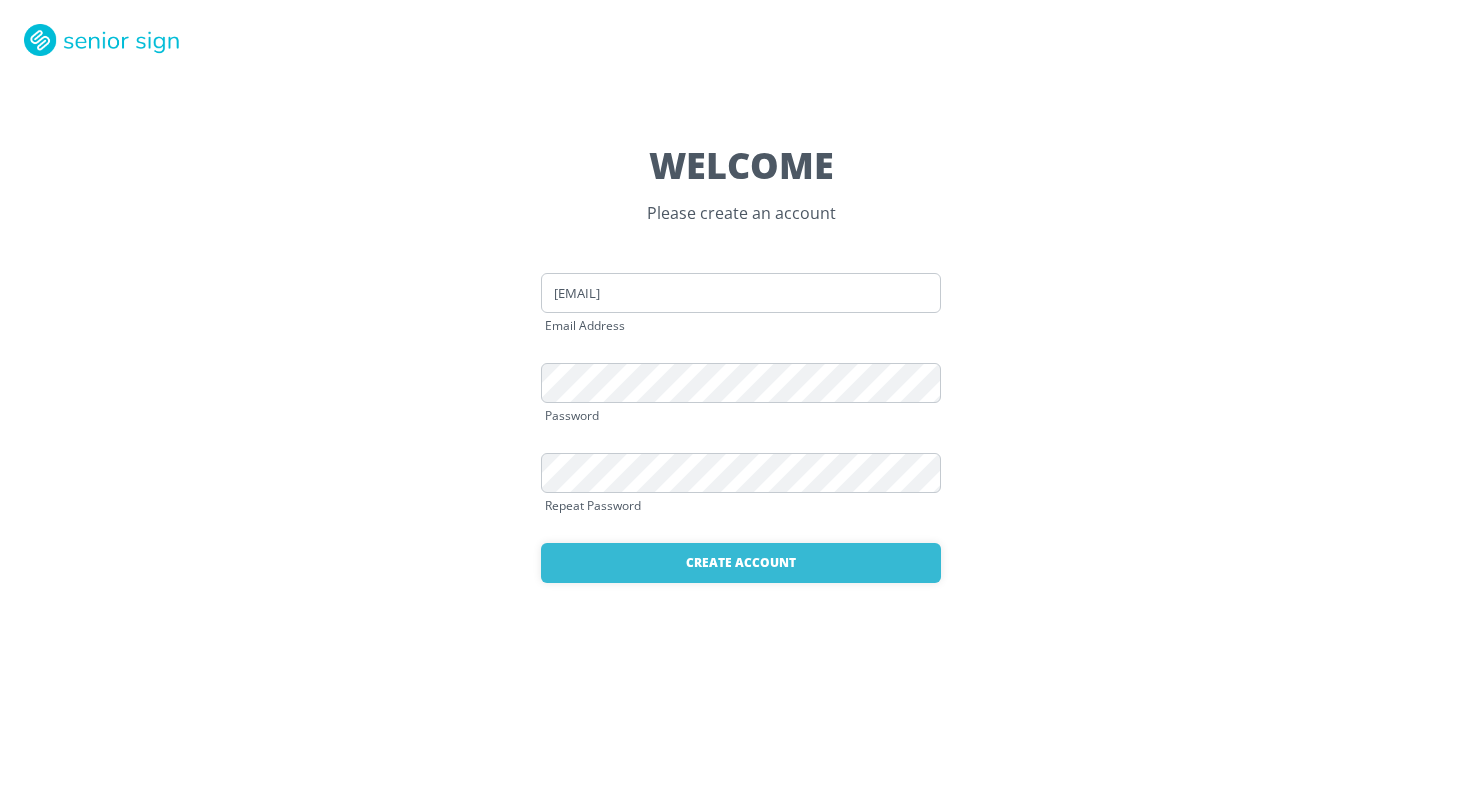 scroll, scrollTop: 0, scrollLeft: 0, axis: both 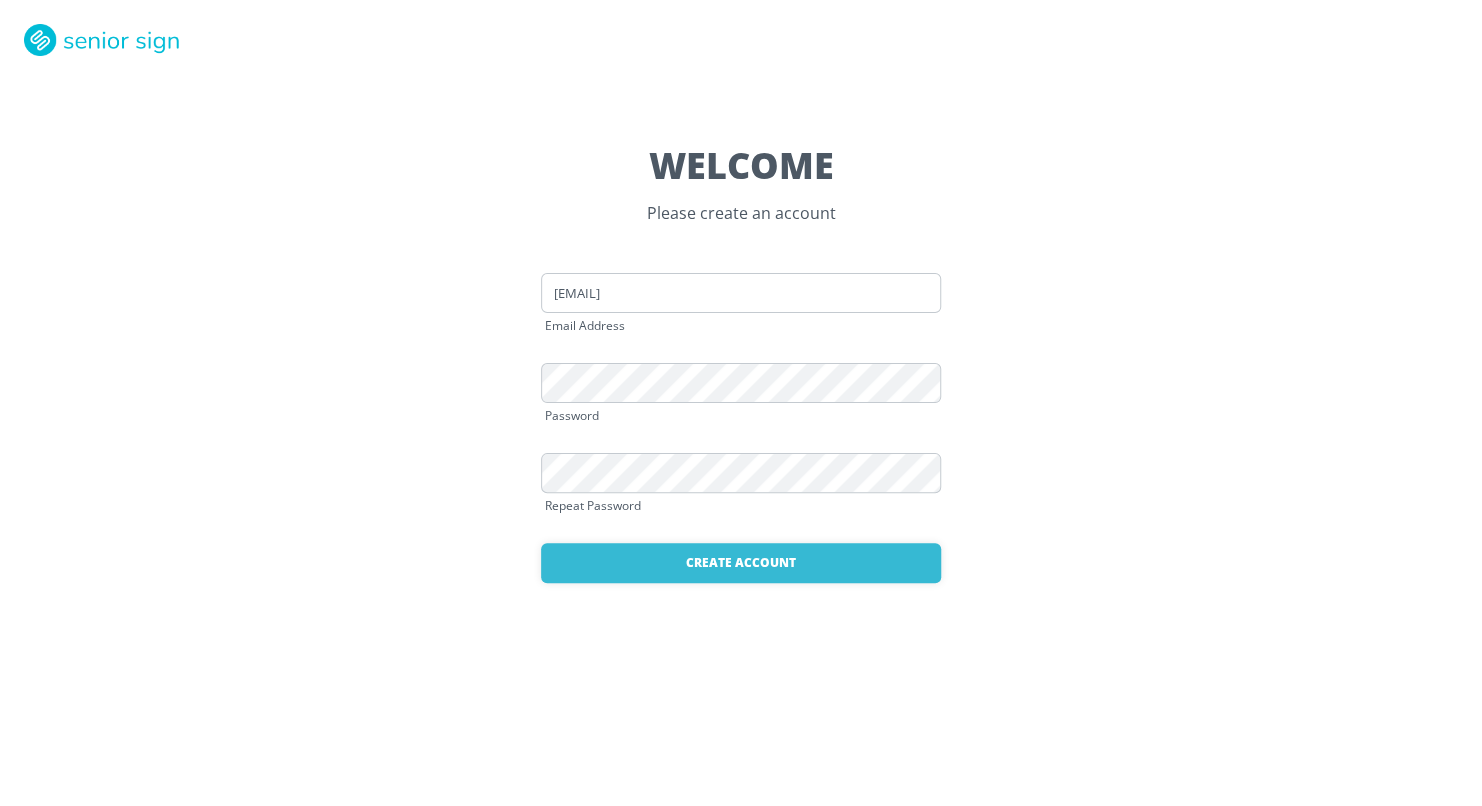 click at bounding box center [741, 293] 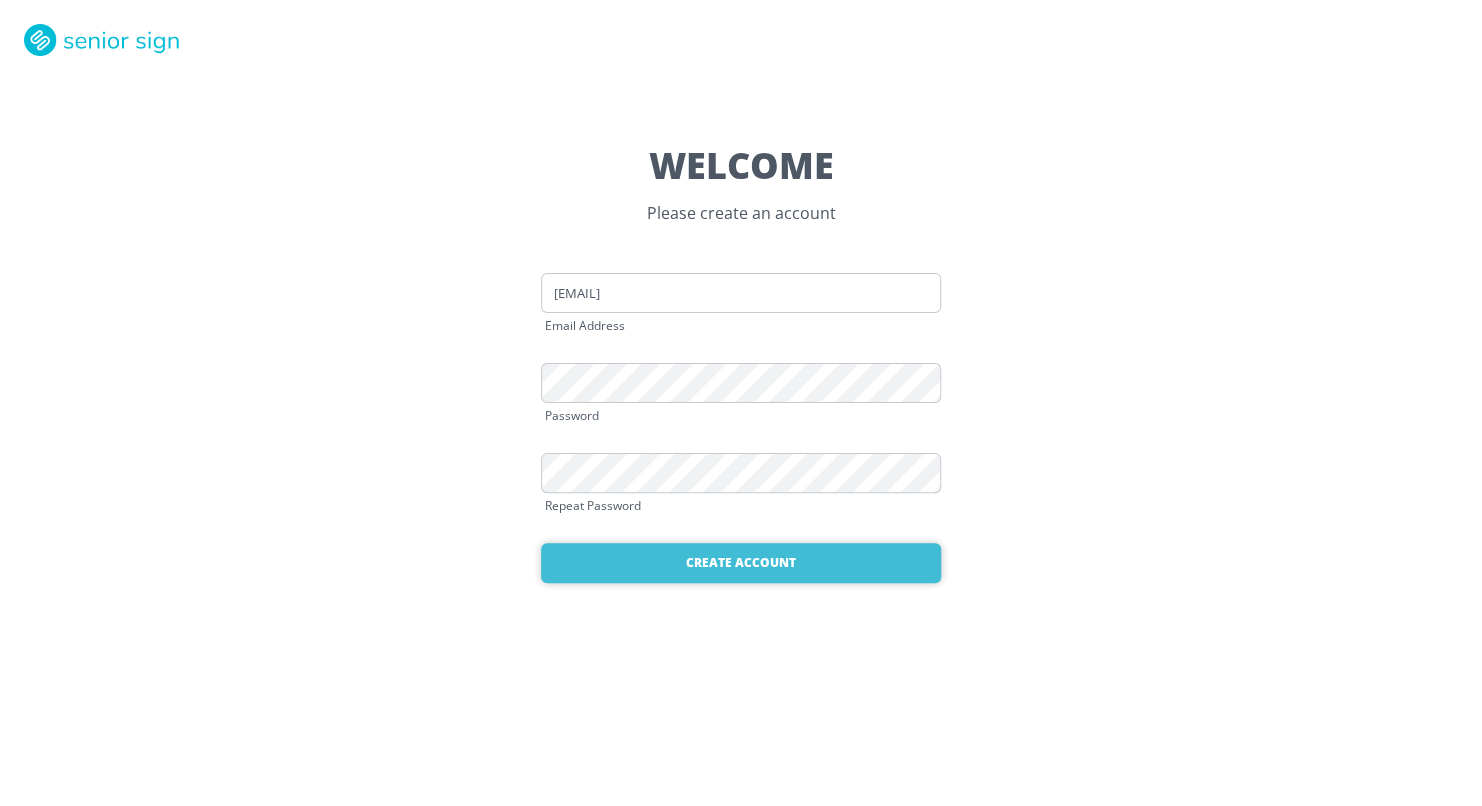 click on "Create Account" at bounding box center (741, 563) 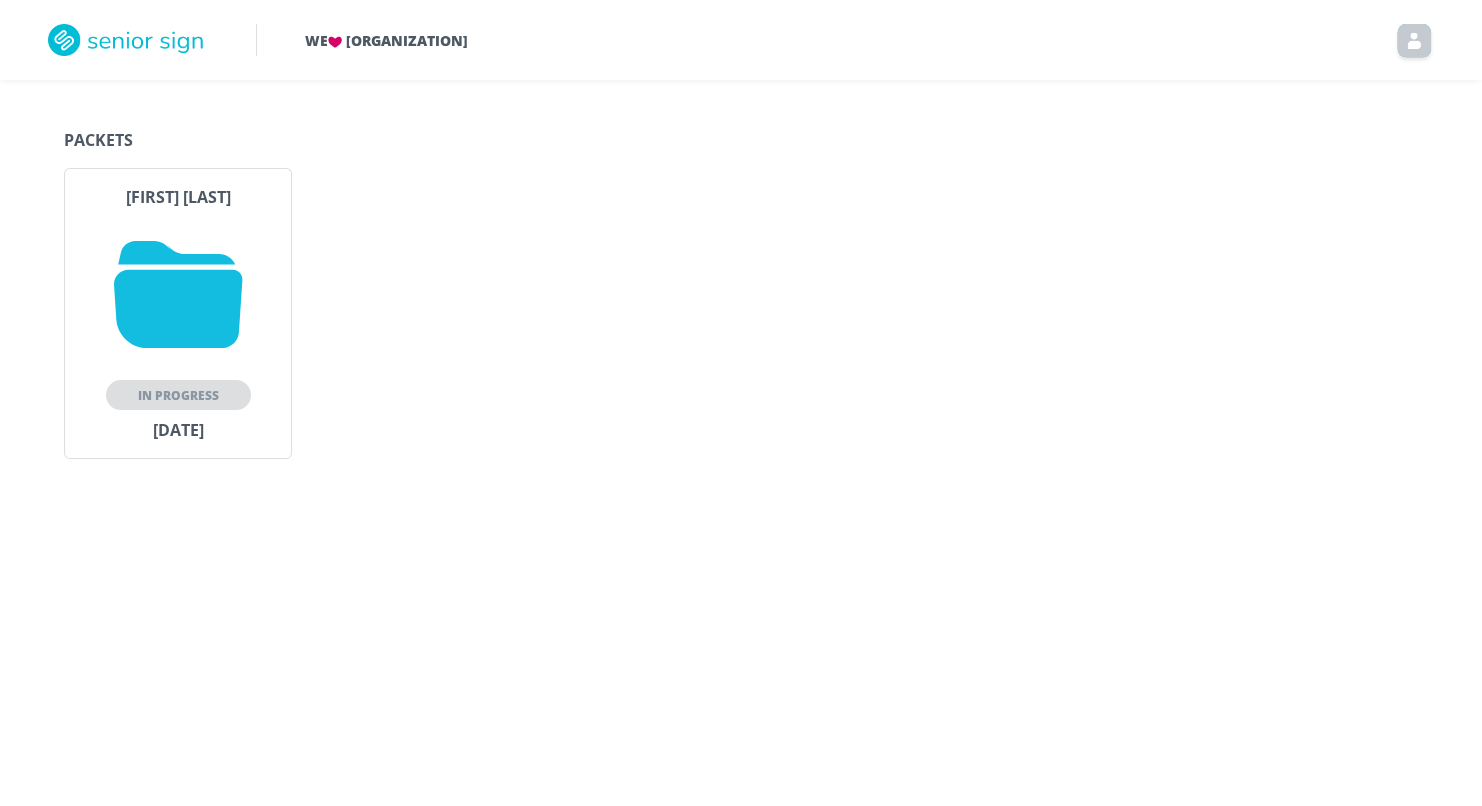 click on "In Progress" at bounding box center (178, 395) 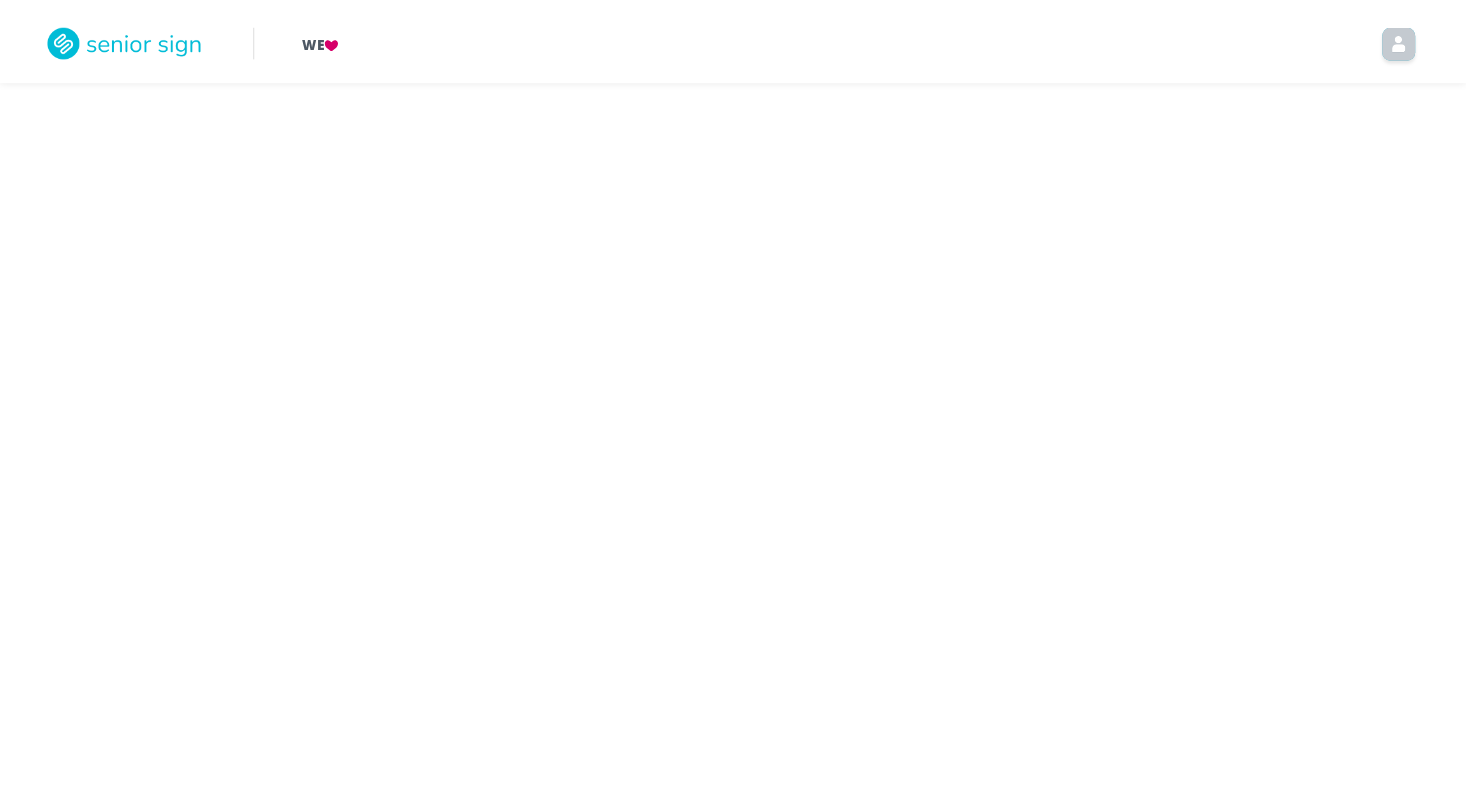scroll, scrollTop: 0, scrollLeft: 0, axis: both 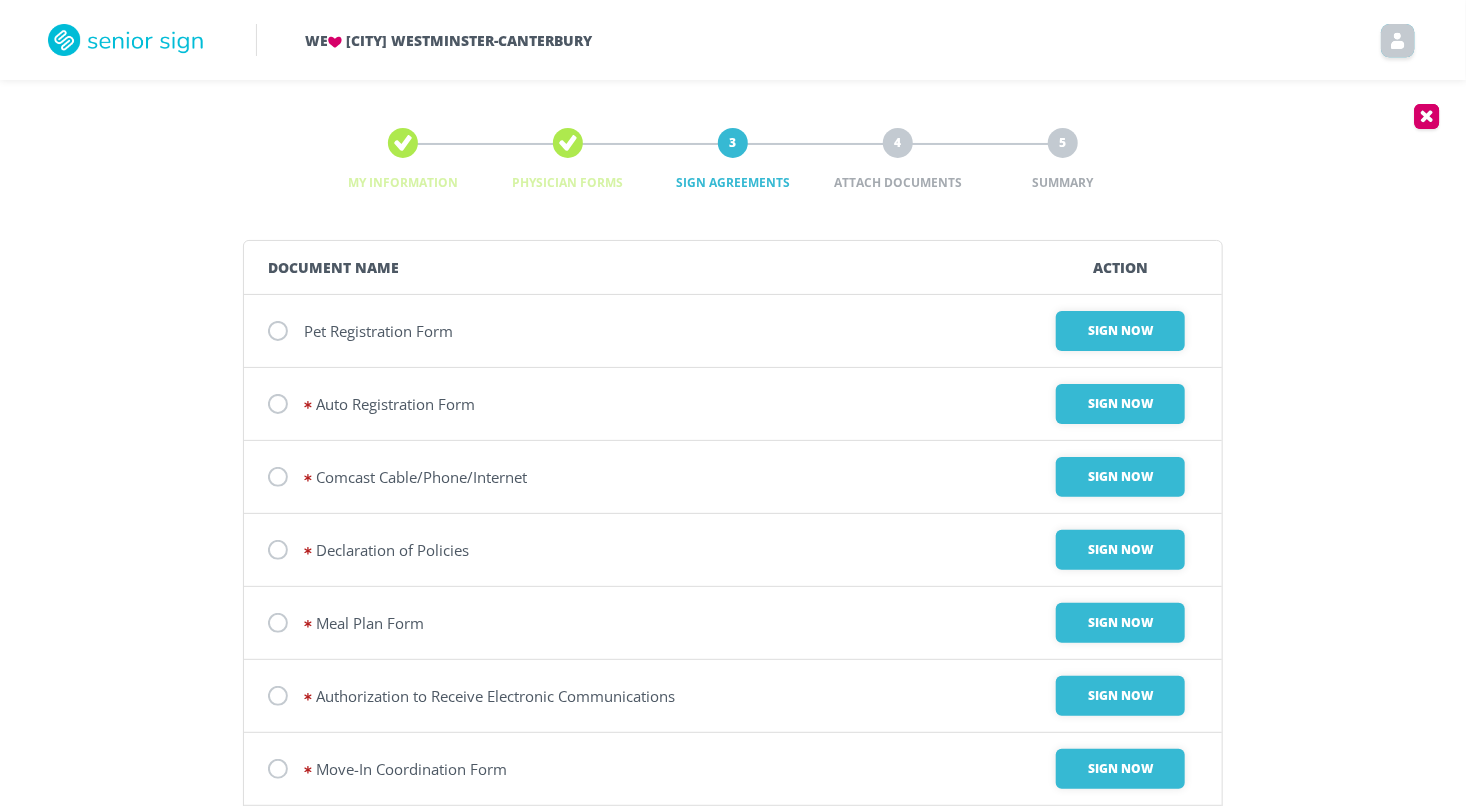 click at bounding box center (278, 331) 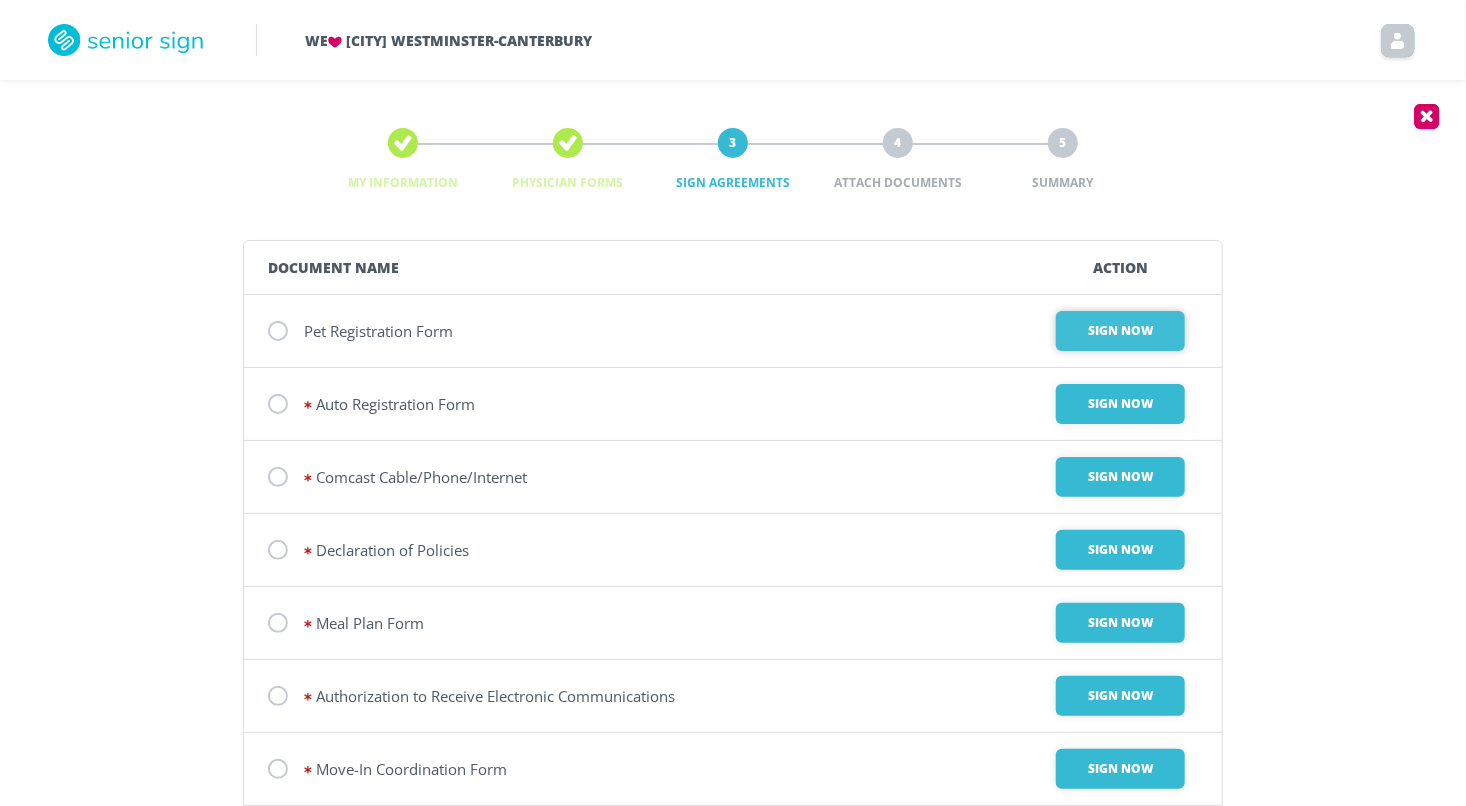 click on "Sign Now" at bounding box center [1120, 331] 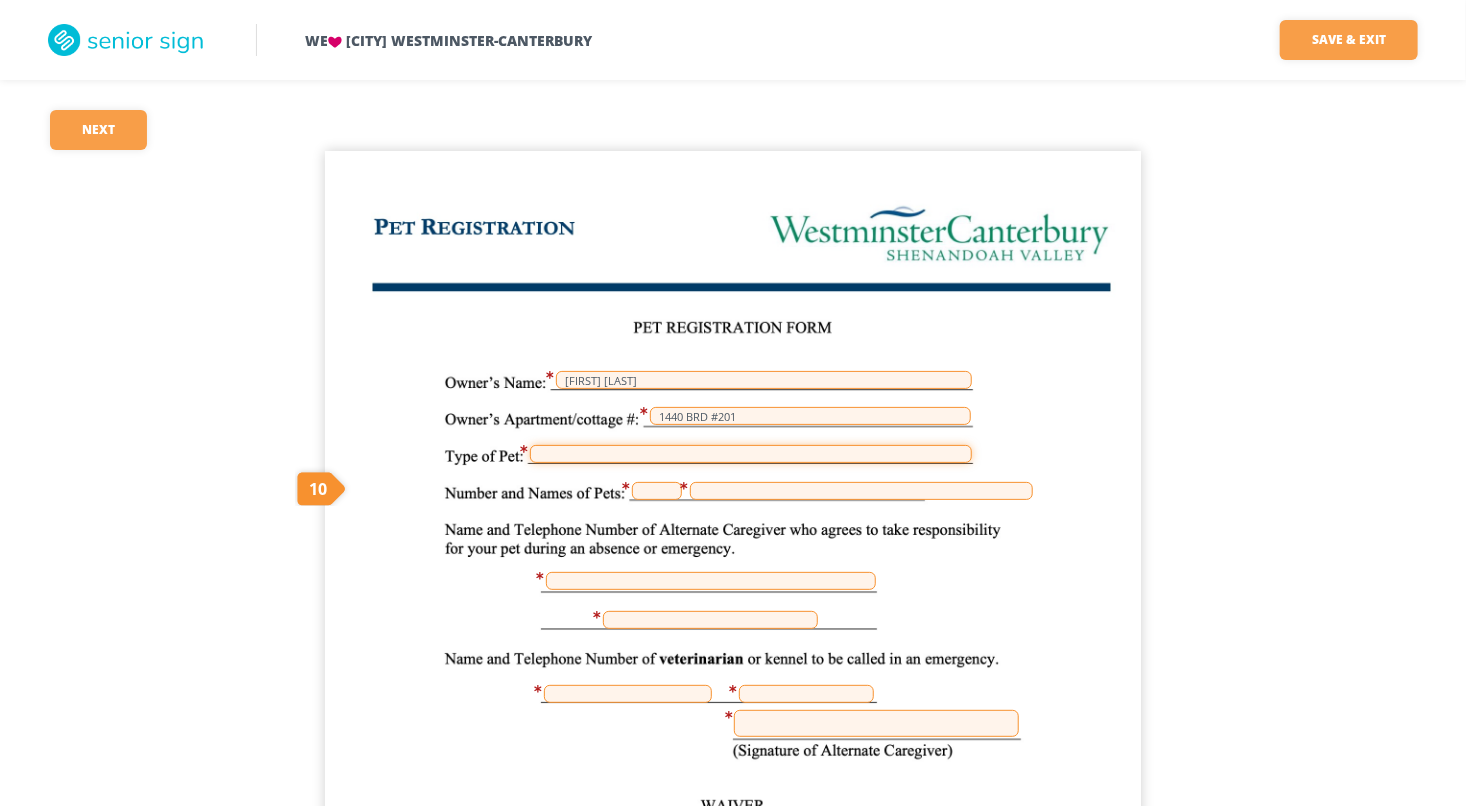 click at bounding box center (751, 454) 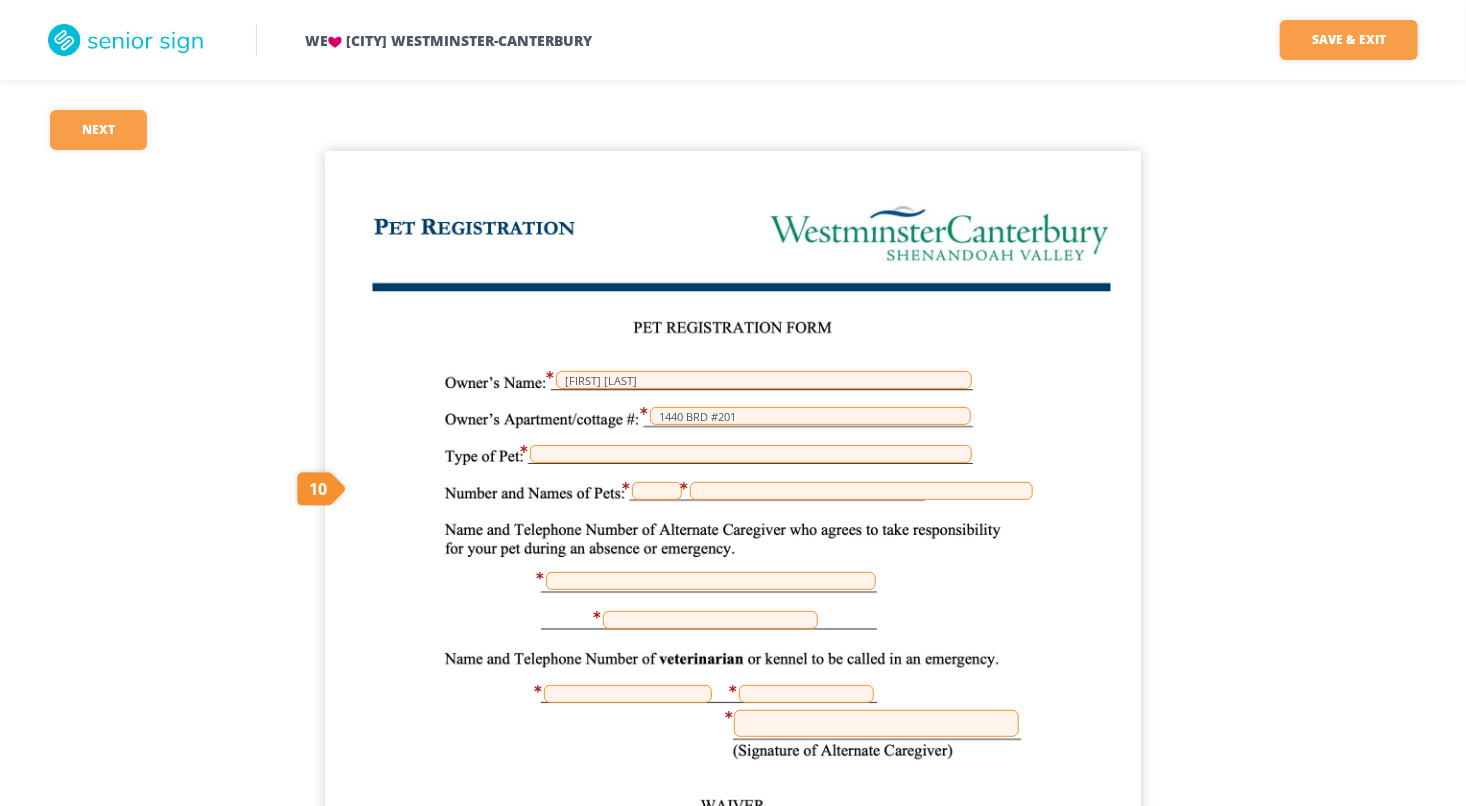 click on "[FIRST] [LAST] 1440 BRD #201" at bounding box center [733, 679] 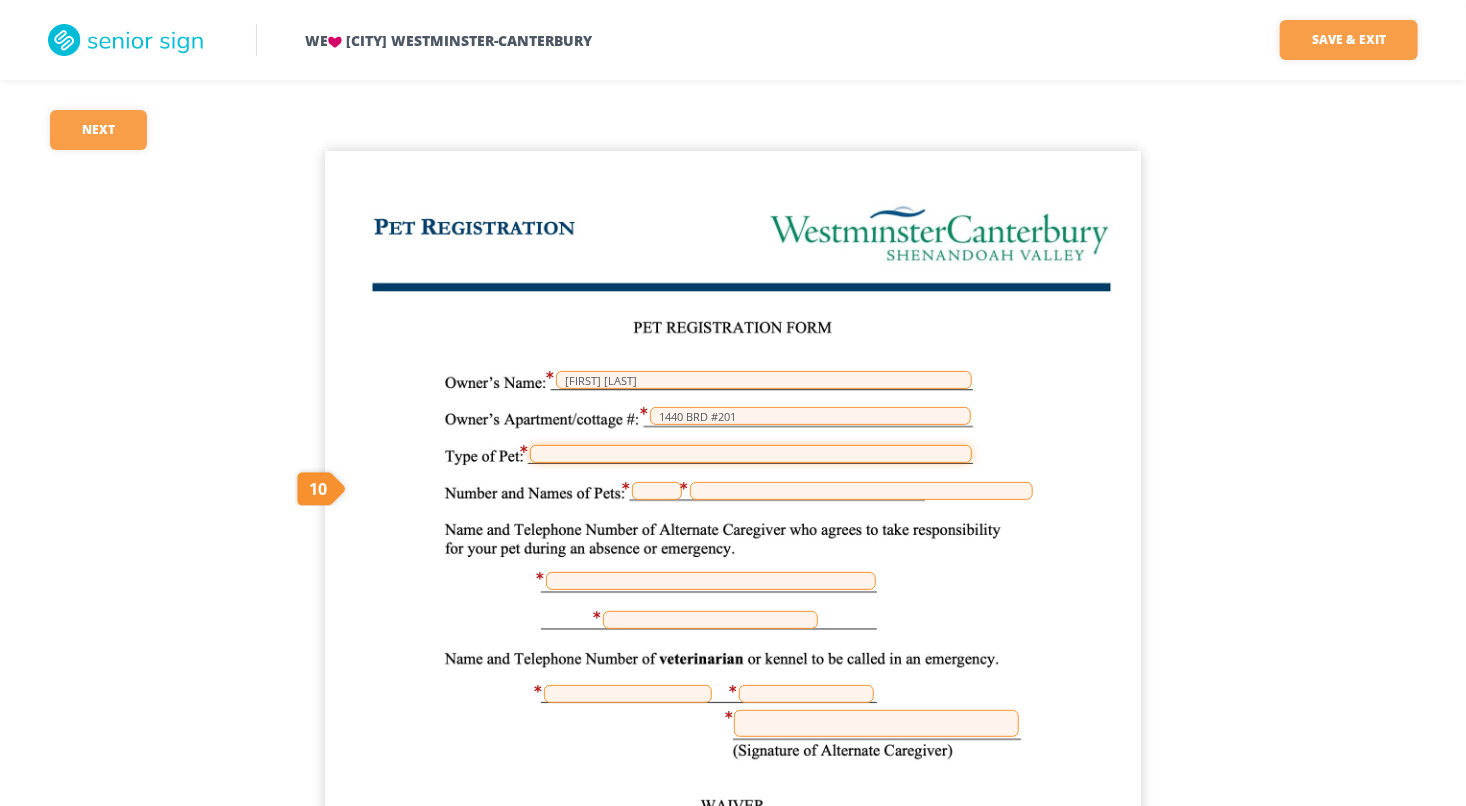 click at bounding box center [751, 454] 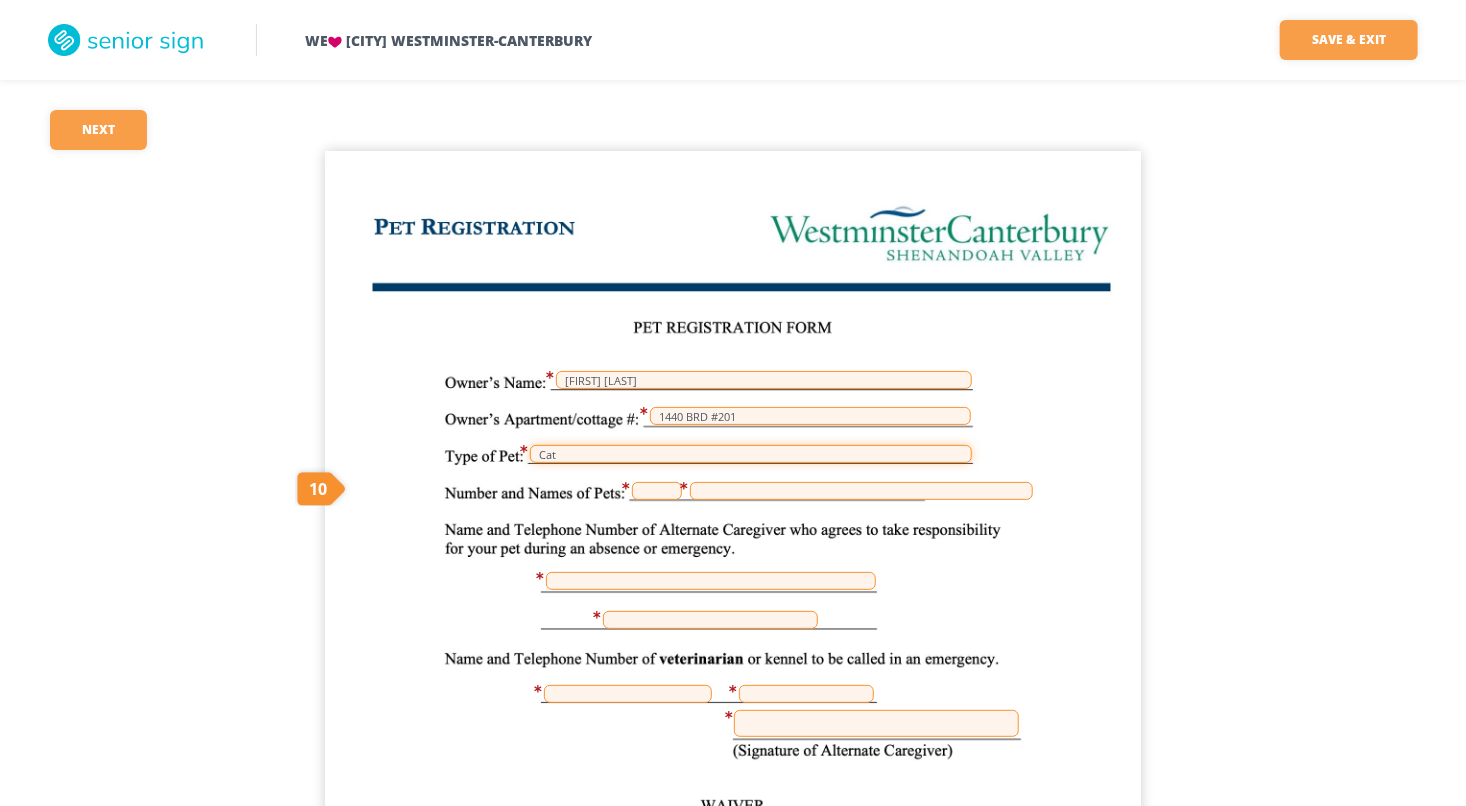 type on "Cat" 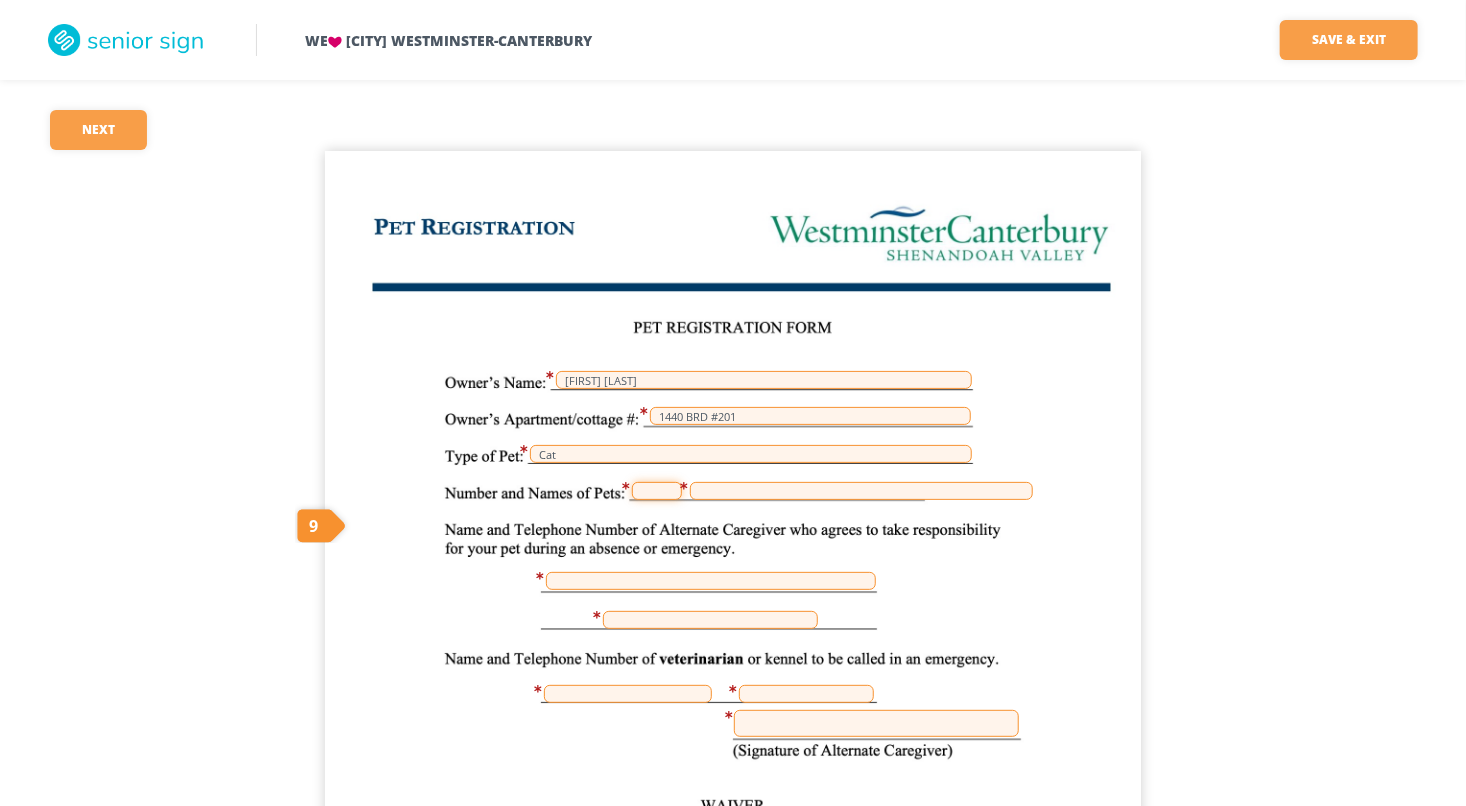 click at bounding box center (657, 491) 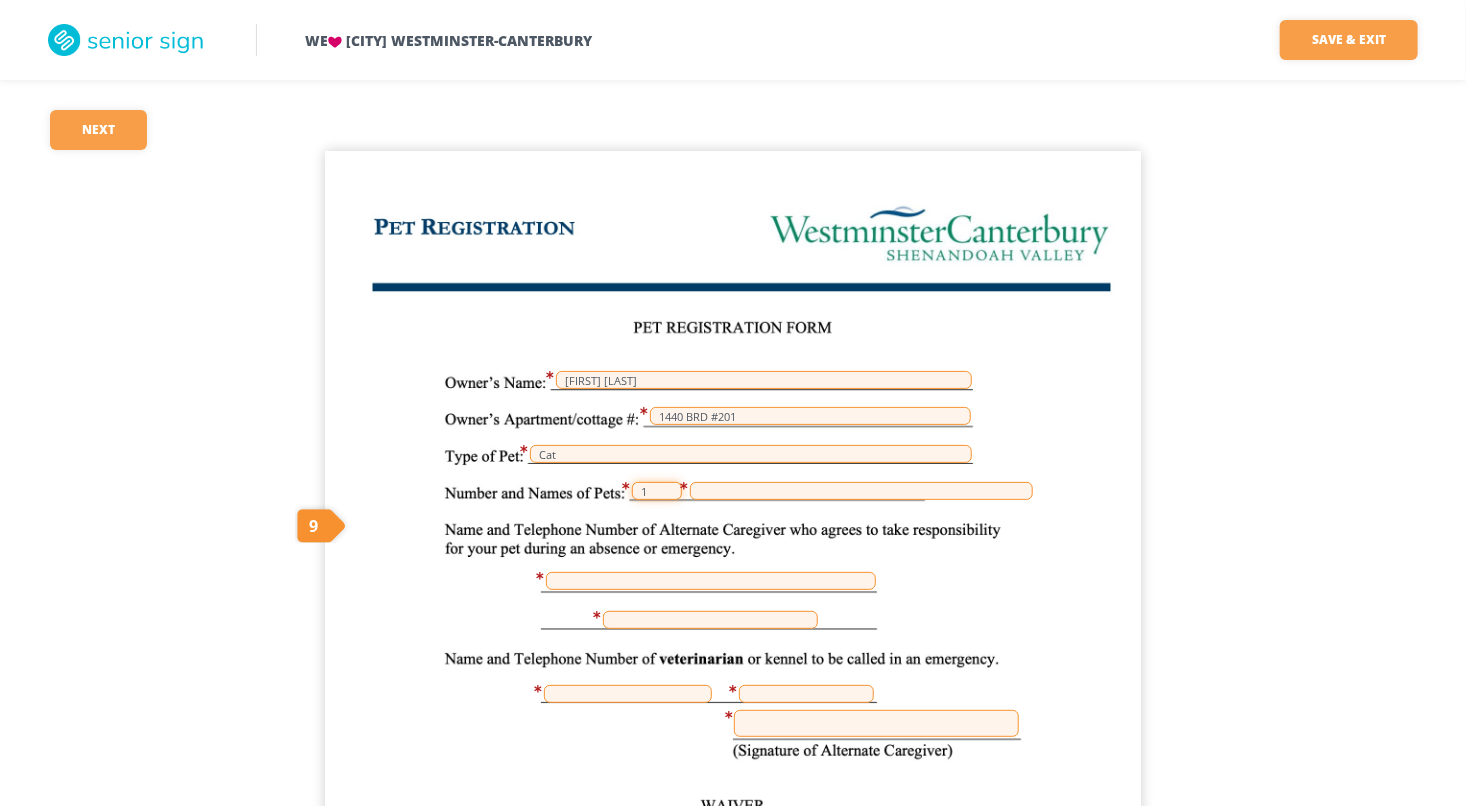 type on "1" 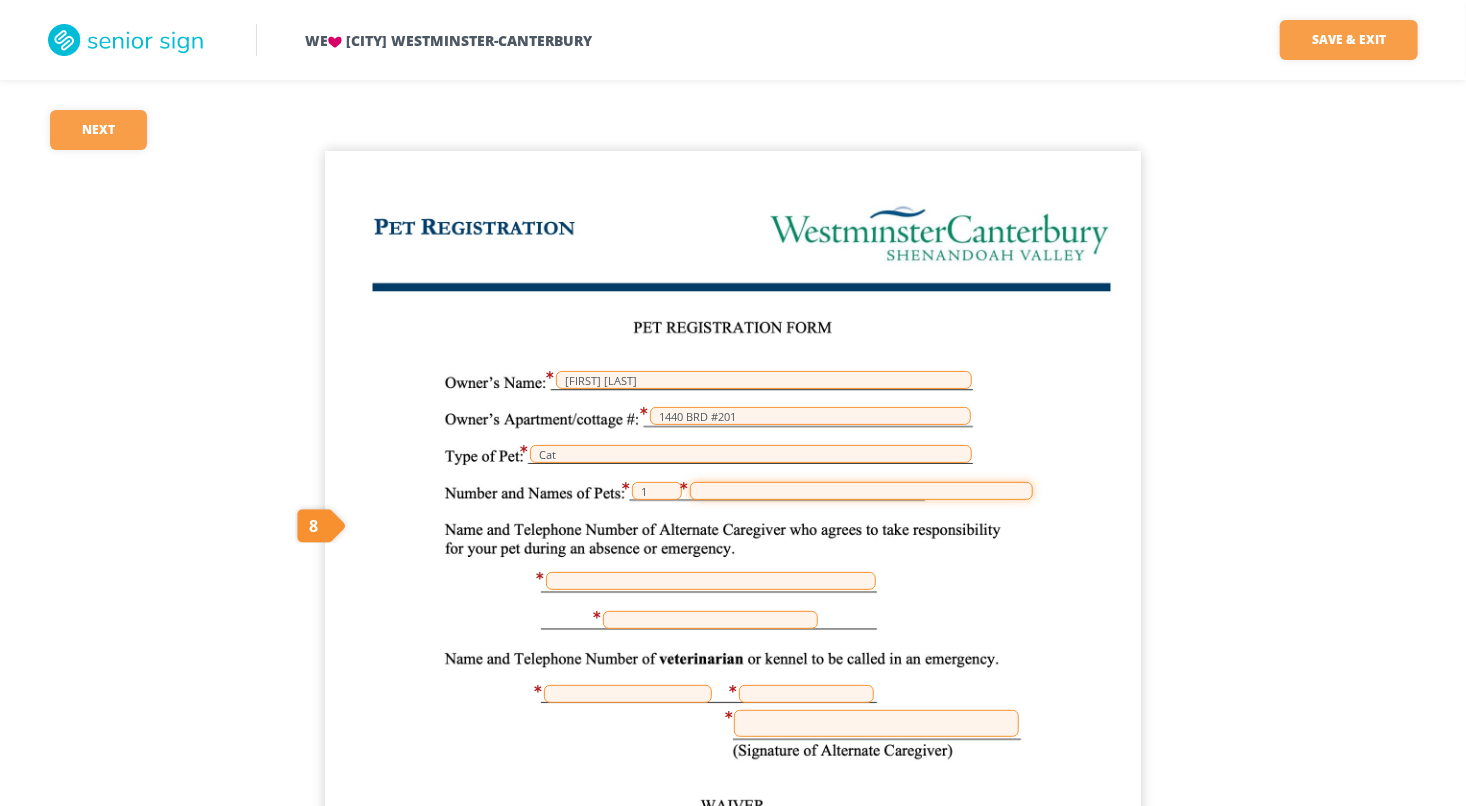 click at bounding box center [861, 491] 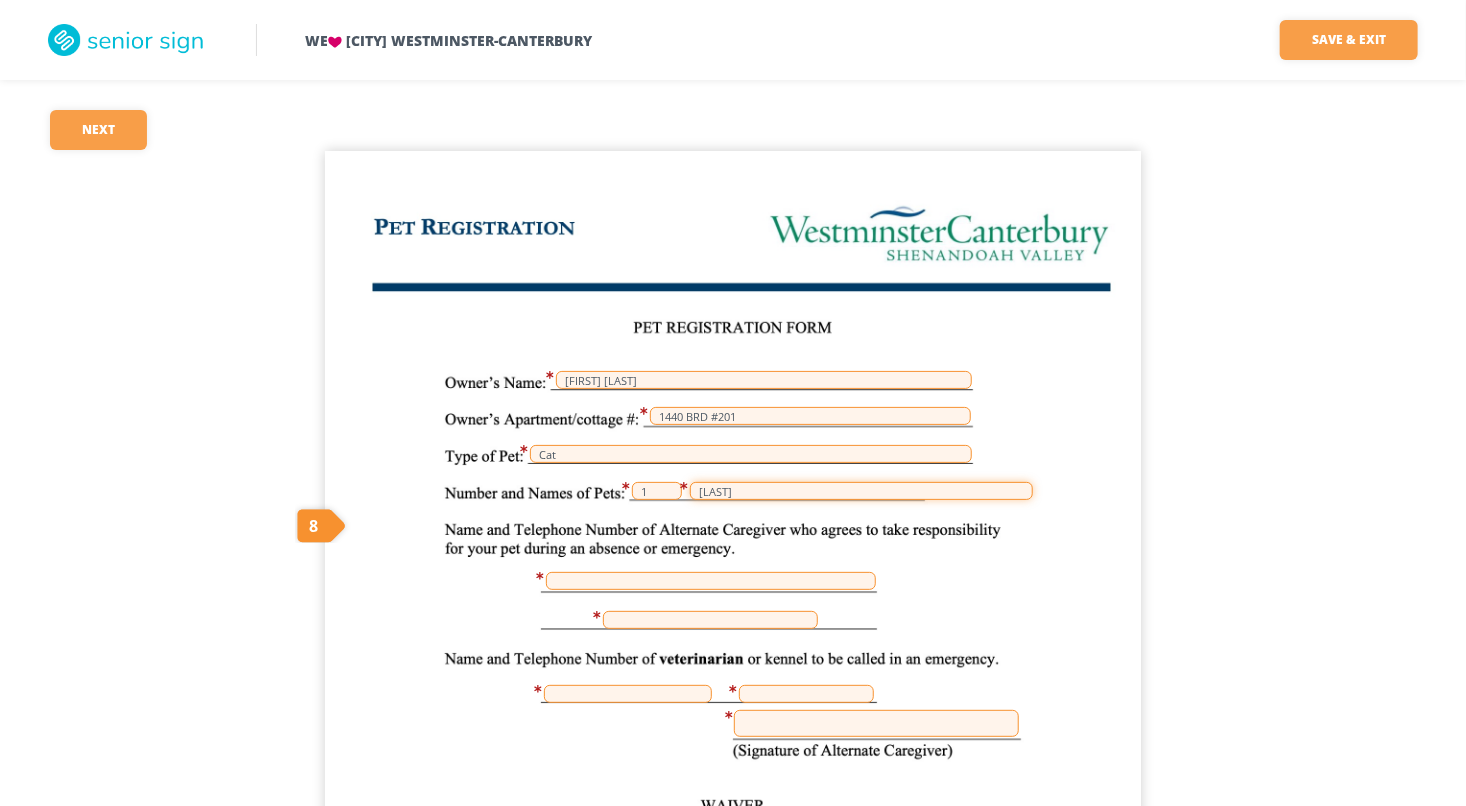 type on "[LAST]" 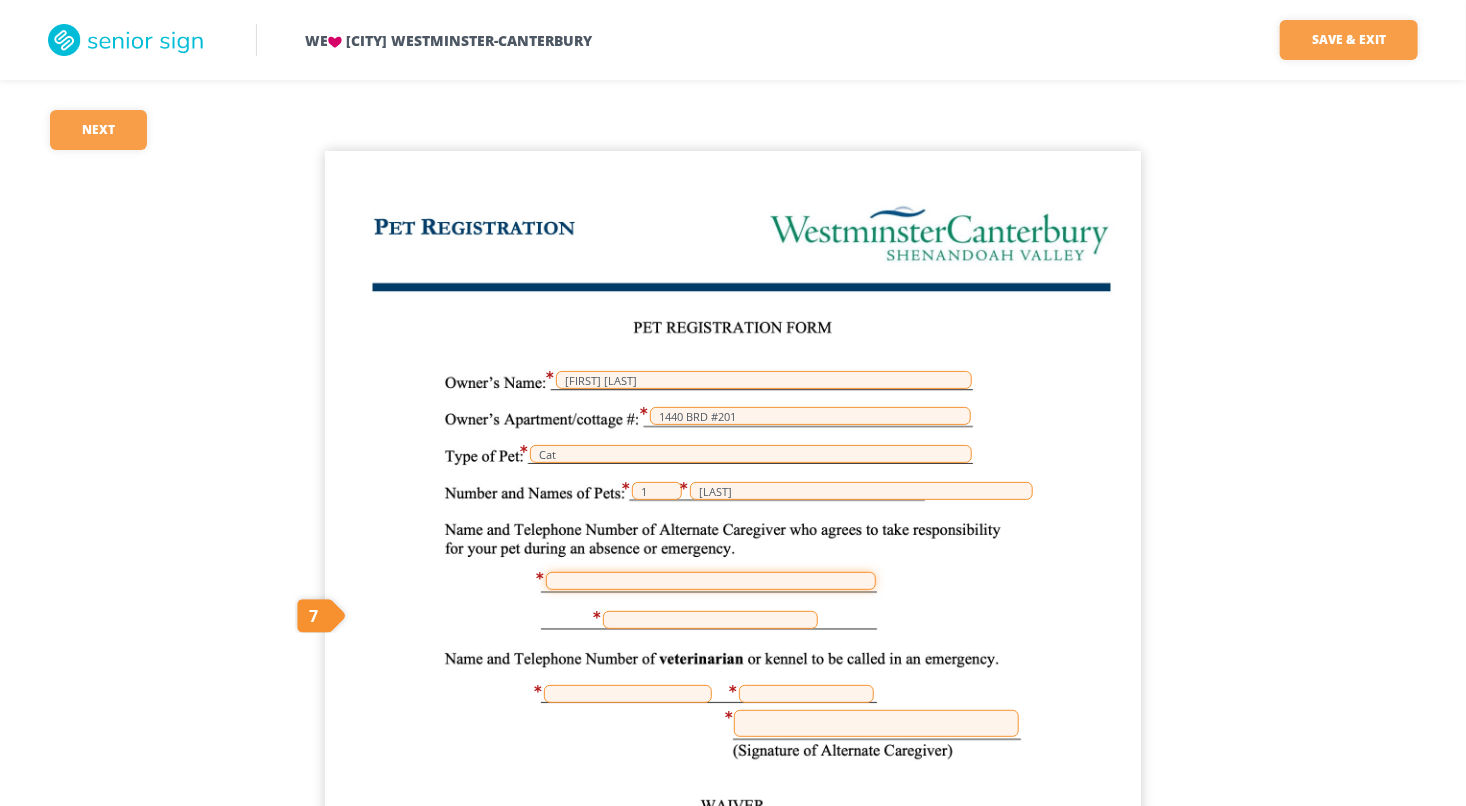 click at bounding box center [711, 581] 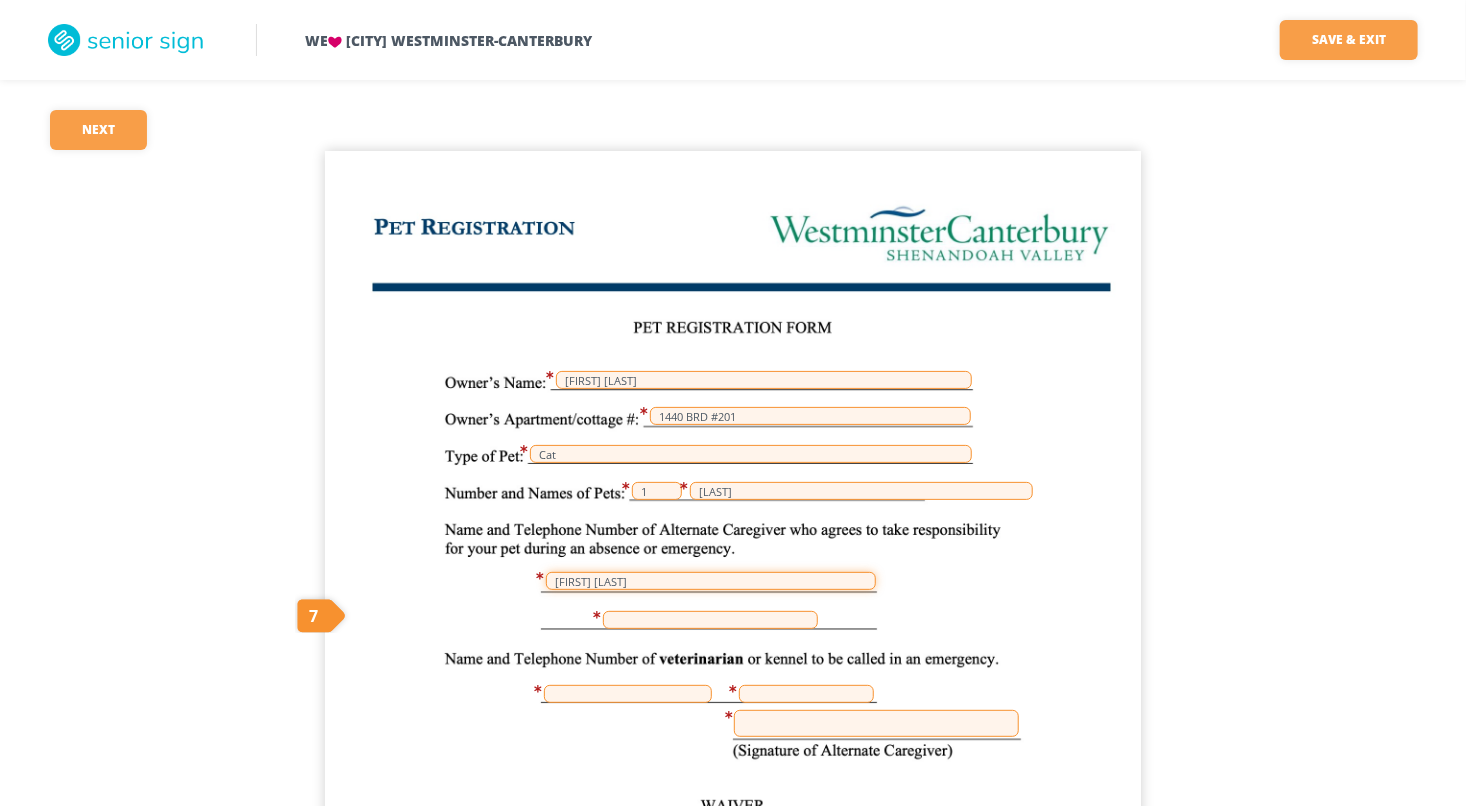 type on "[FIRST] [LAST]" 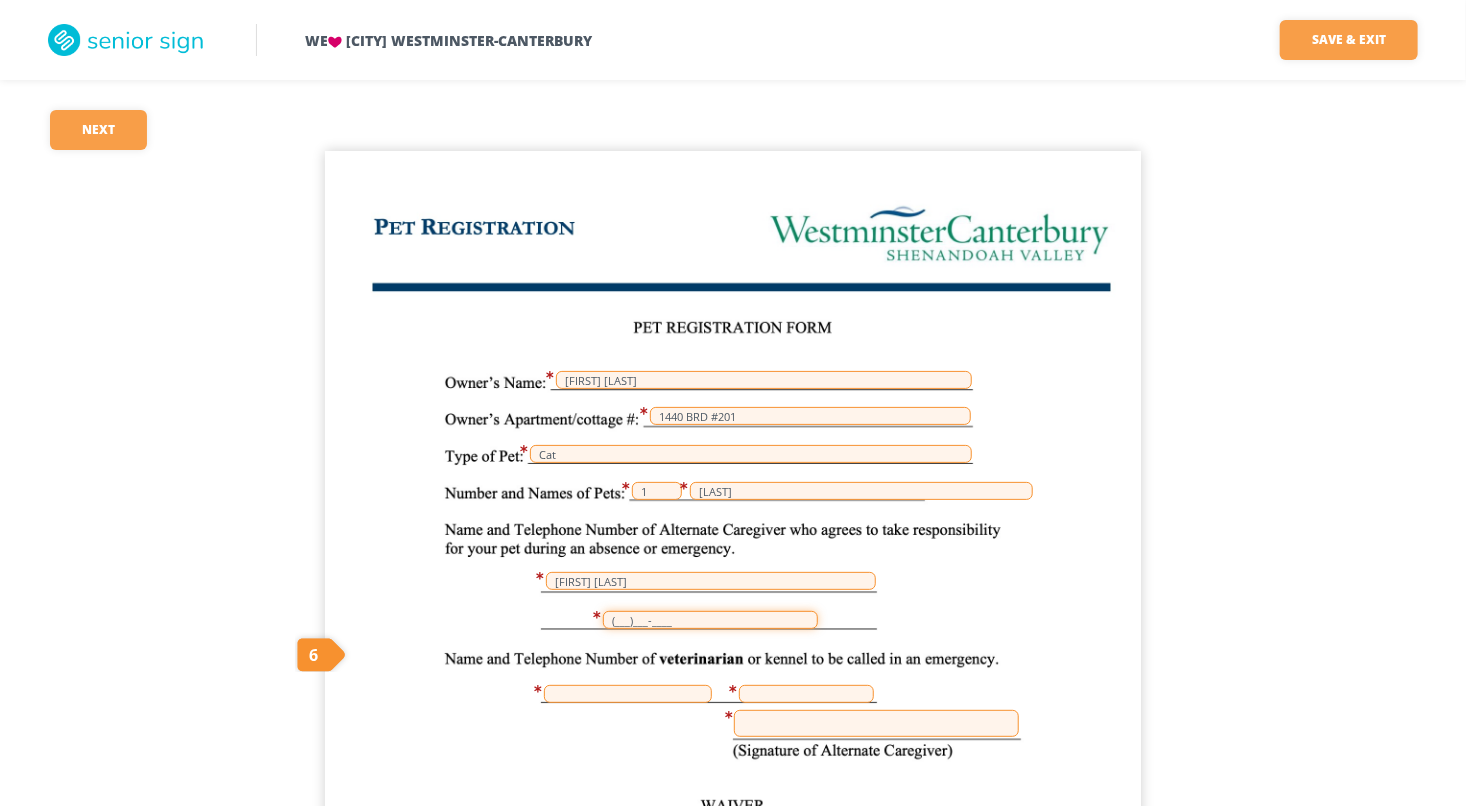 click on "(___)___-____" at bounding box center [710, 620] 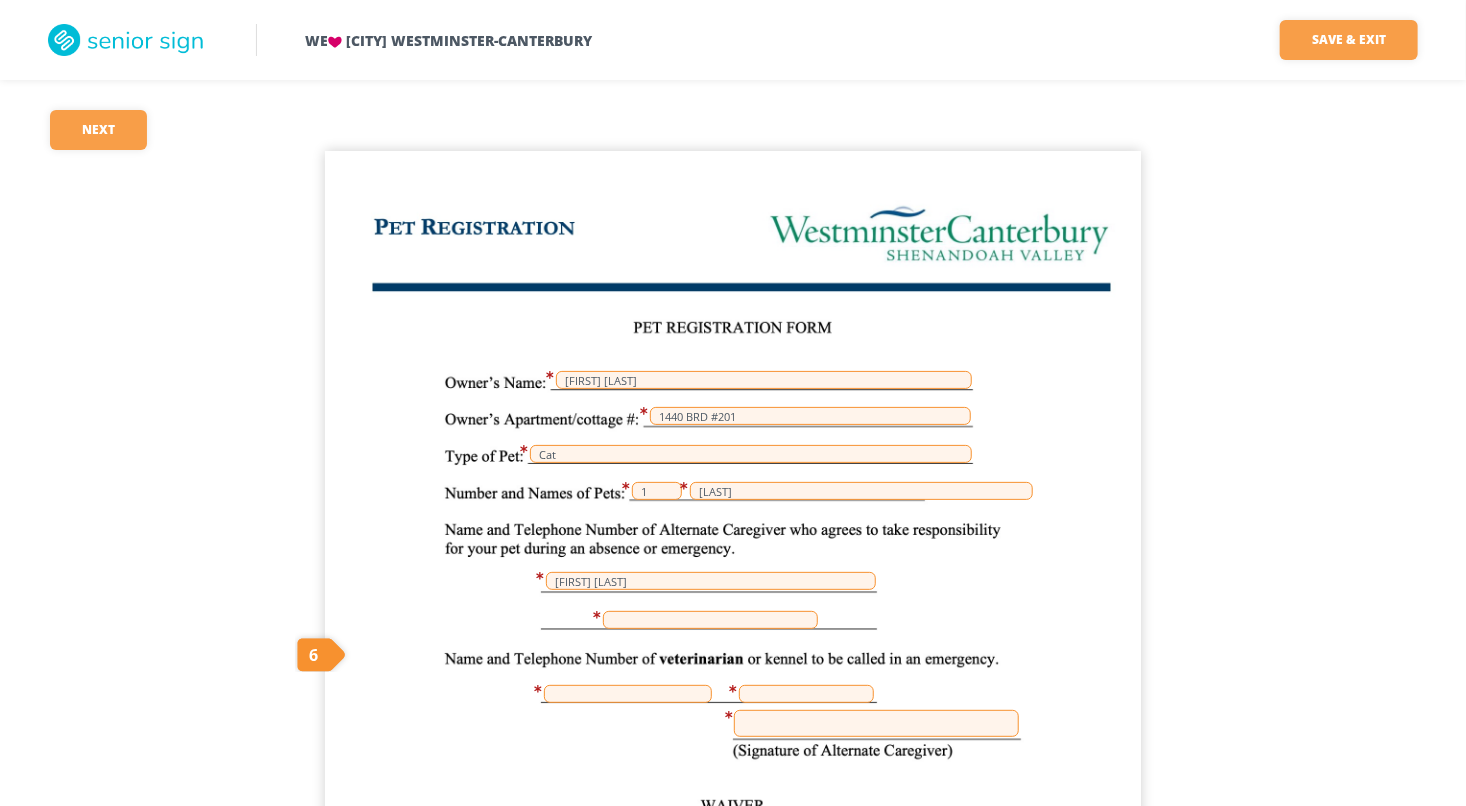 click on "1 [FIRST] [LAST] 1440 BRD #201 Cat 1 Rowdy [FIRST] [LAST]" at bounding box center [733, 679] 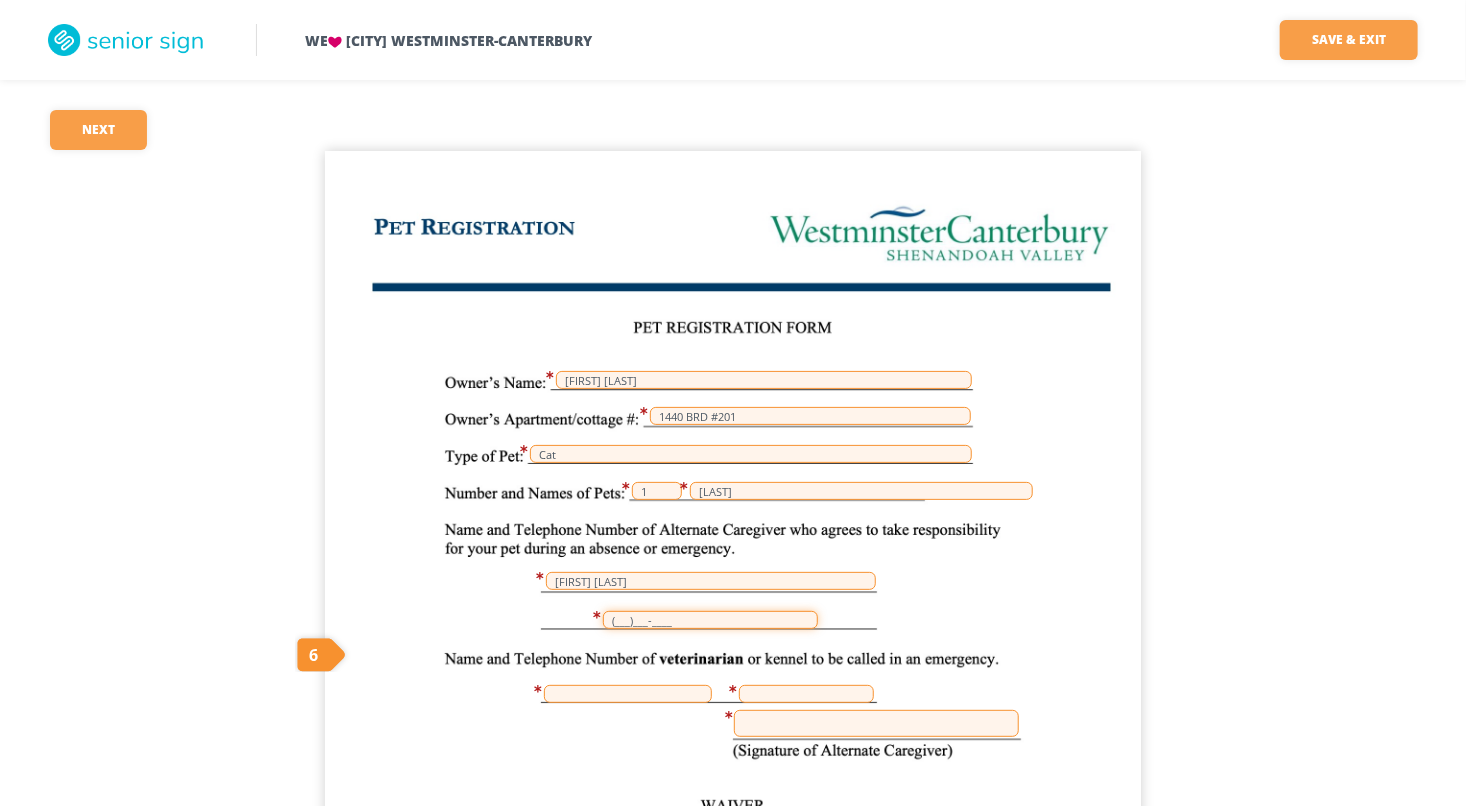 click on "(___)___-____" at bounding box center [710, 620] 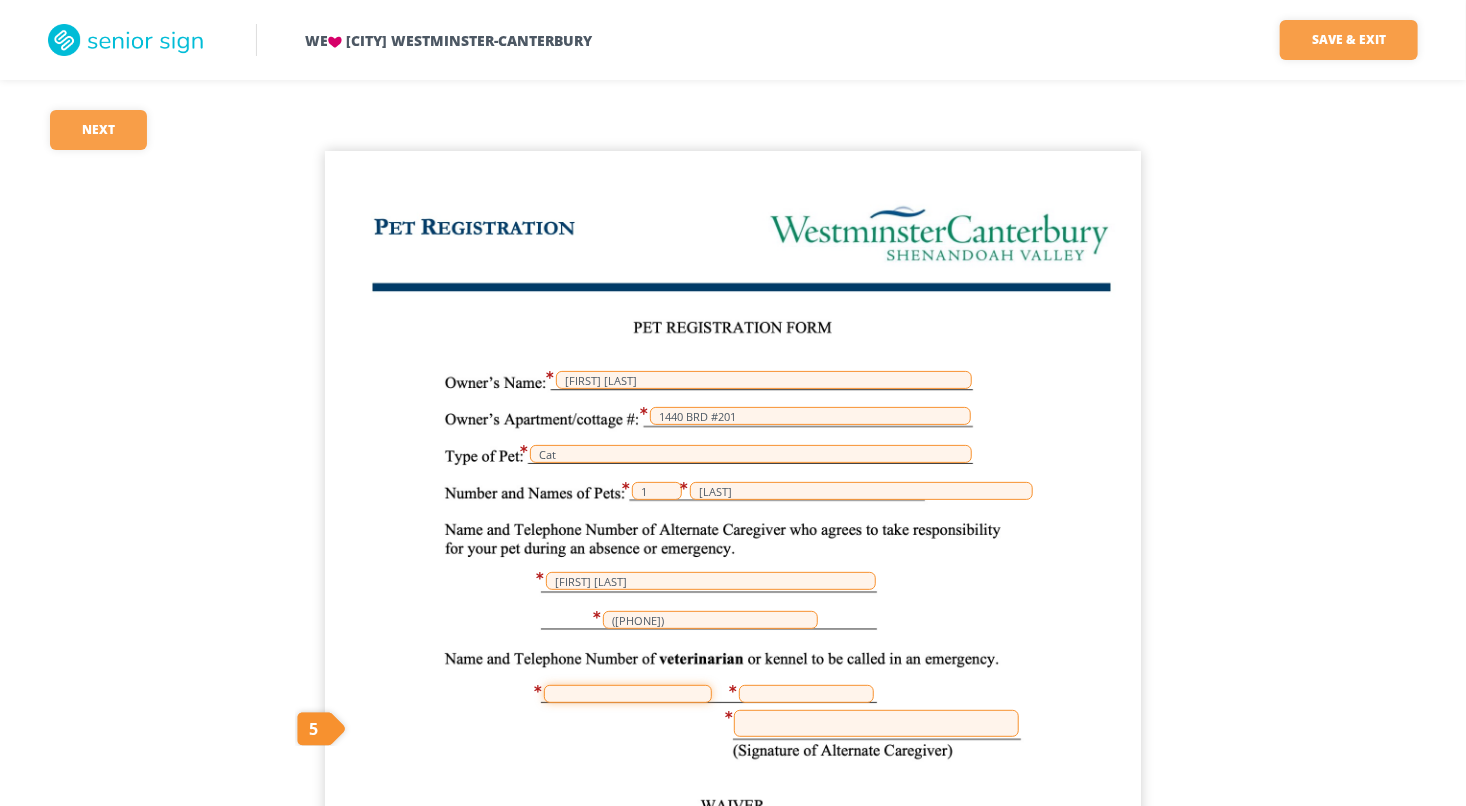 click at bounding box center (628, 694) 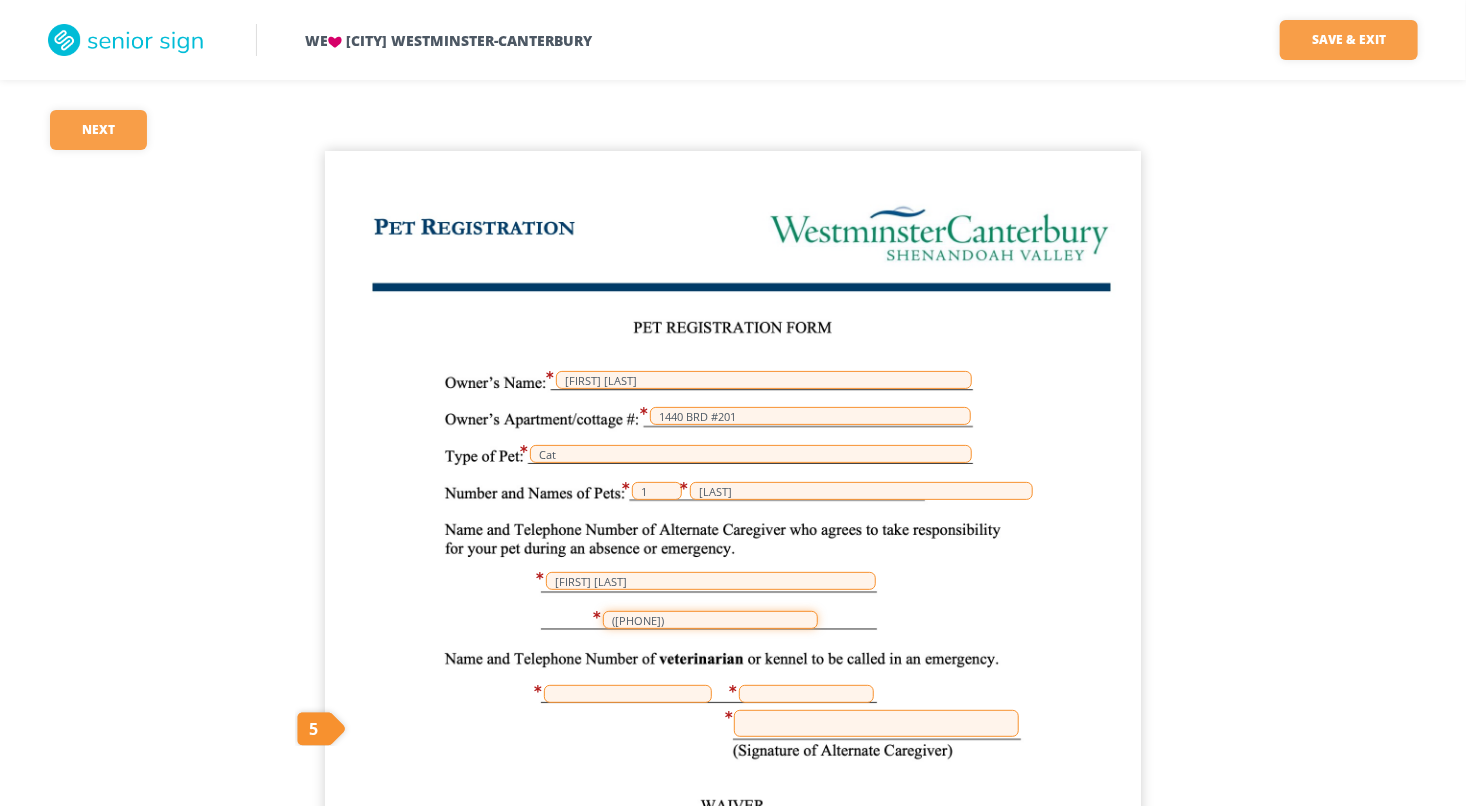 click on "([PHONE])" at bounding box center [710, 620] 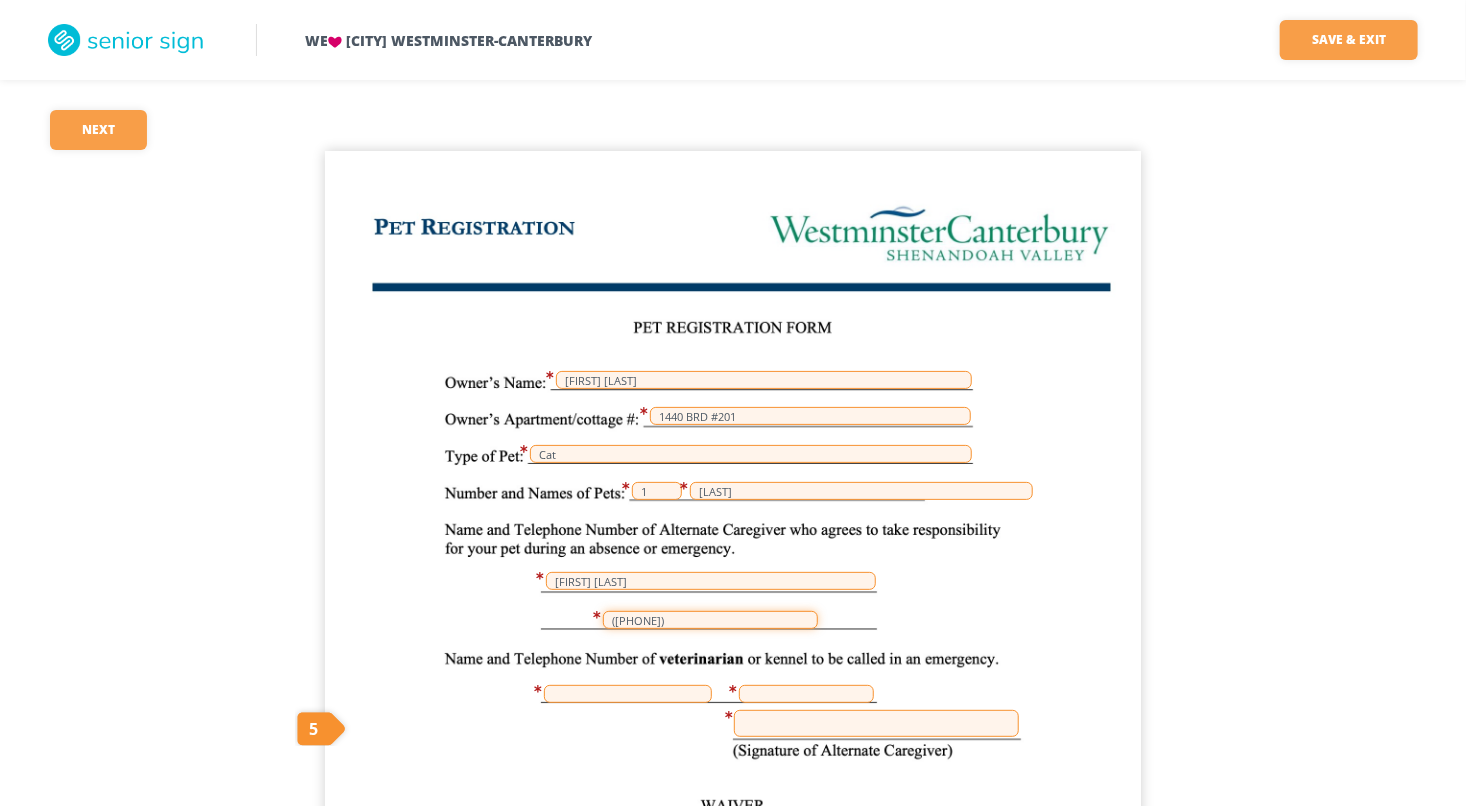 click on "([PHONE])" at bounding box center [710, 620] 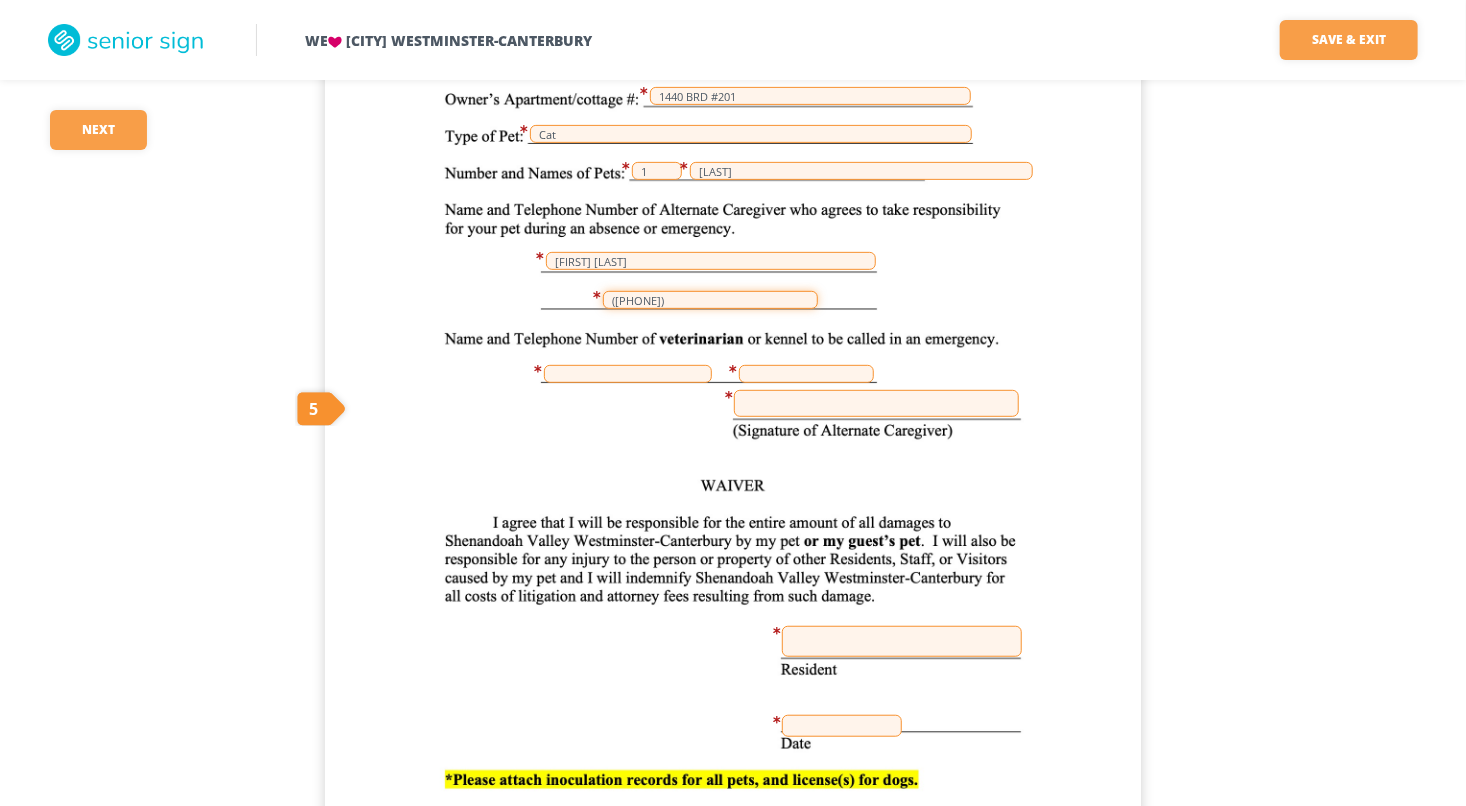 scroll, scrollTop: 346, scrollLeft: 0, axis: vertical 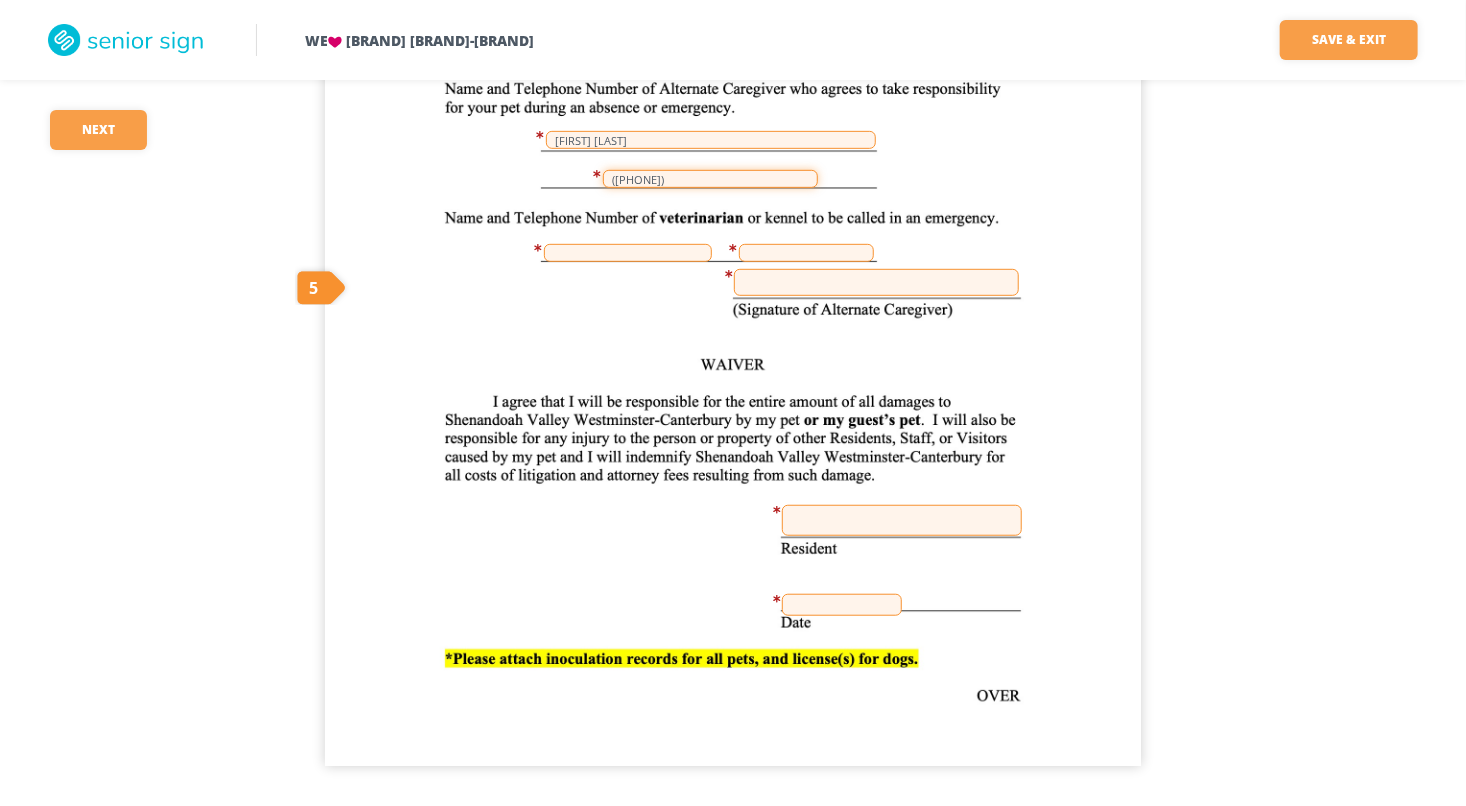 type on "([PHONE])" 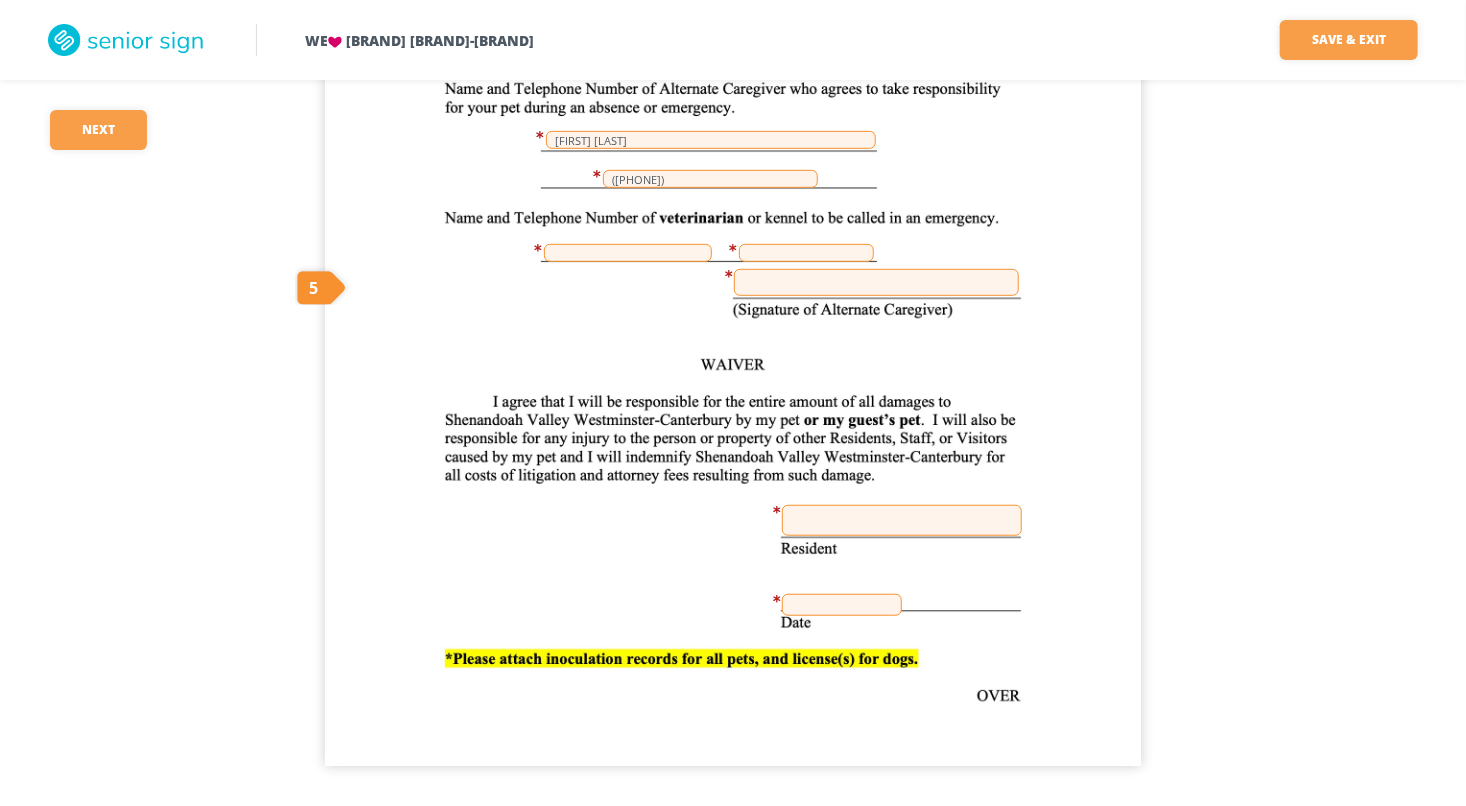 click at bounding box center (902, 520) 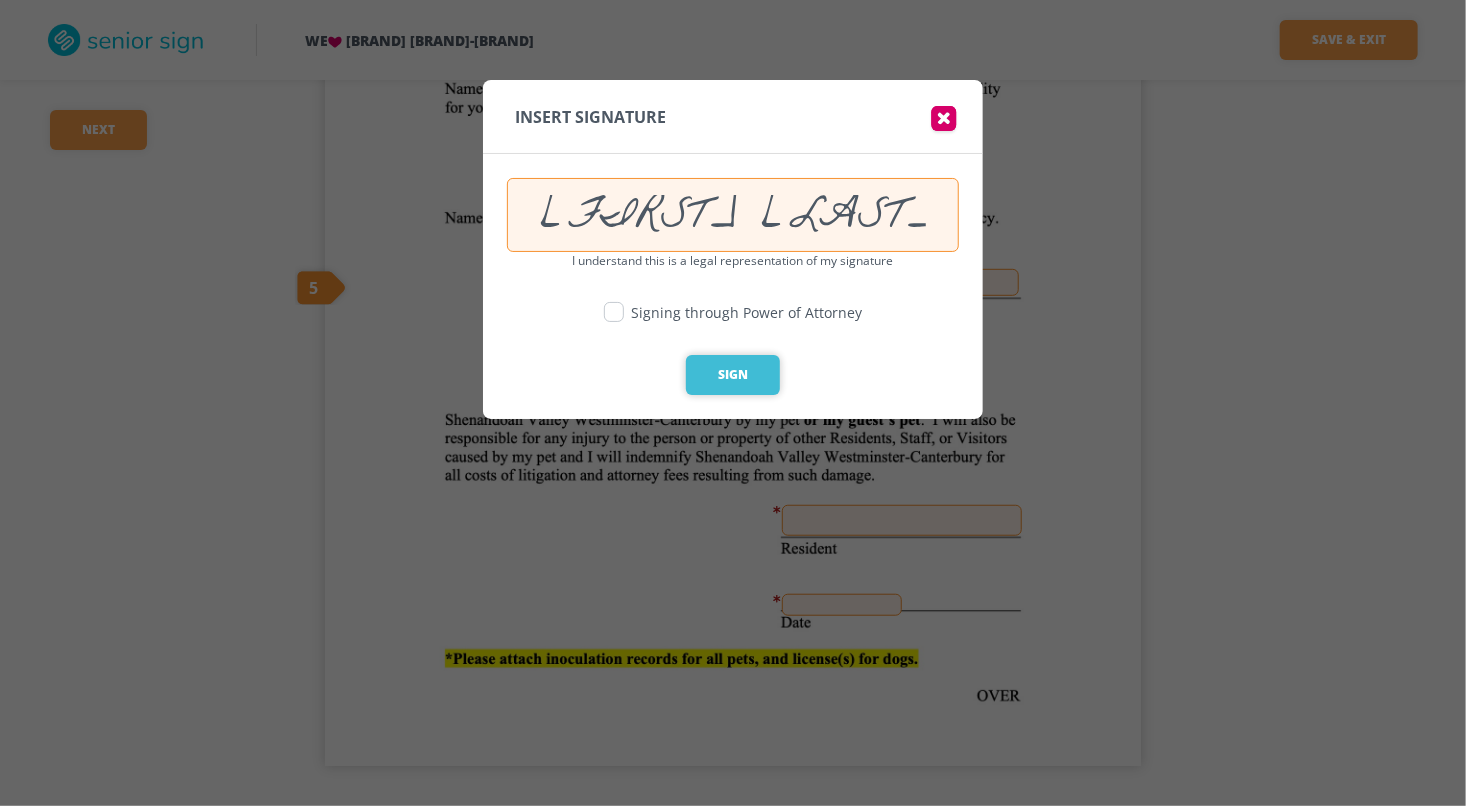 click on "Sign" at bounding box center [733, 375] 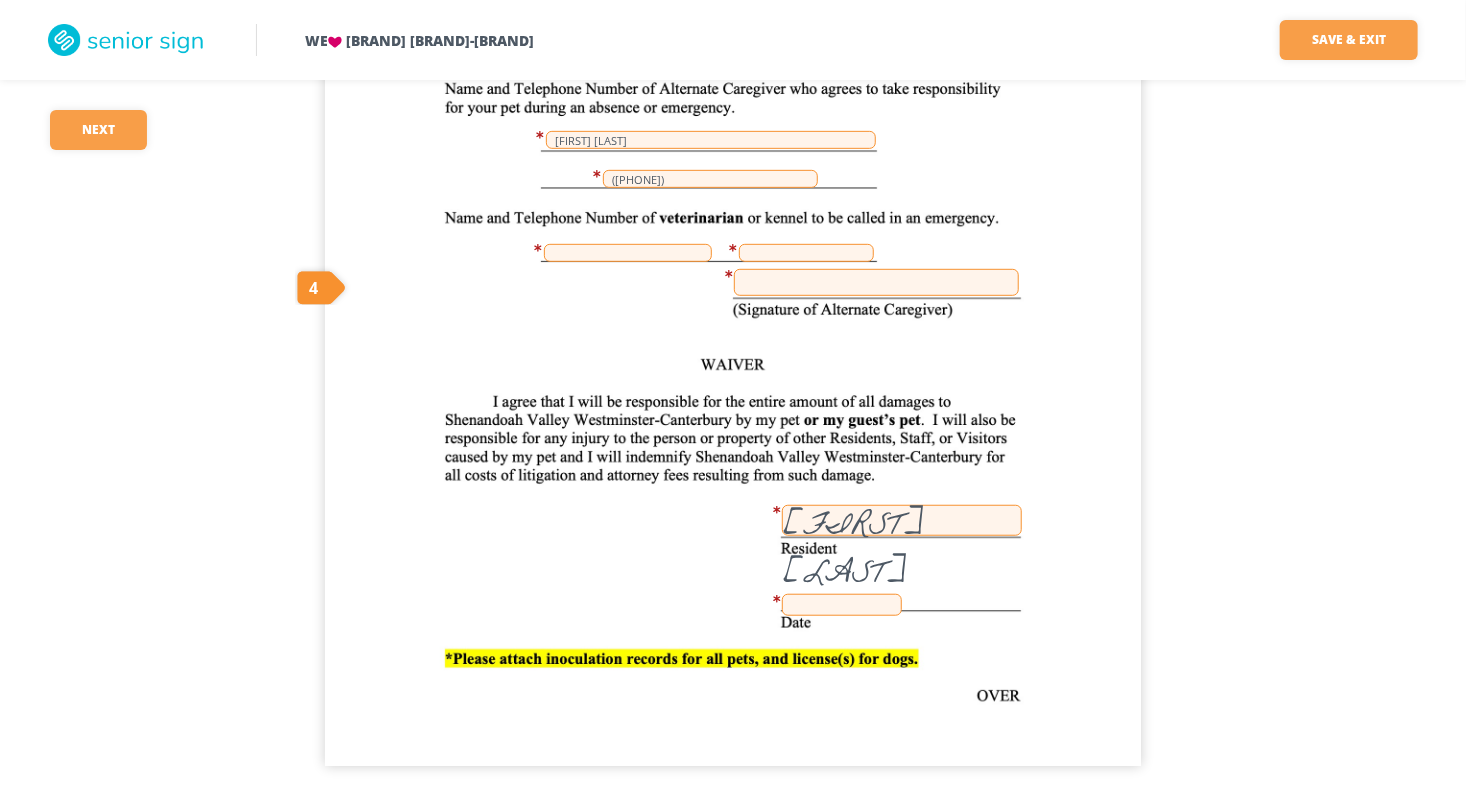 click at bounding box center (842, 605) 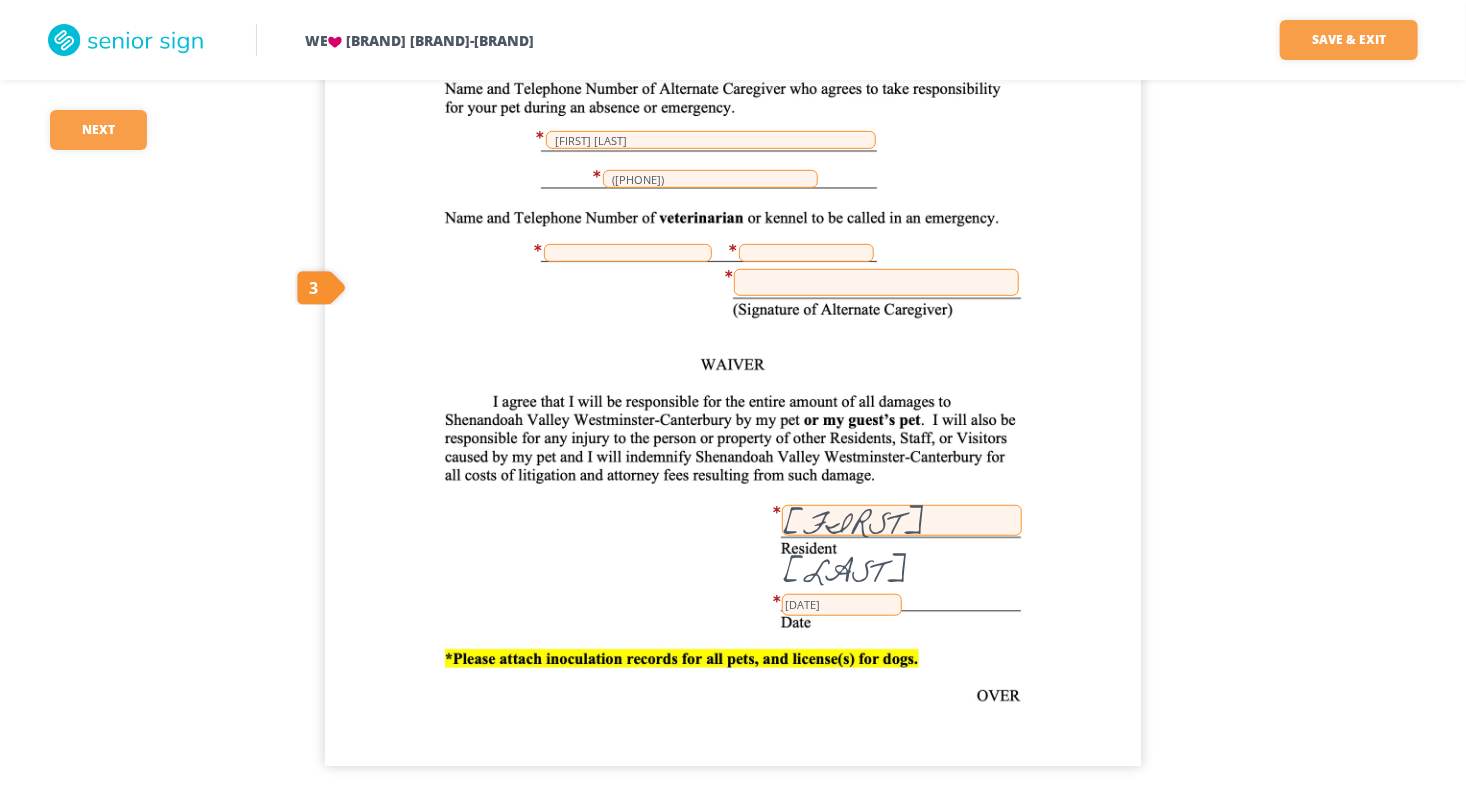 click on "1 [FIRST] [LAST] 1440 BRD #201 Cat 1 [LAST] [FIRST] [LAST] ([PHONE]) [FIRST] [LAST] __/__/____" at bounding box center [733, 238] 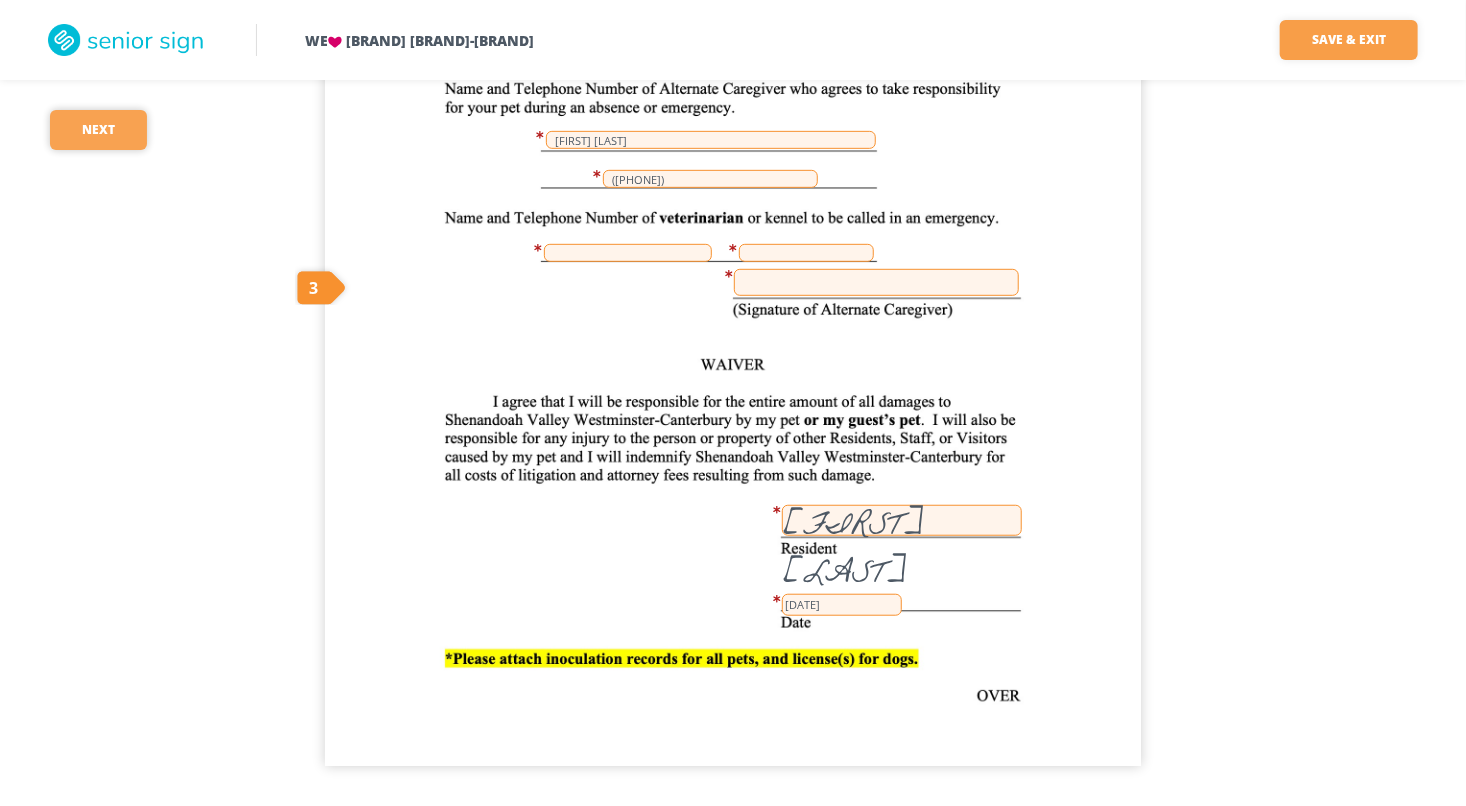 click on "Next" at bounding box center [98, 130] 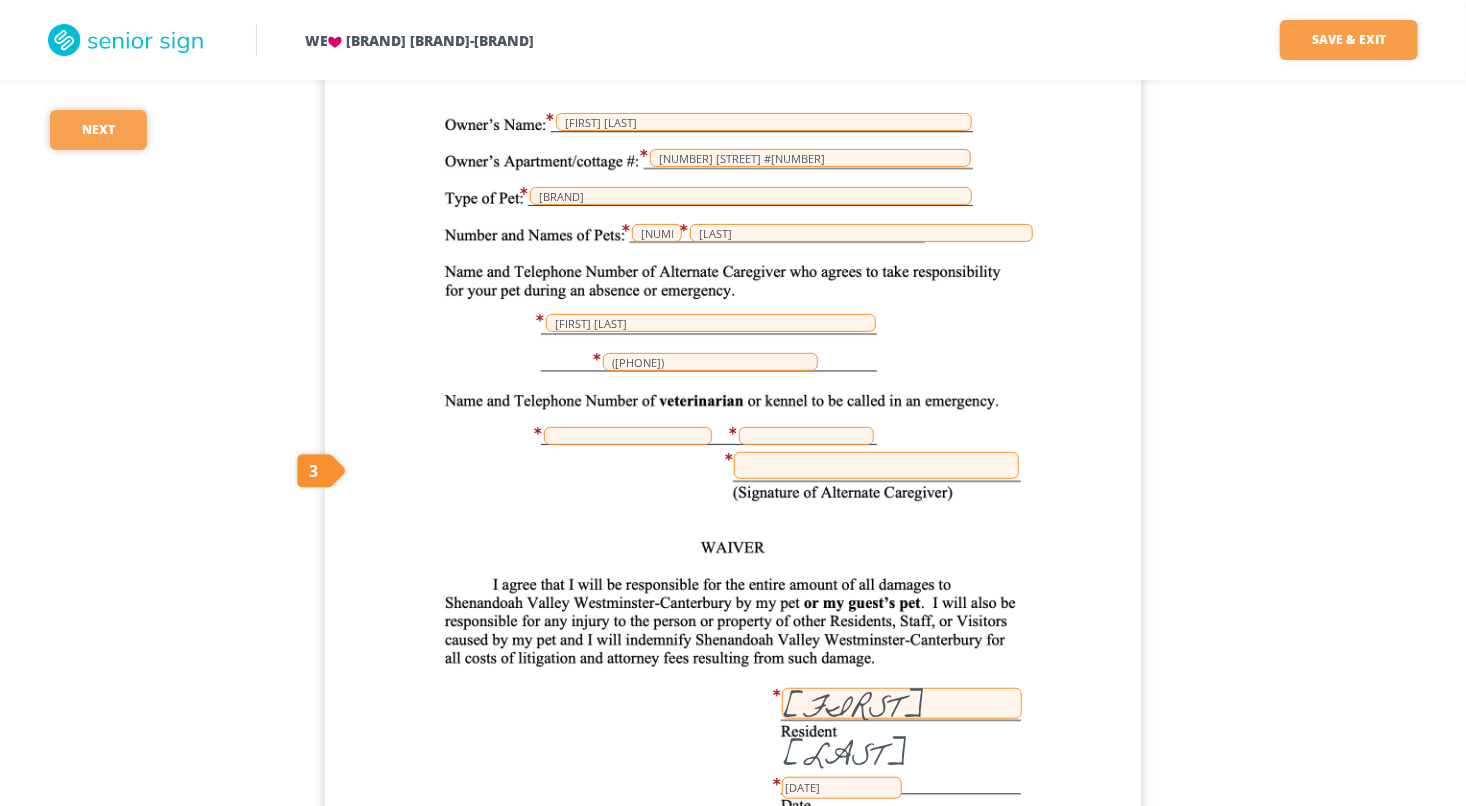 scroll, scrollTop: 255, scrollLeft: 0, axis: vertical 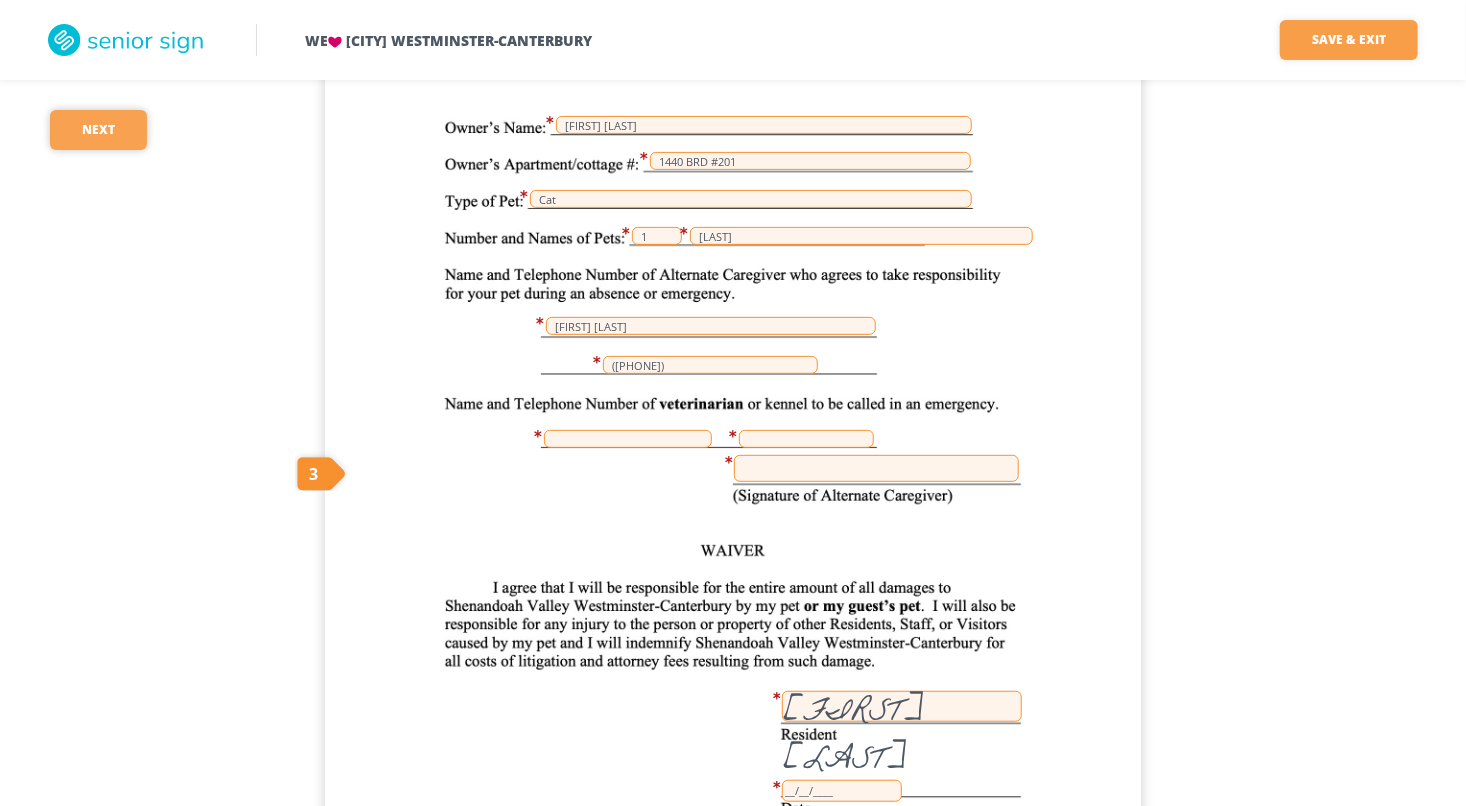 click on "Next" at bounding box center [98, 130] 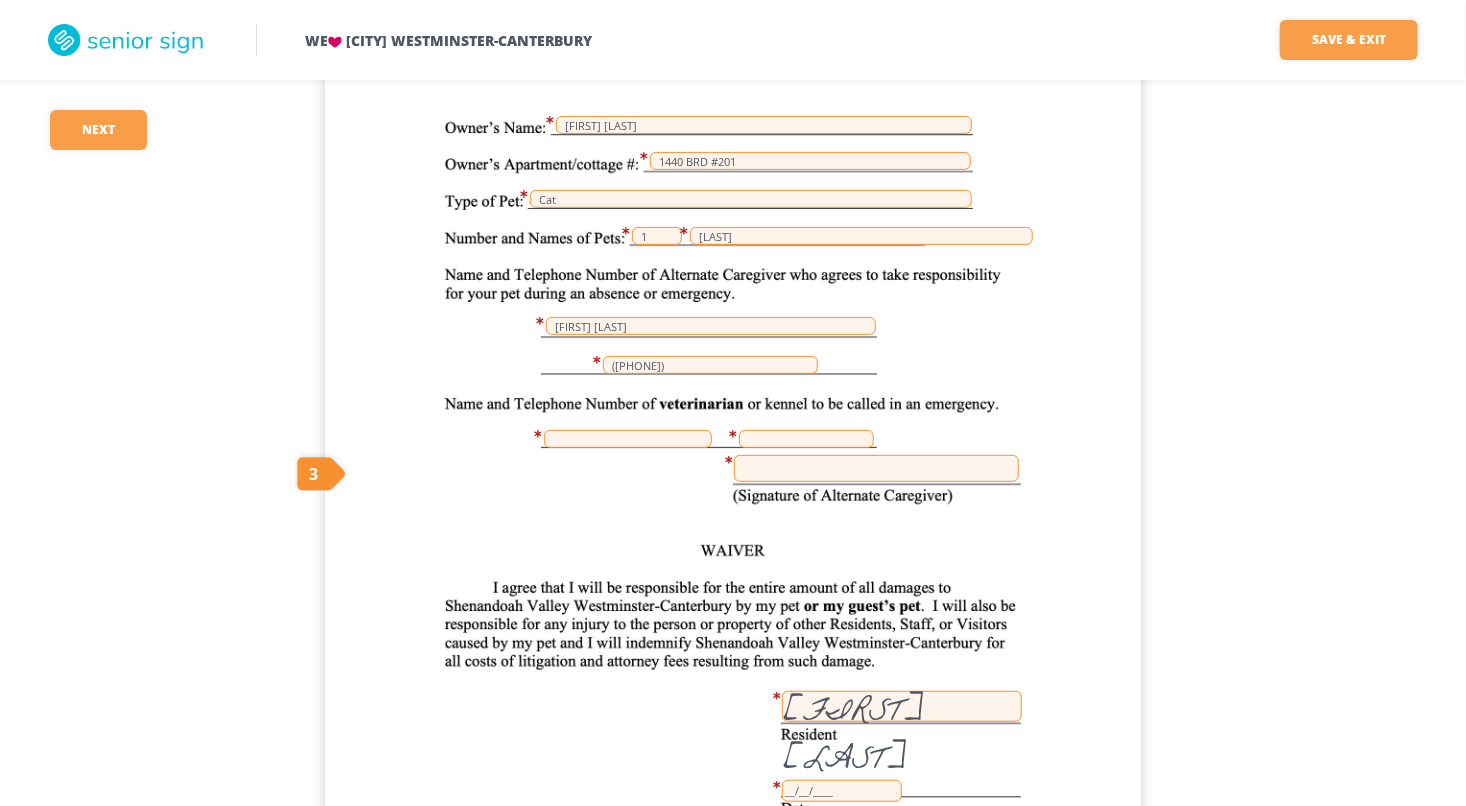 click on "3" at bounding box center (321, 471) 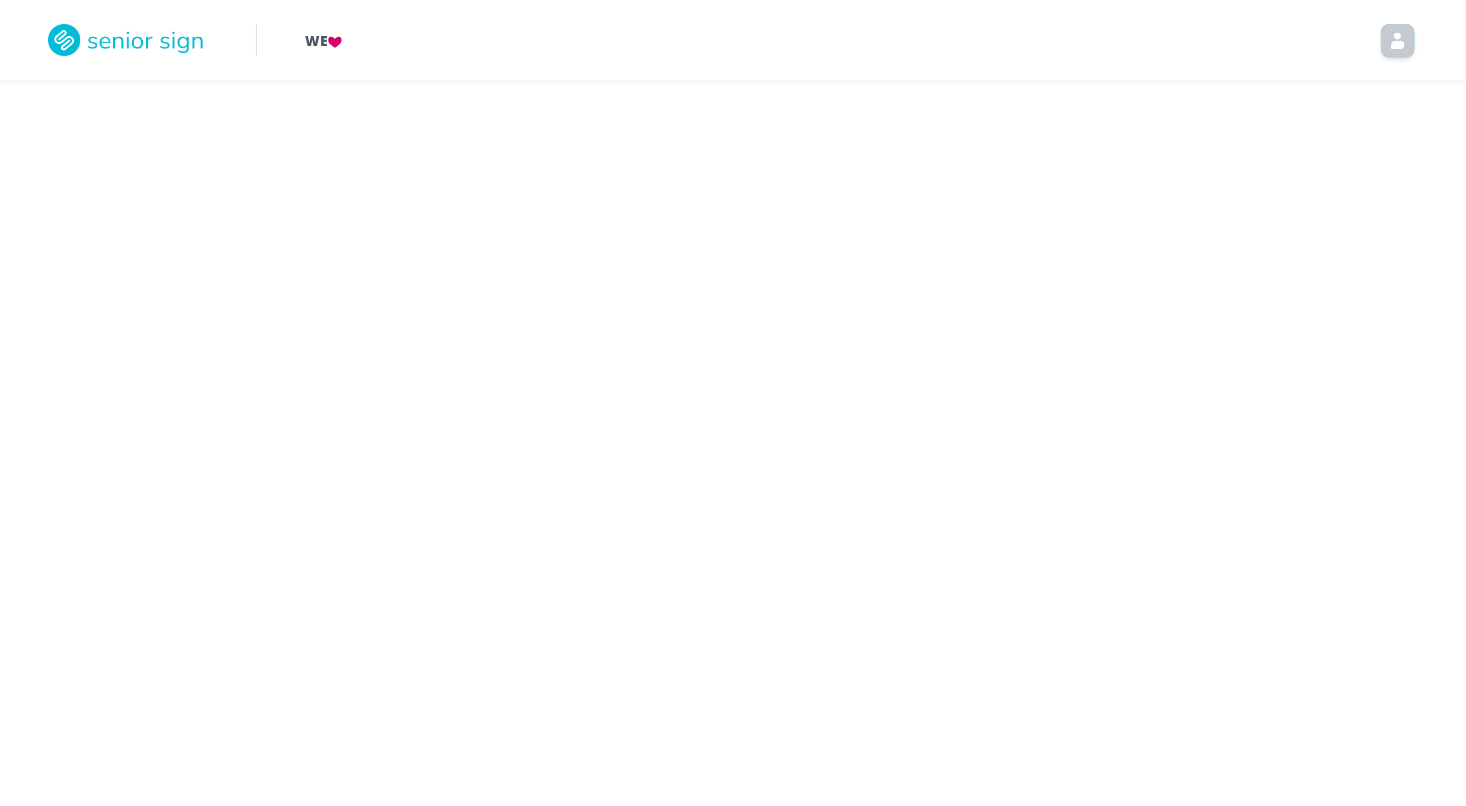 scroll, scrollTop: 0, scrollLeft: 0, axis: both 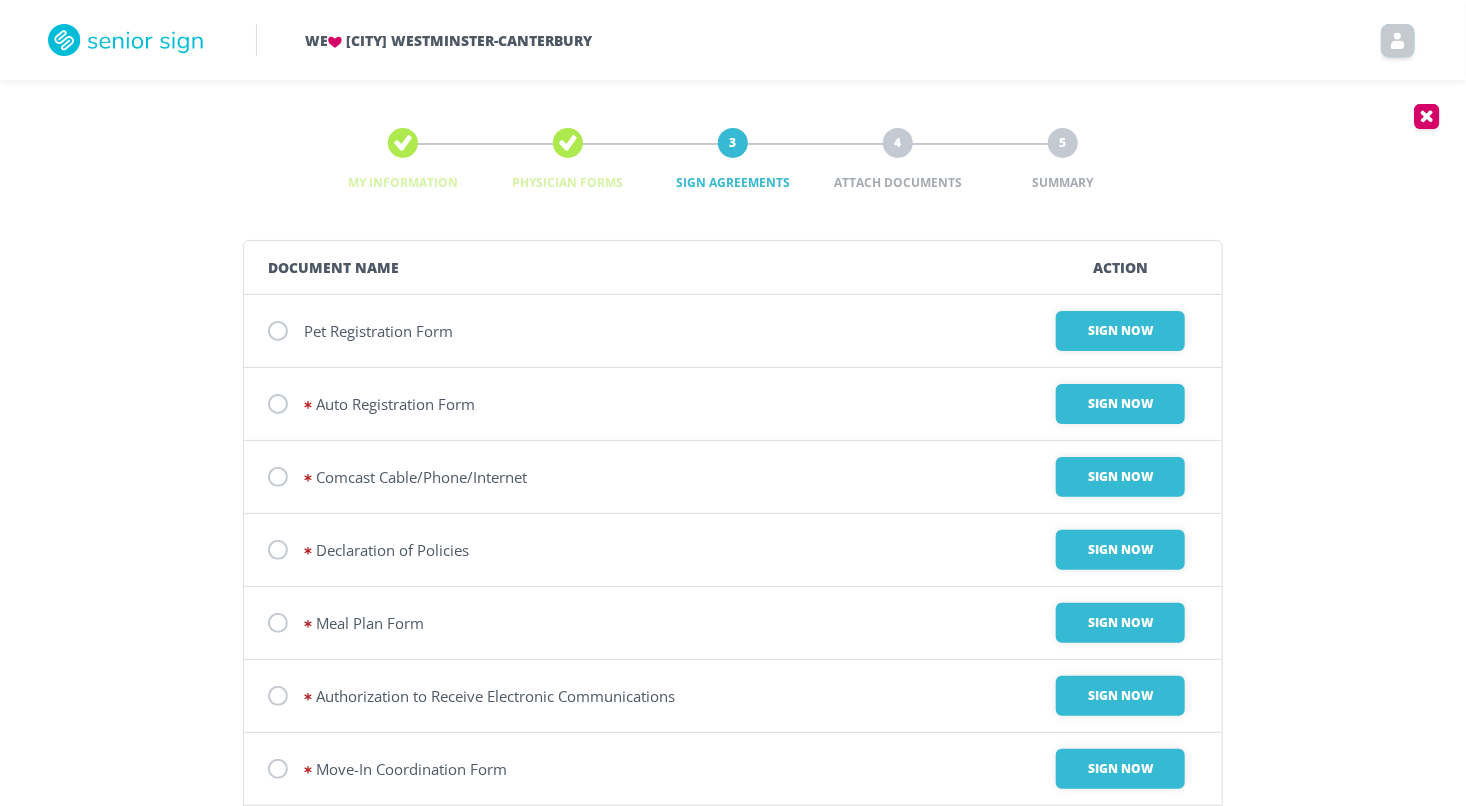 click on "Auto Registration Form" at bounding box center (378, 331) 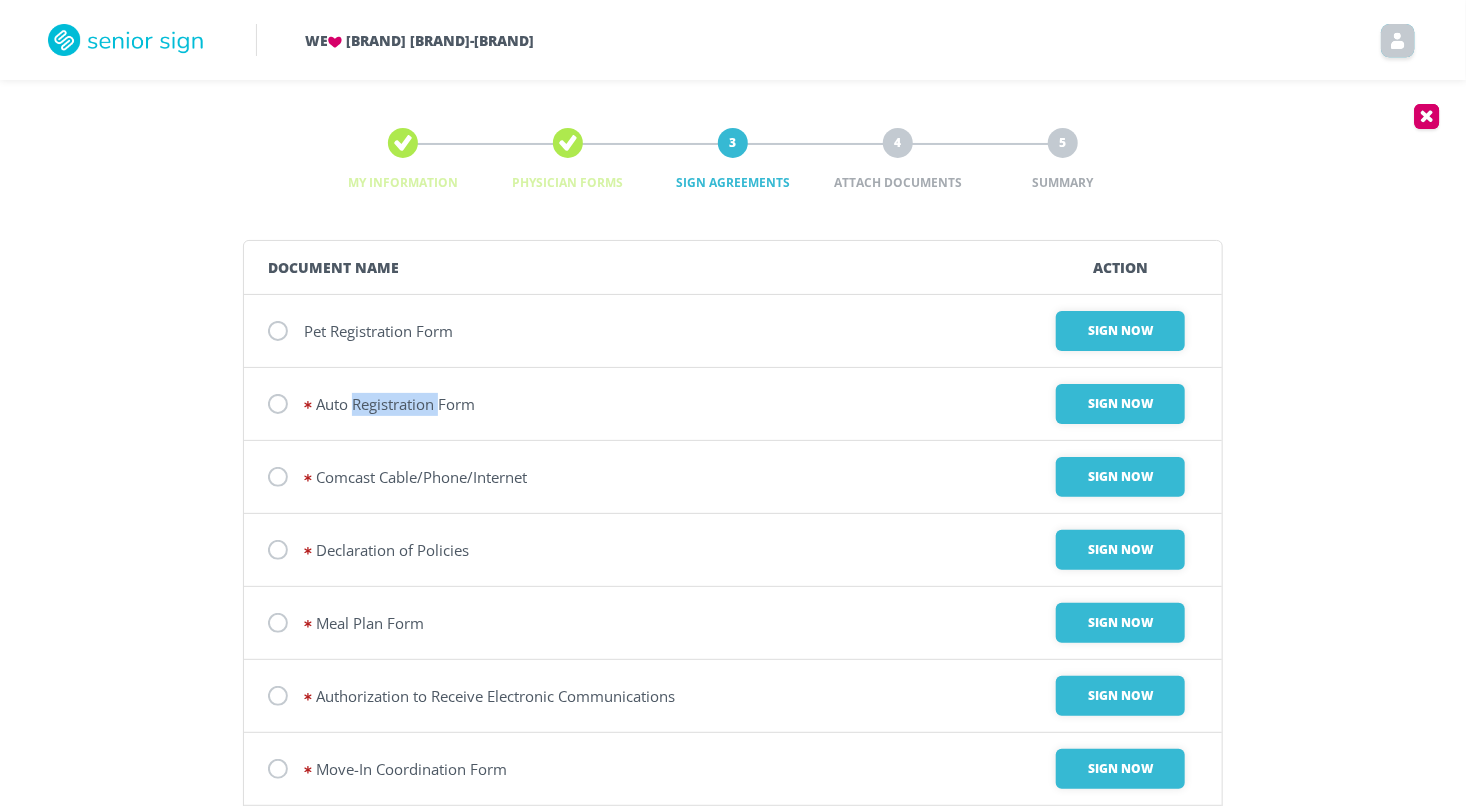 click on "Auto Registration Form" at bounding box center (378, 331) 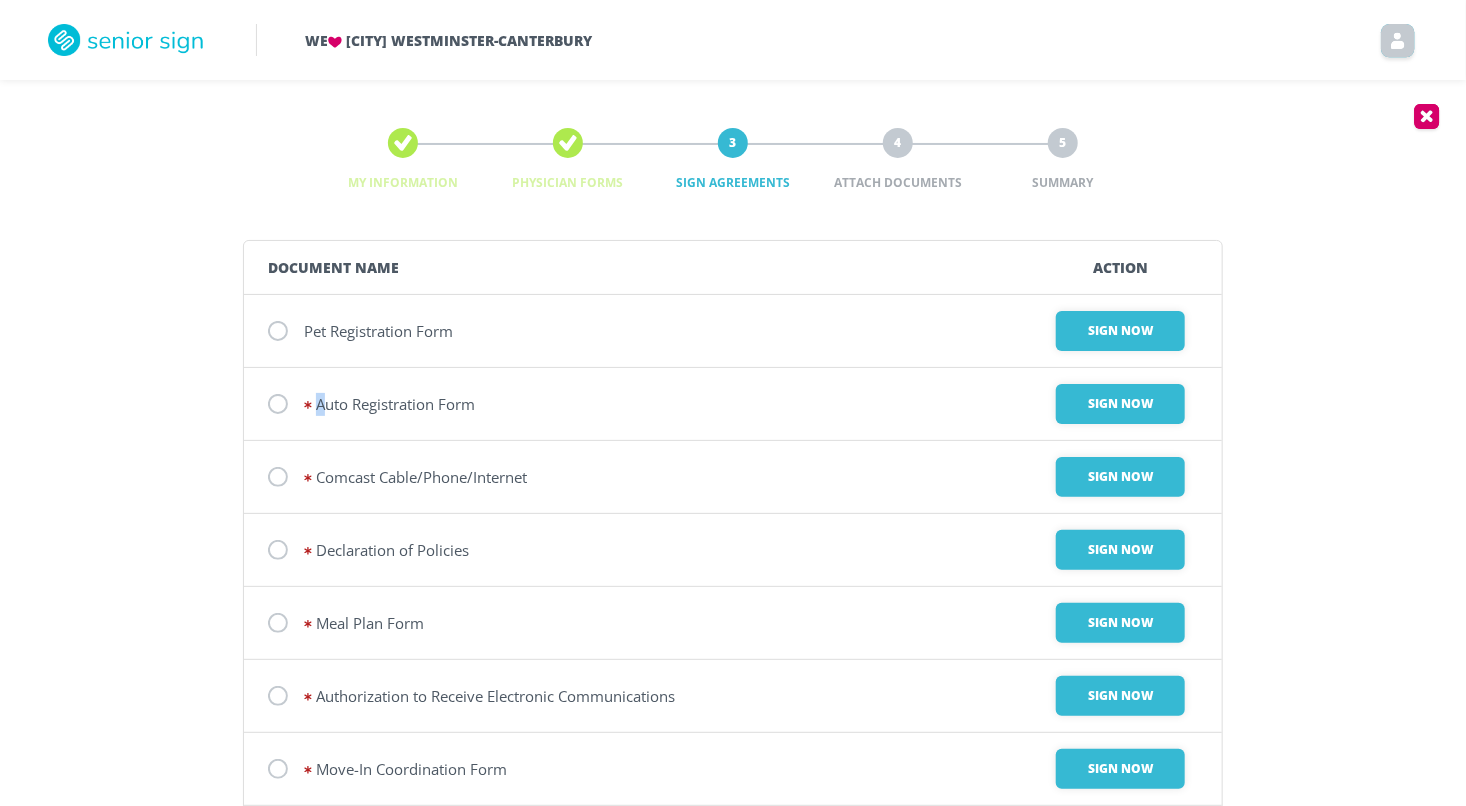 drag, startPoint x: 425, startPoint y: 402, endPoint x: 321, endPoint y: 399, distance: 104.04326 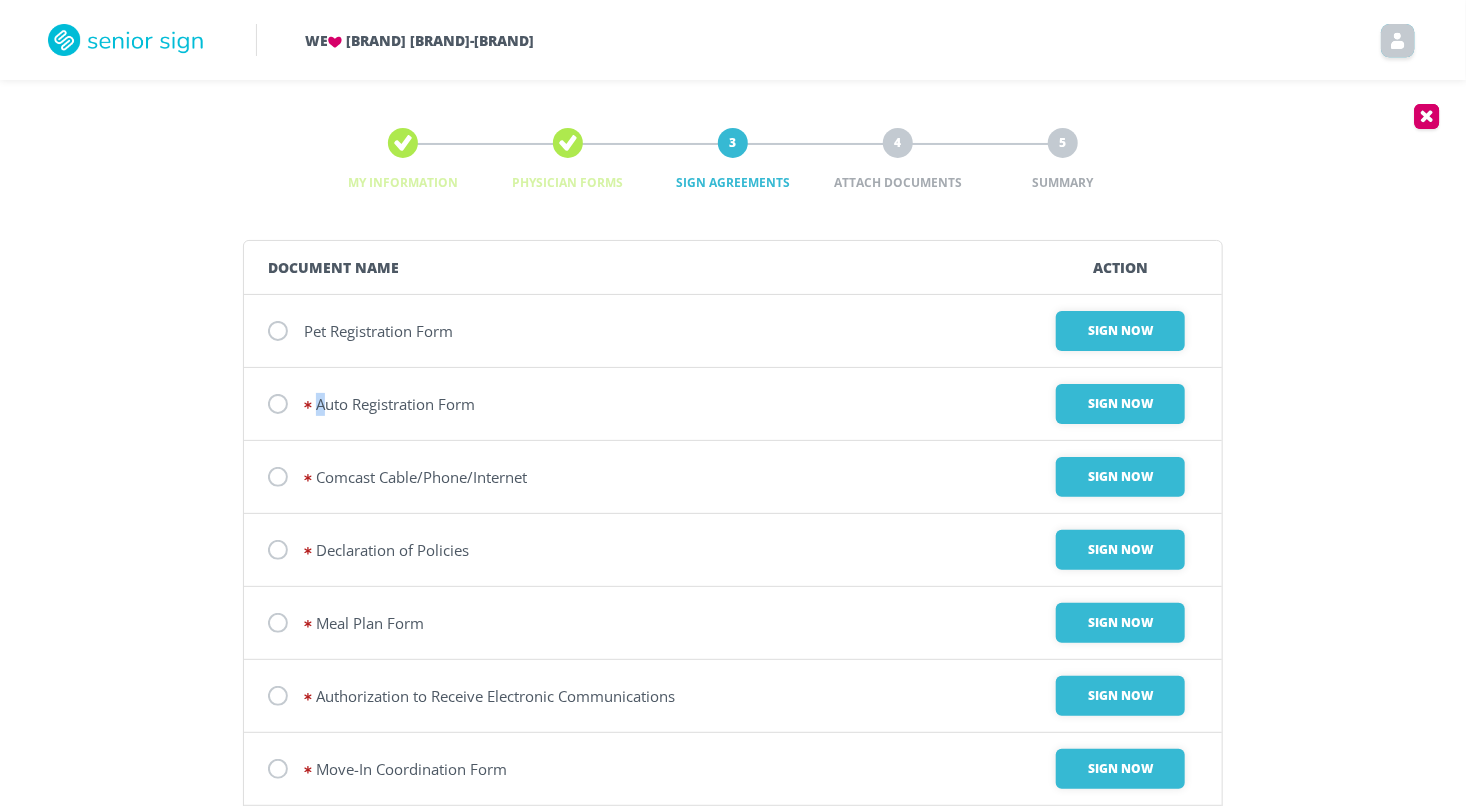 click on "Auto Registration Form" at bounding box center [378, 331] 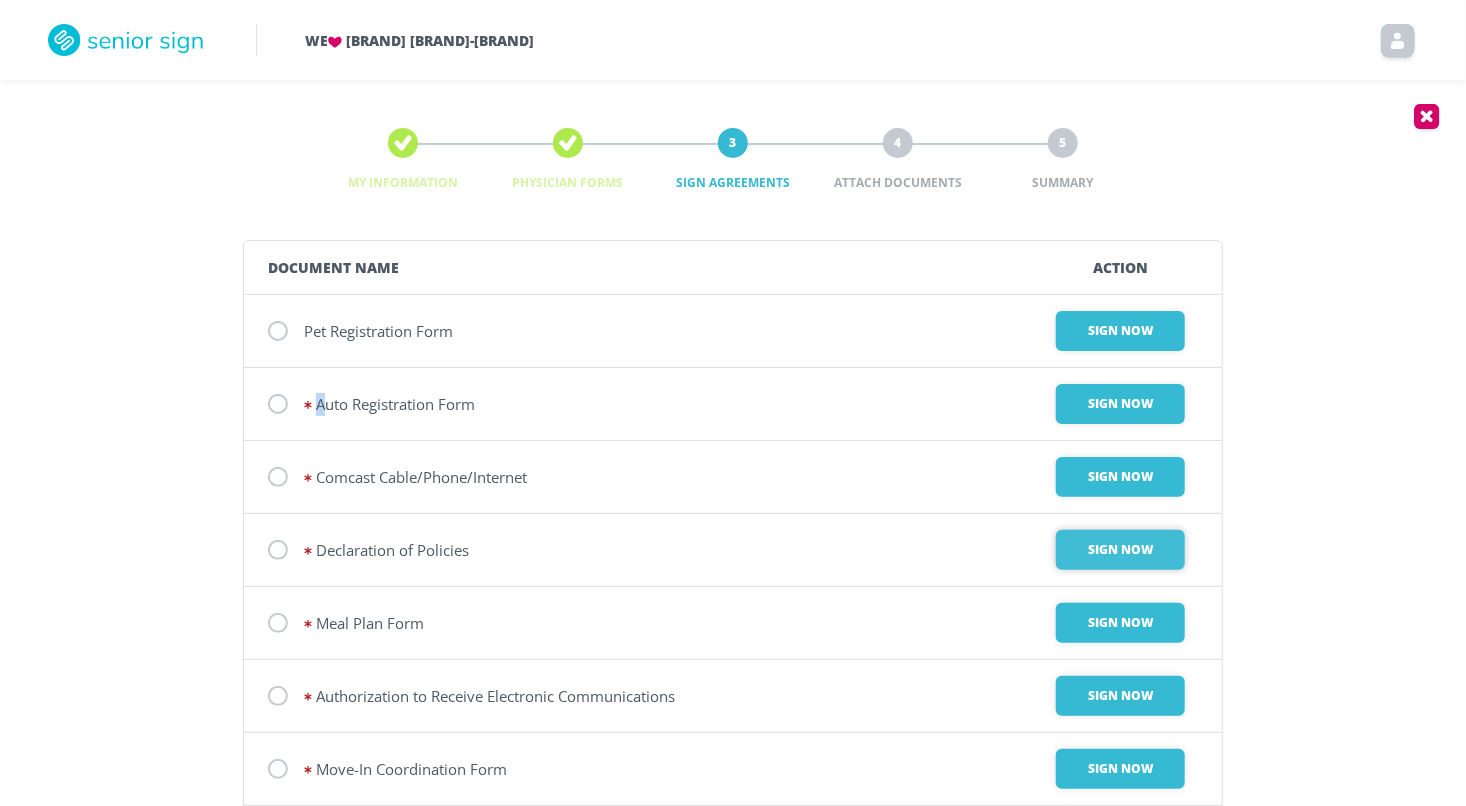 click on "Sign Now" at bounding box center (1120, 331) 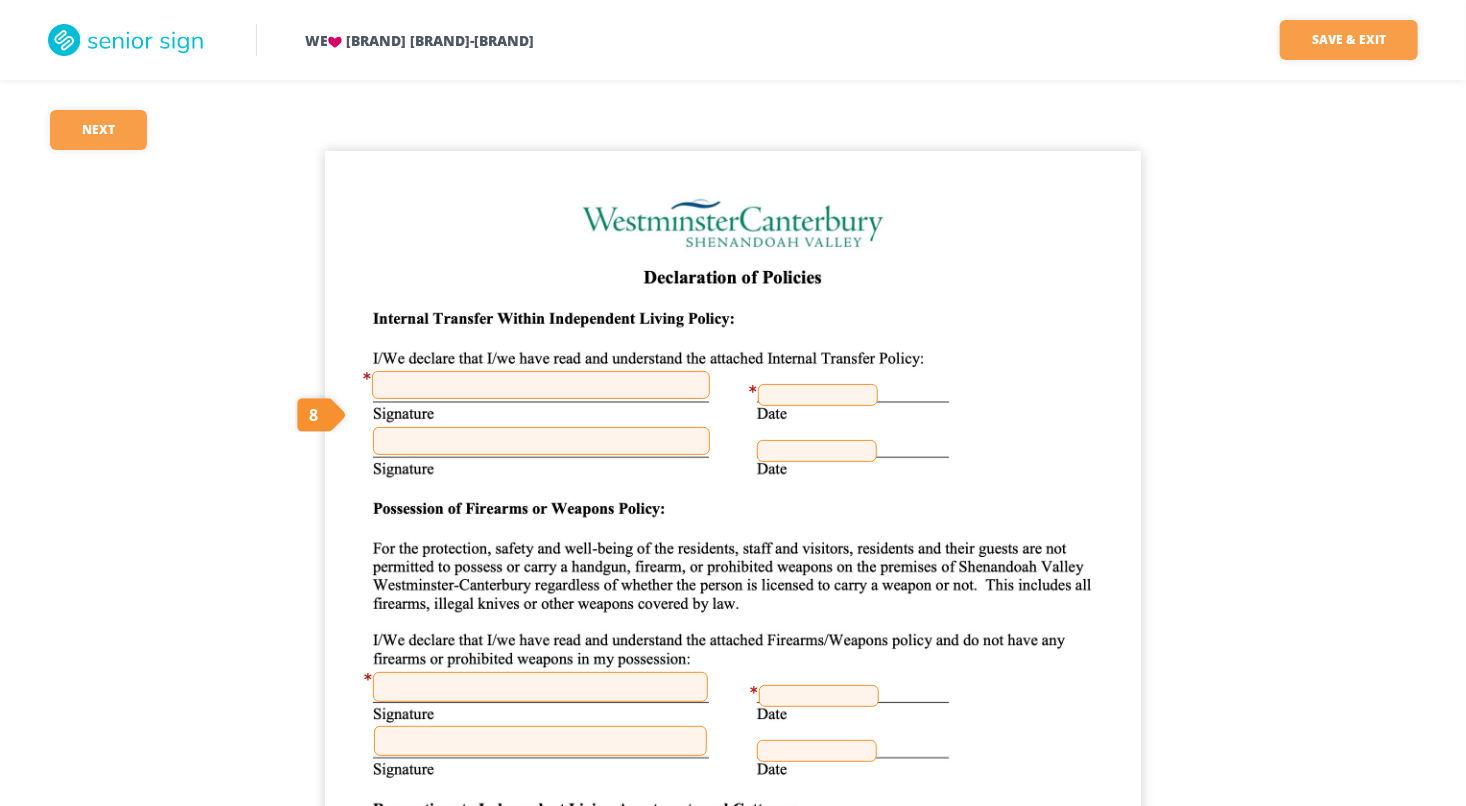 click at bounding box center (541, 385) 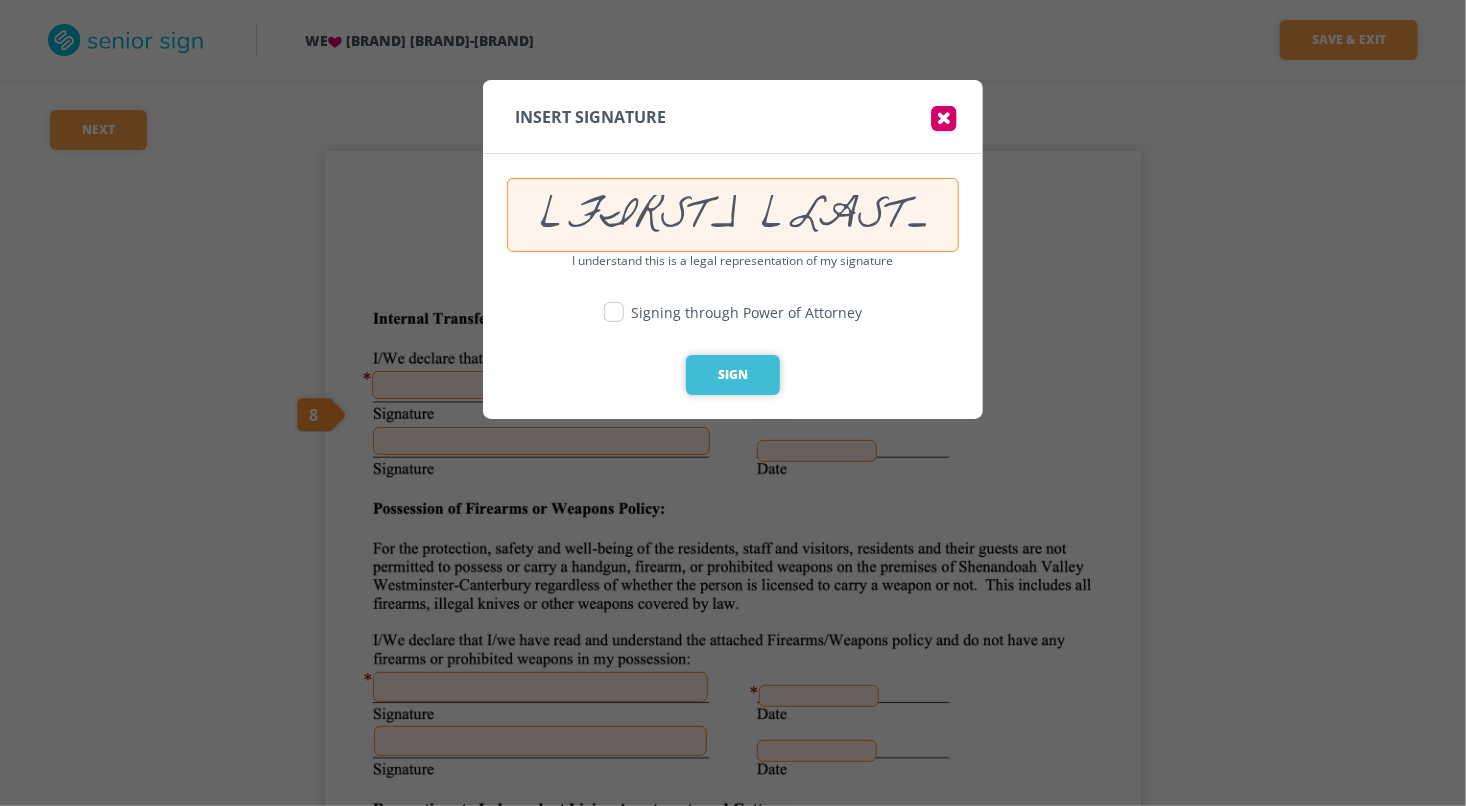 click on "Sign" at bounding box center [733, 375] 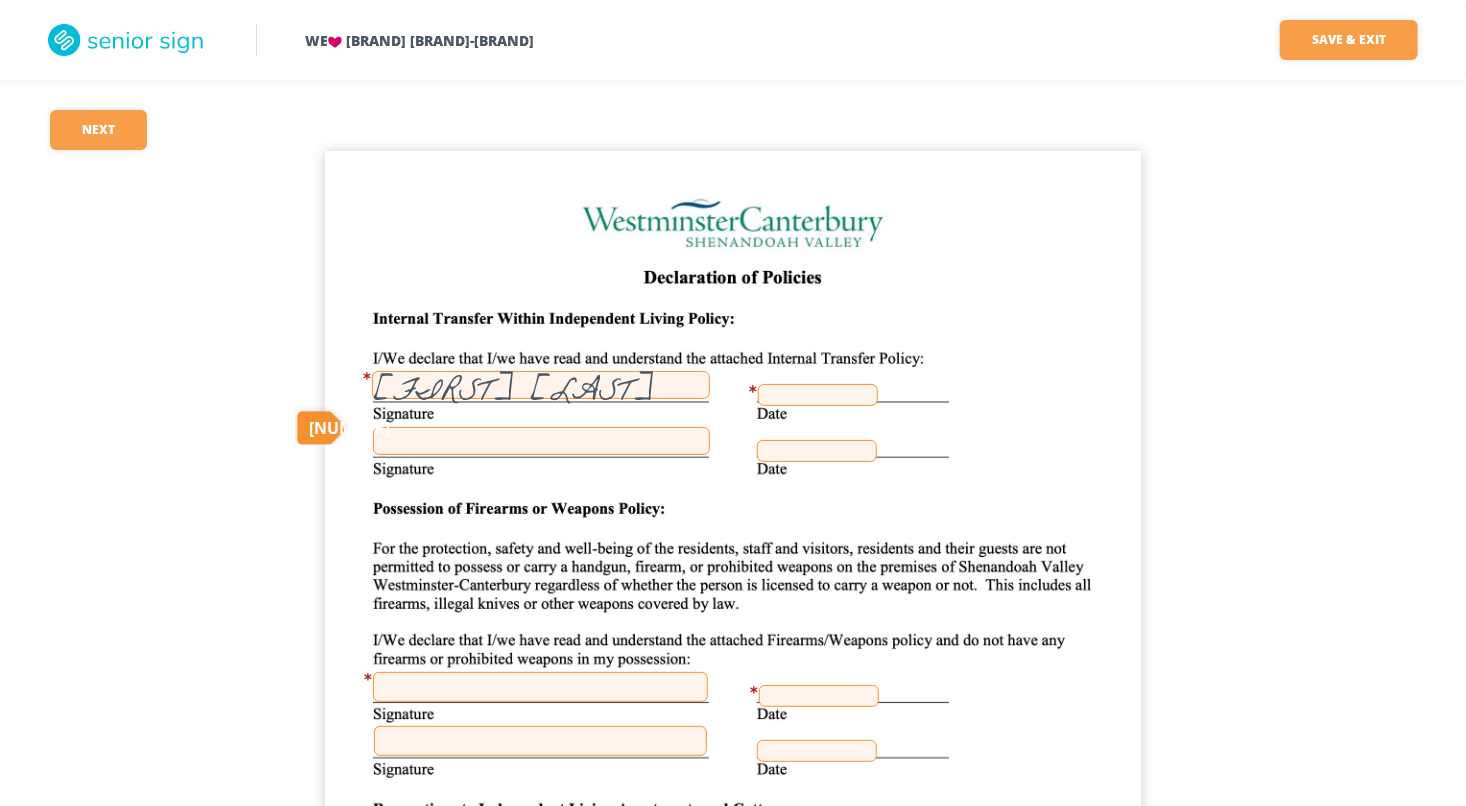 click at bounding box center (818, 395) 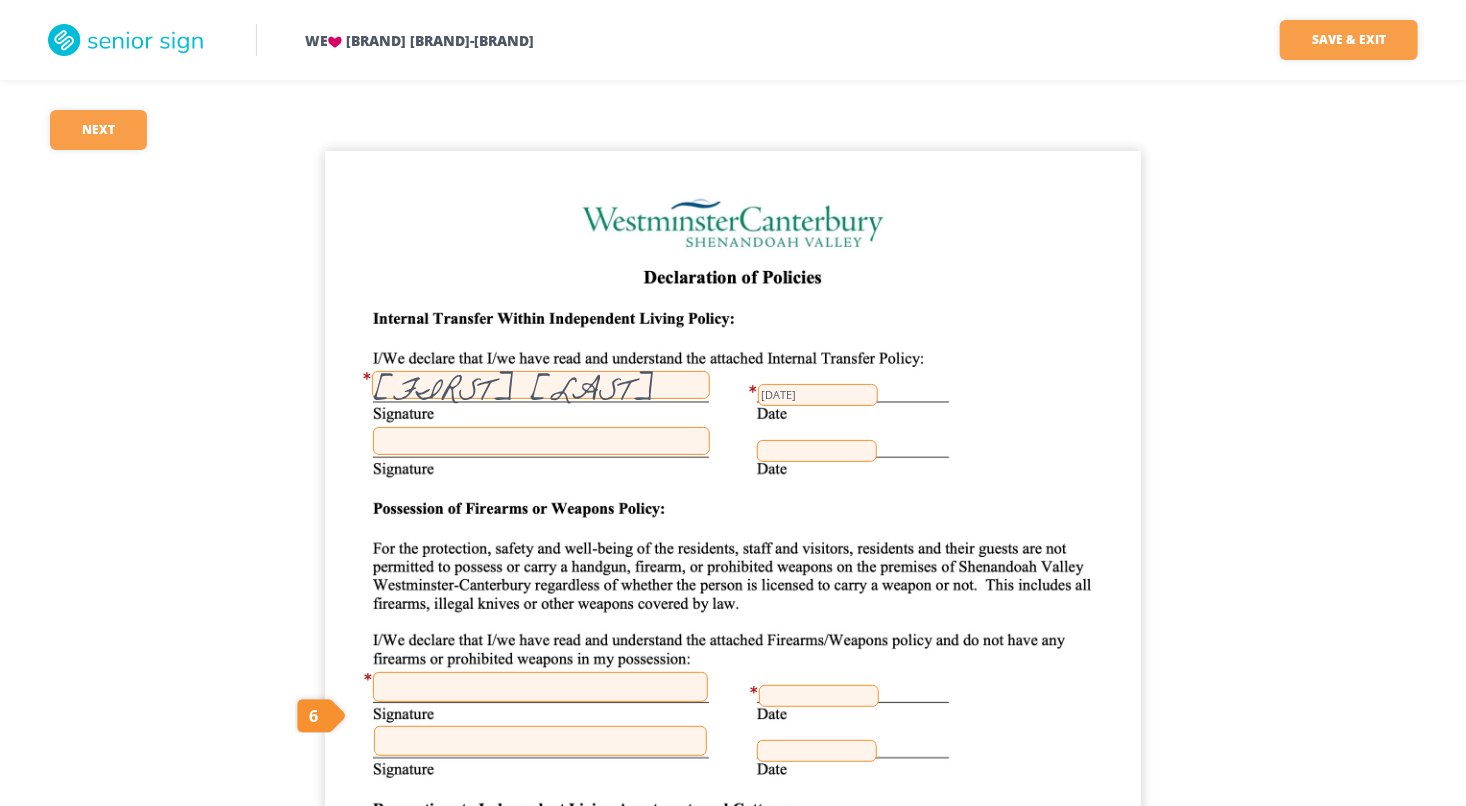 click at bounding box center [540, 687] 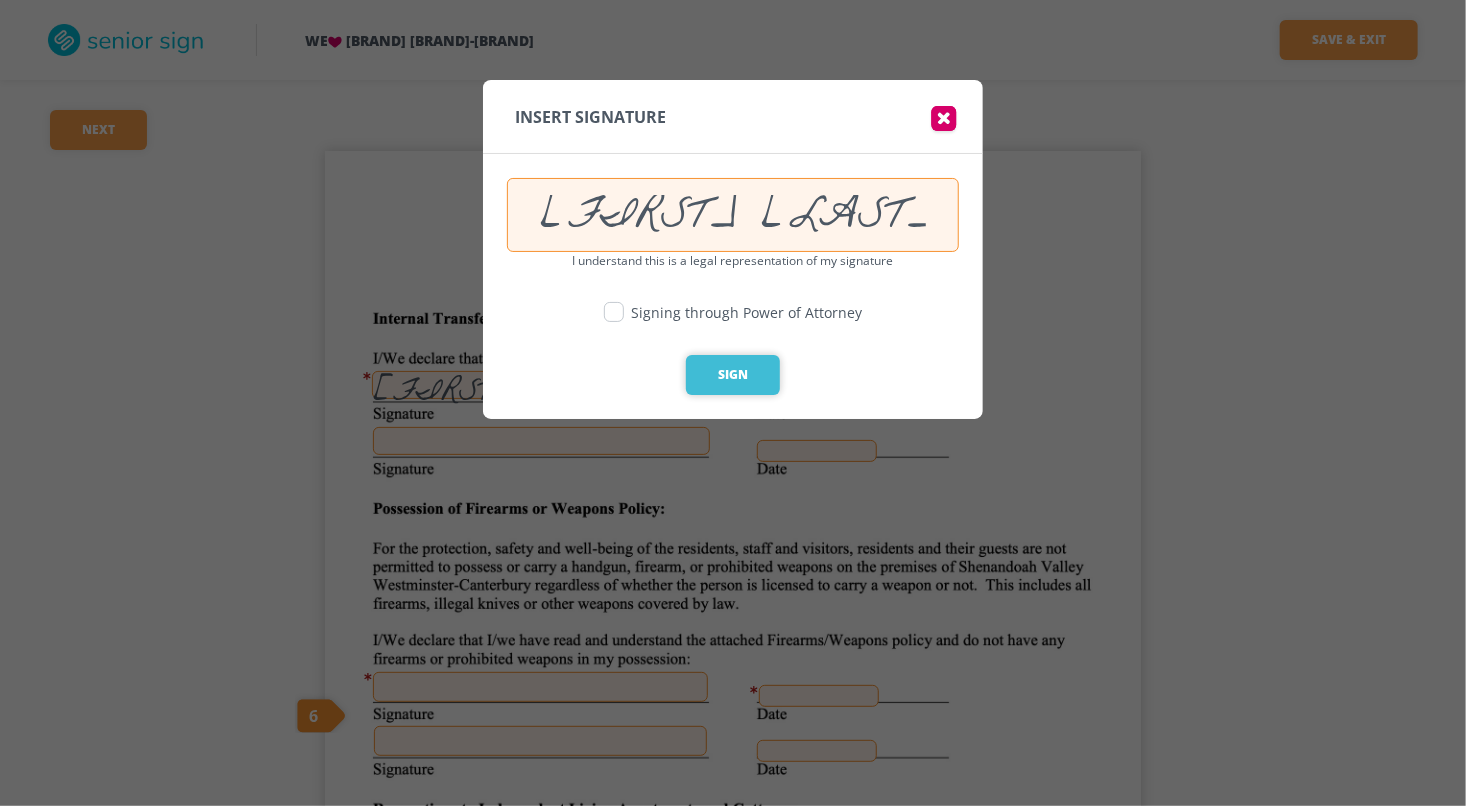 click on "Sign" at bounding box center [733, 375] 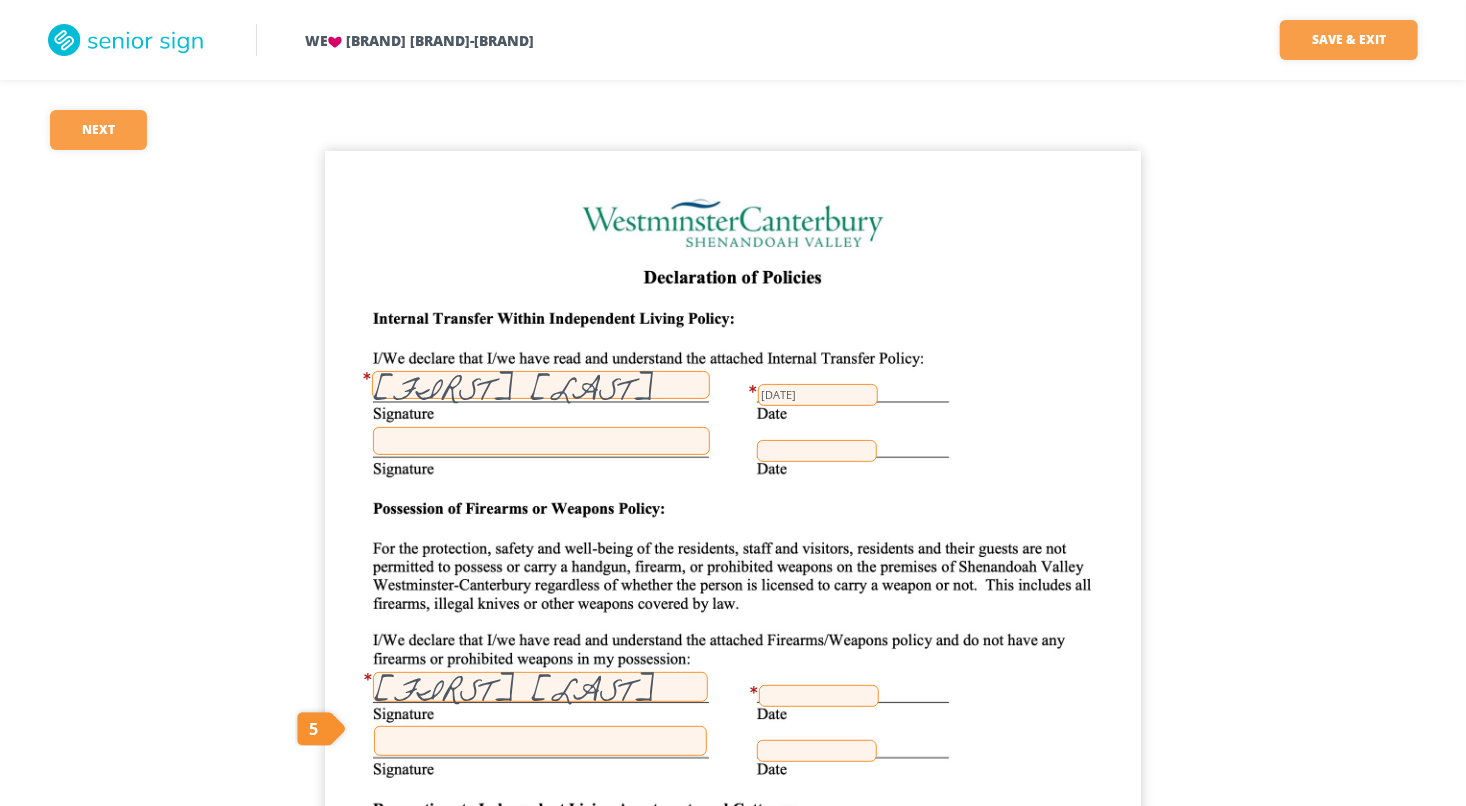 click at bounding box center [819, 696] 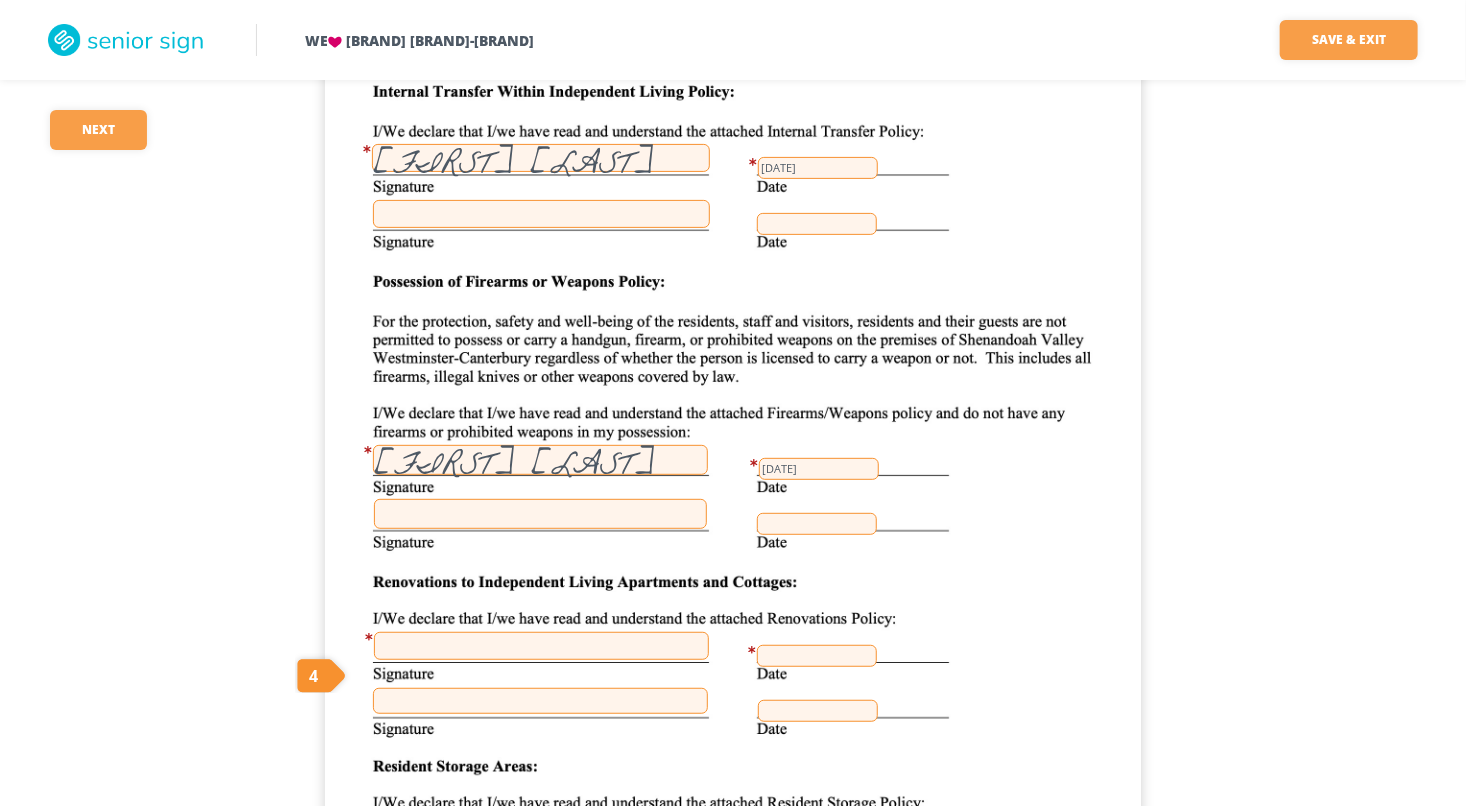 scroll, scrollTop: 307, scrollLeft: 0, axis: vertical 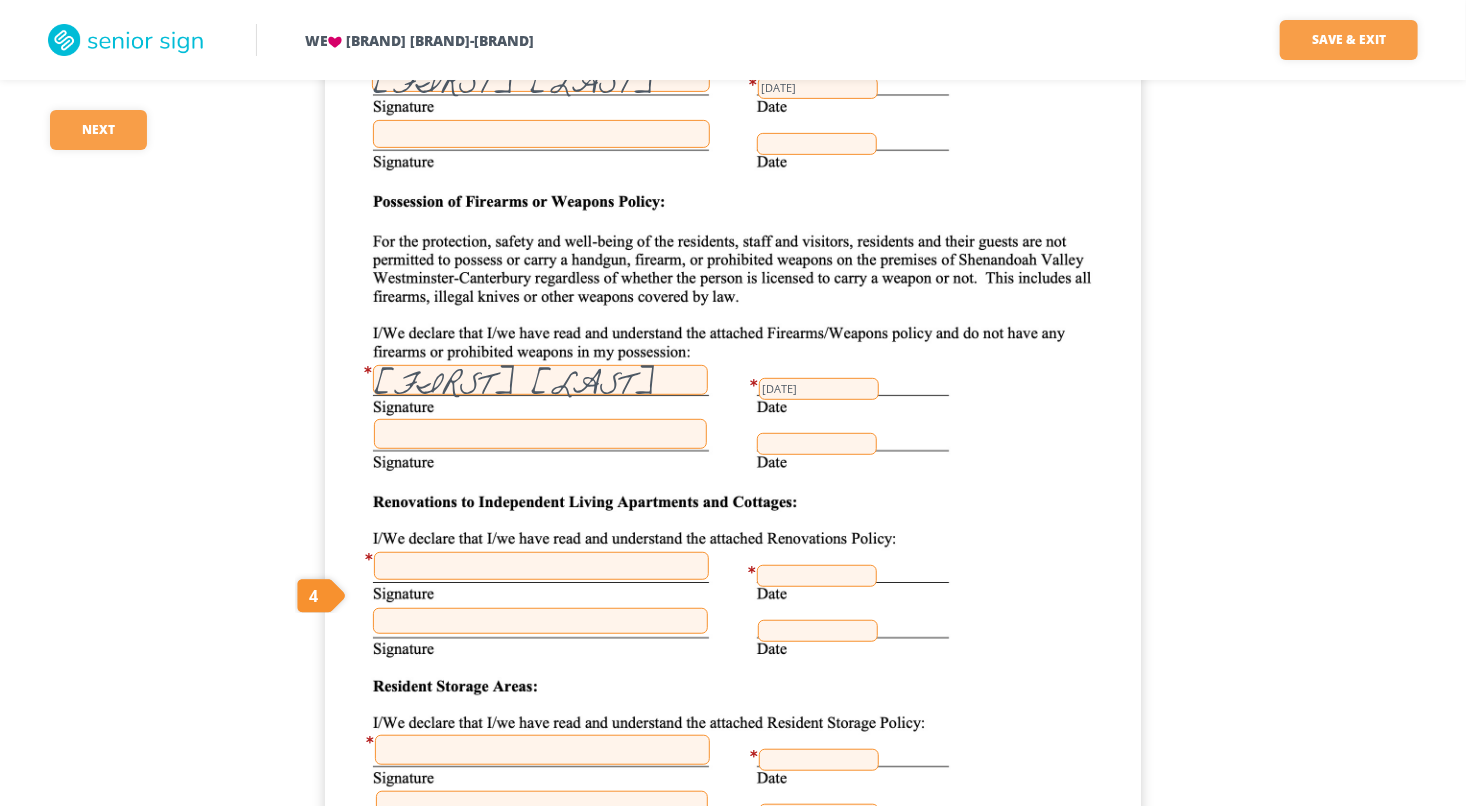 click at bounding box center [541, 566] 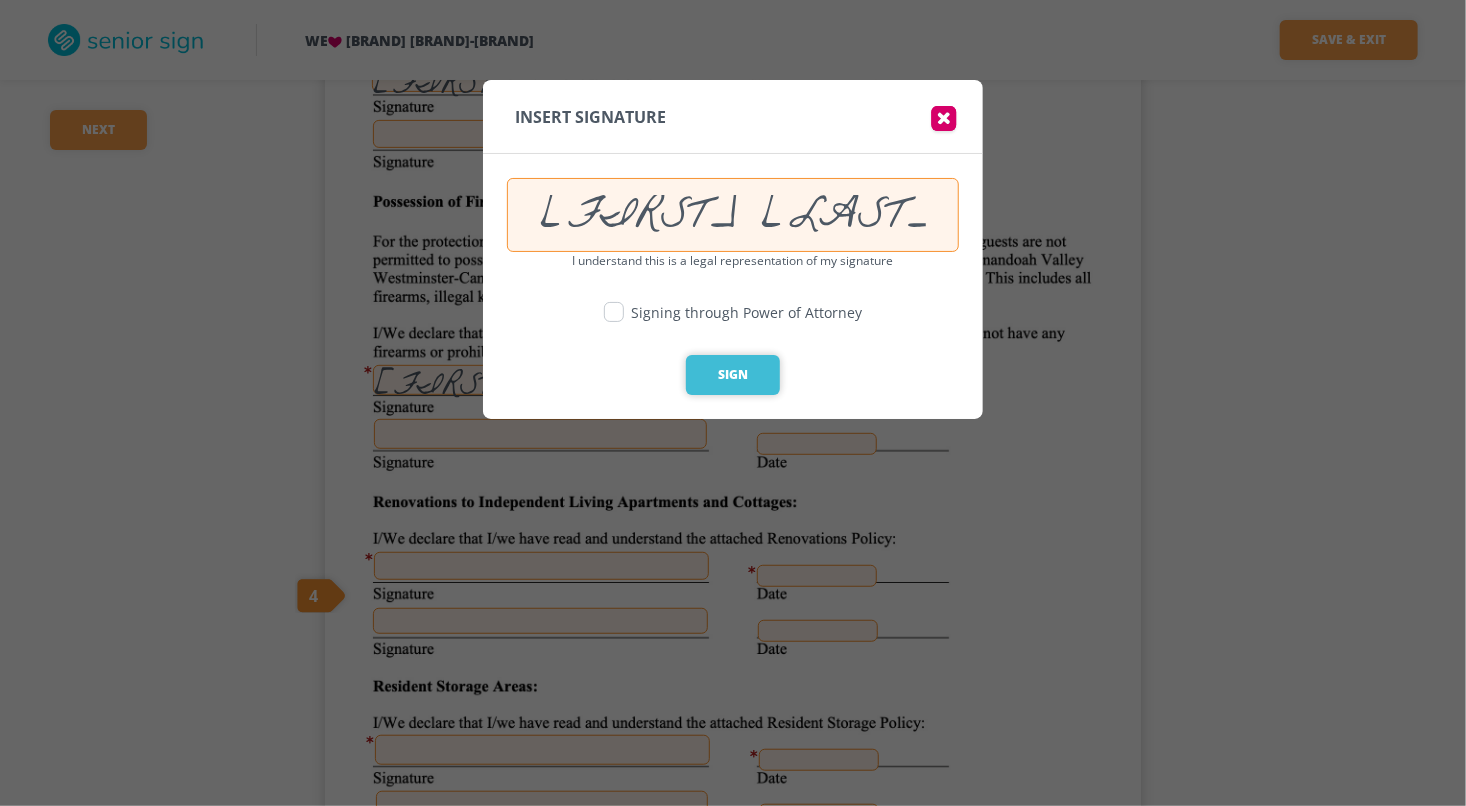 click on "Sign" at bounding box center [733, 375] 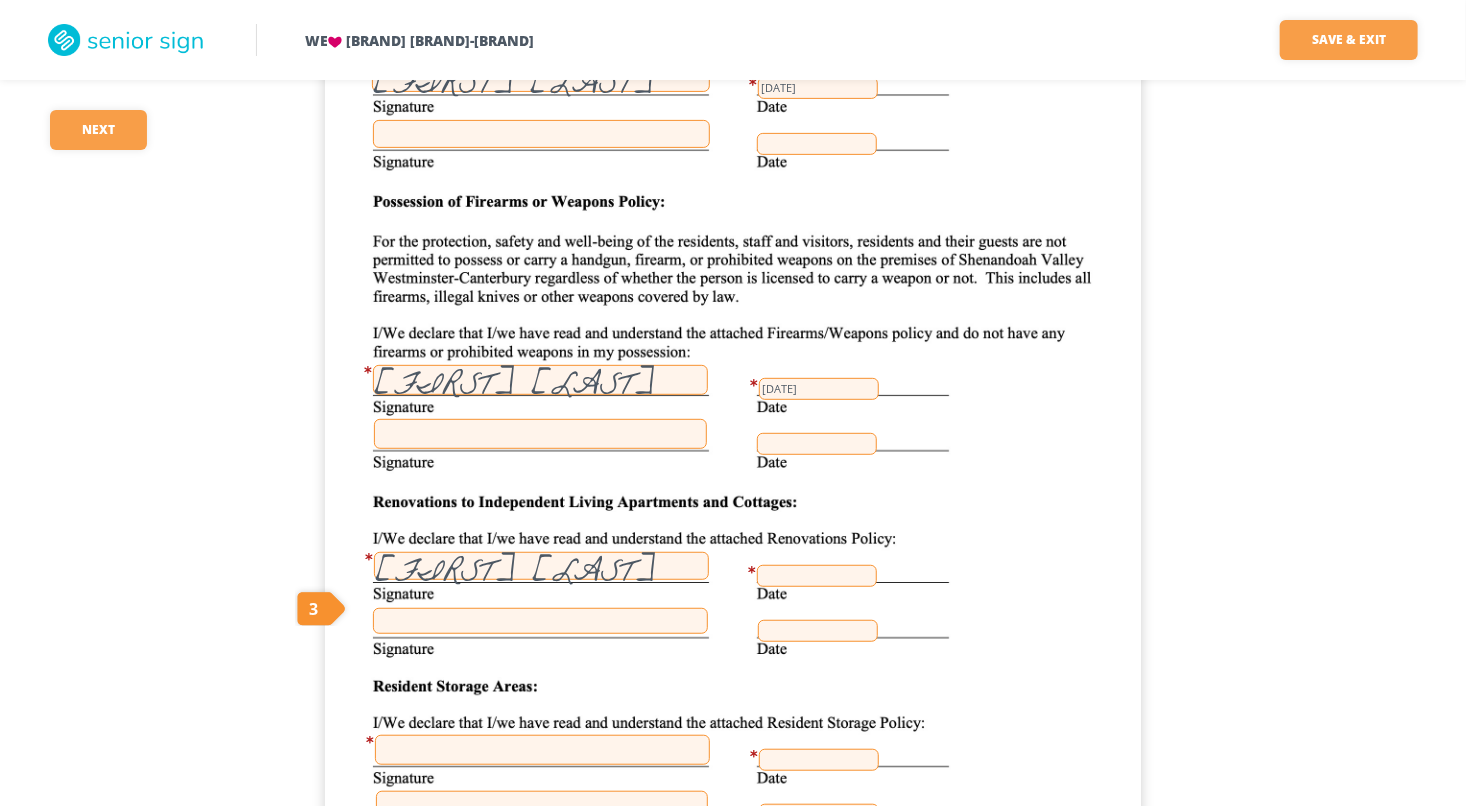 click at bounding box center [817, 576] 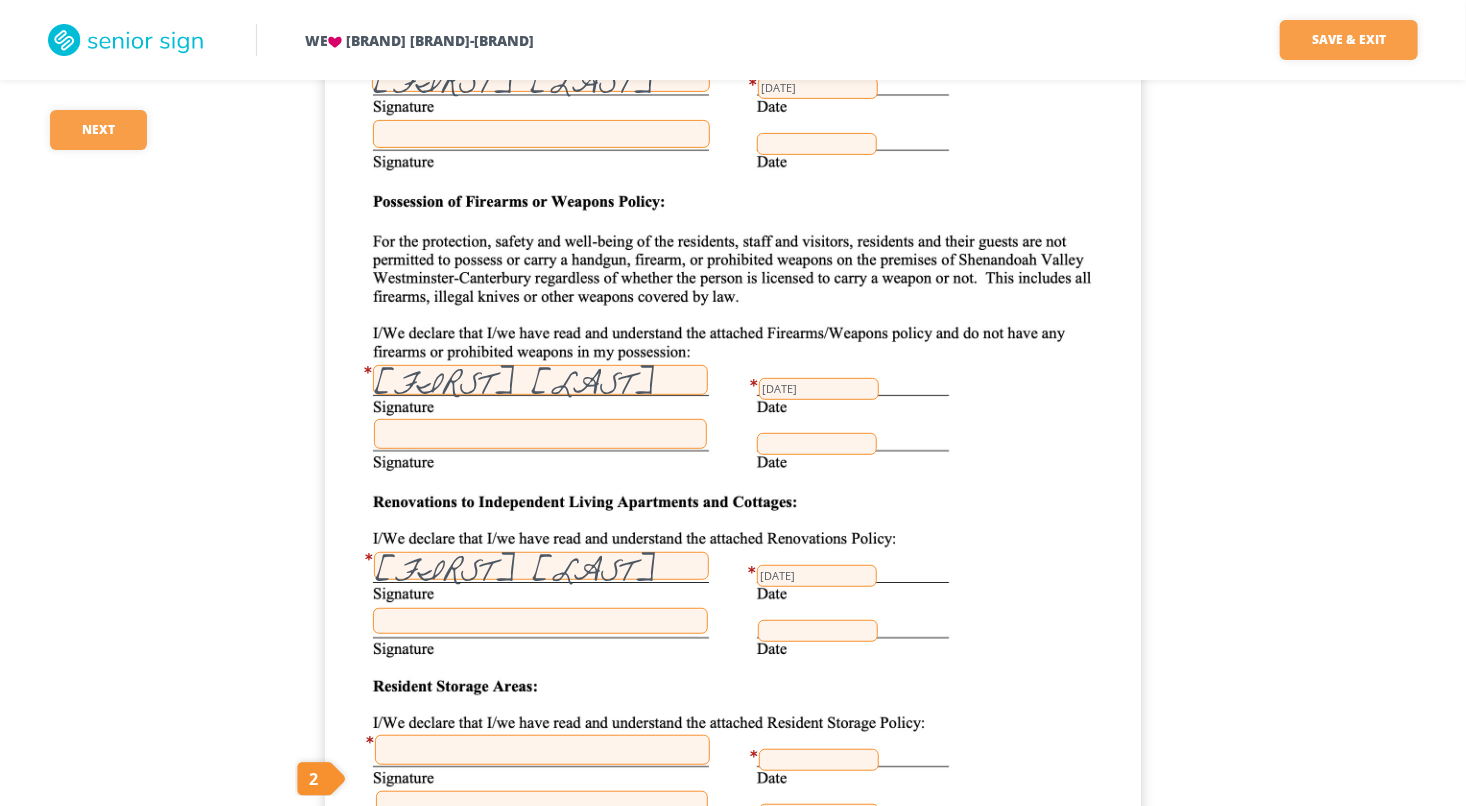 click at bounding box center (542, 750) 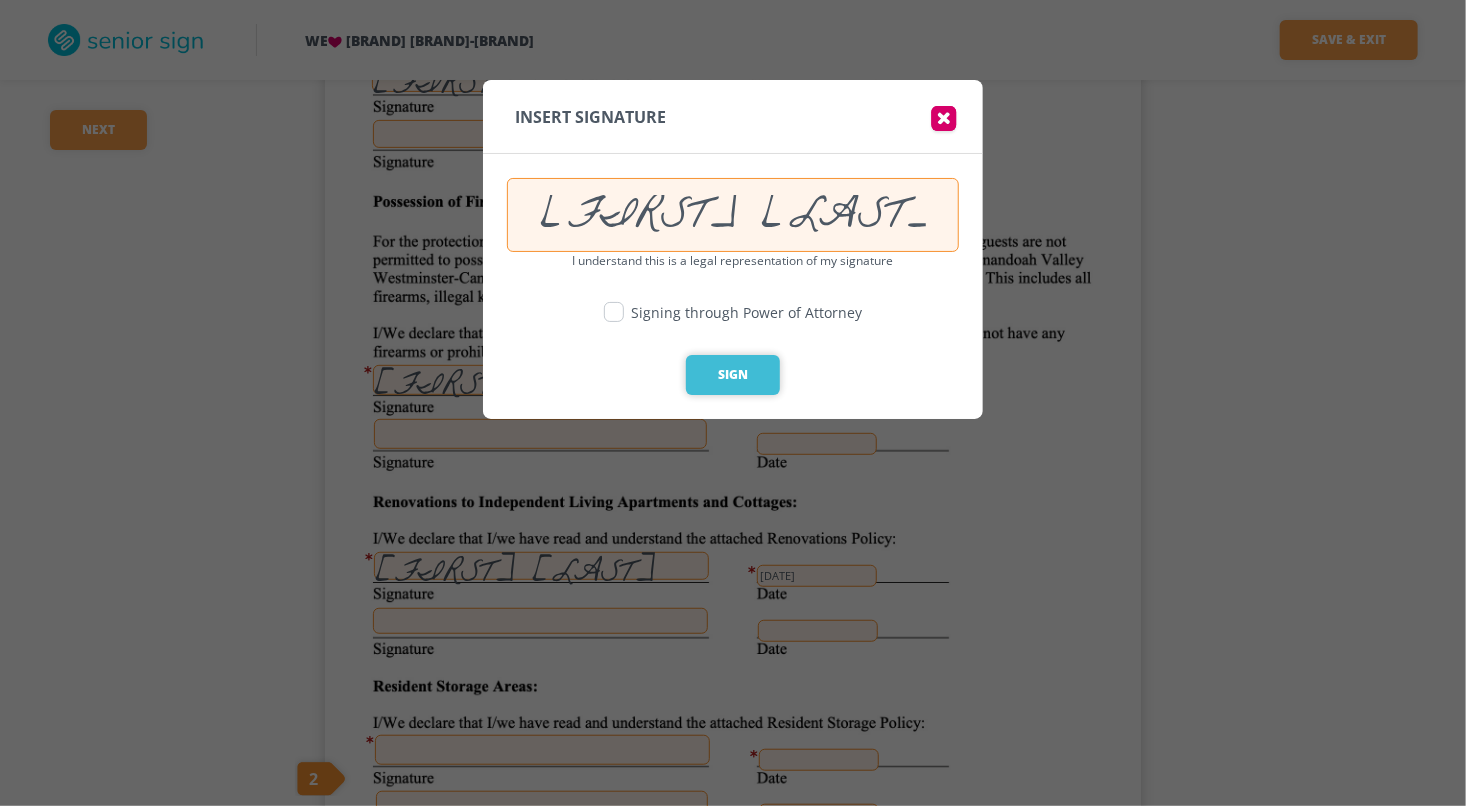 click on "Sign" at bounding box center [733, 375] 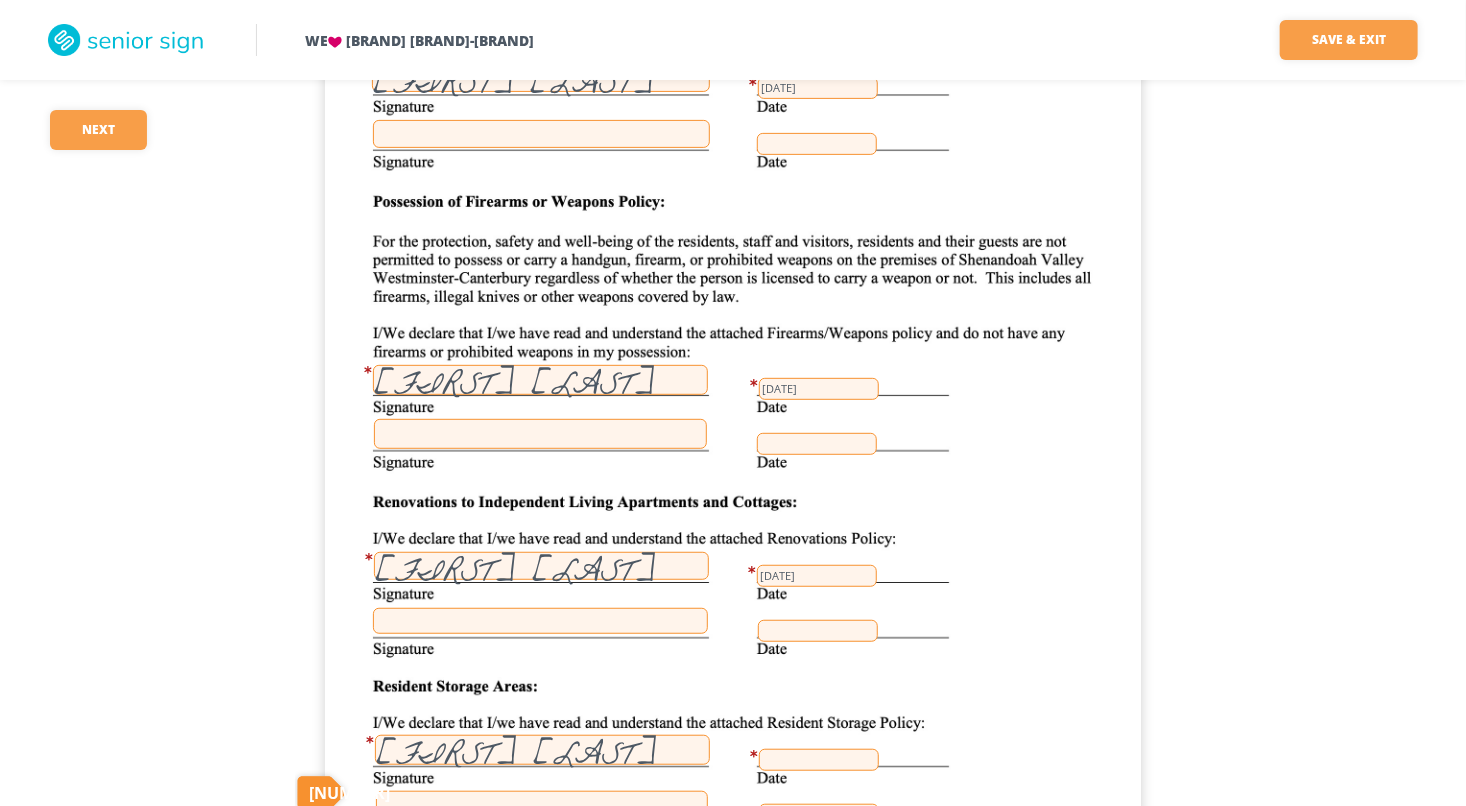 click at bounding box center (819, 760) 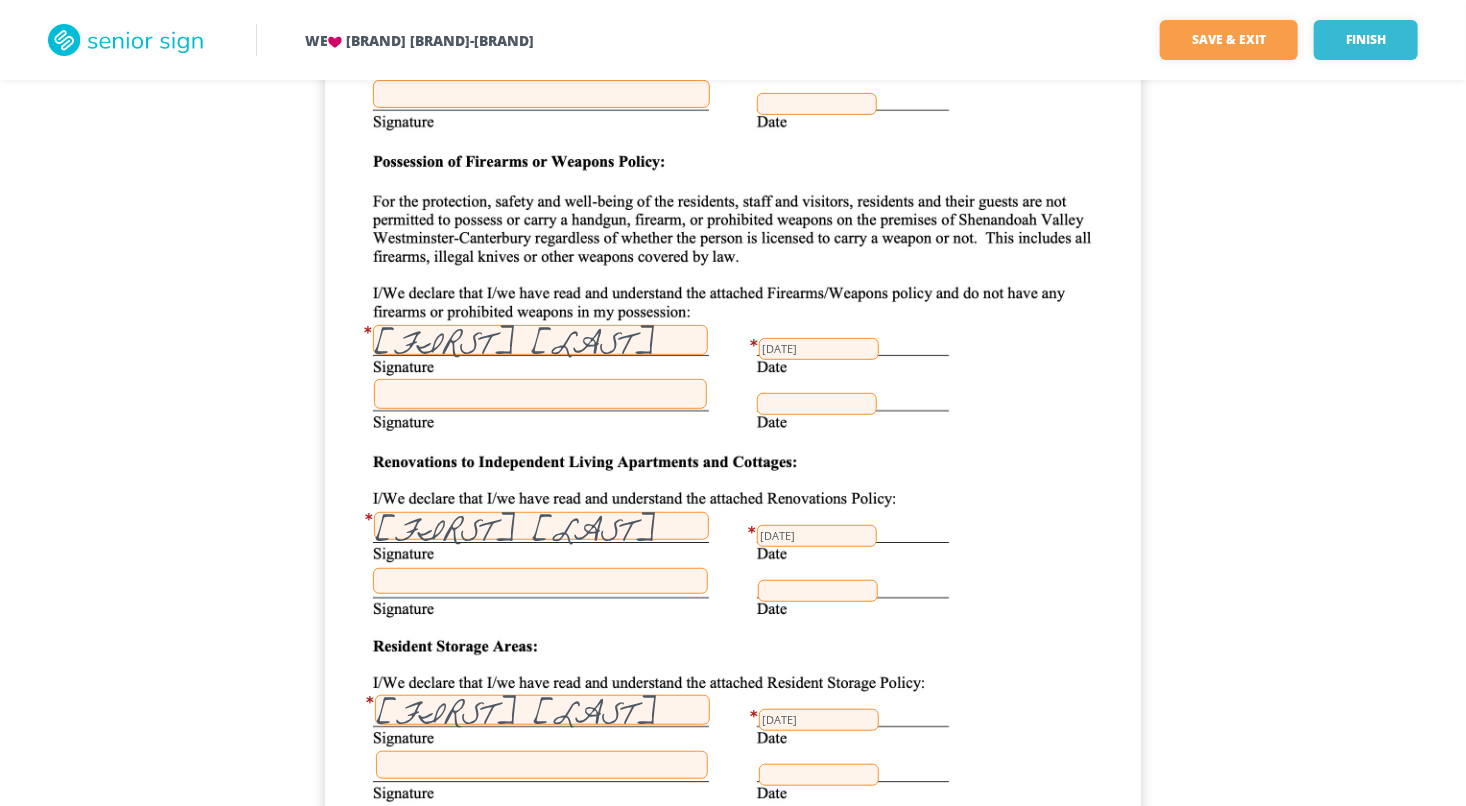scroll, scrollTop: 456, scrollLeft: 0, axis: vertical 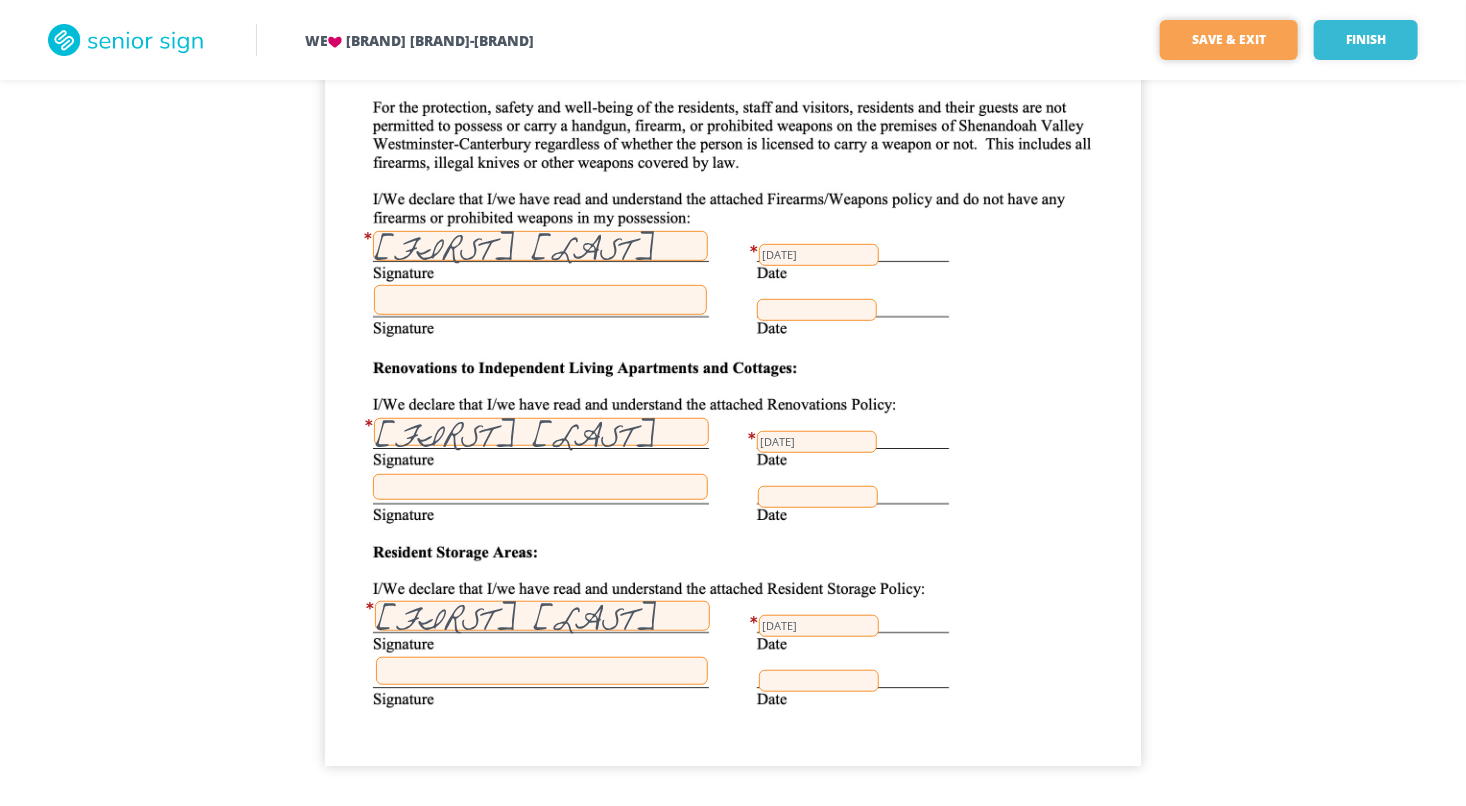 click on "Save & Exit" at bounding box center (1229, 40) 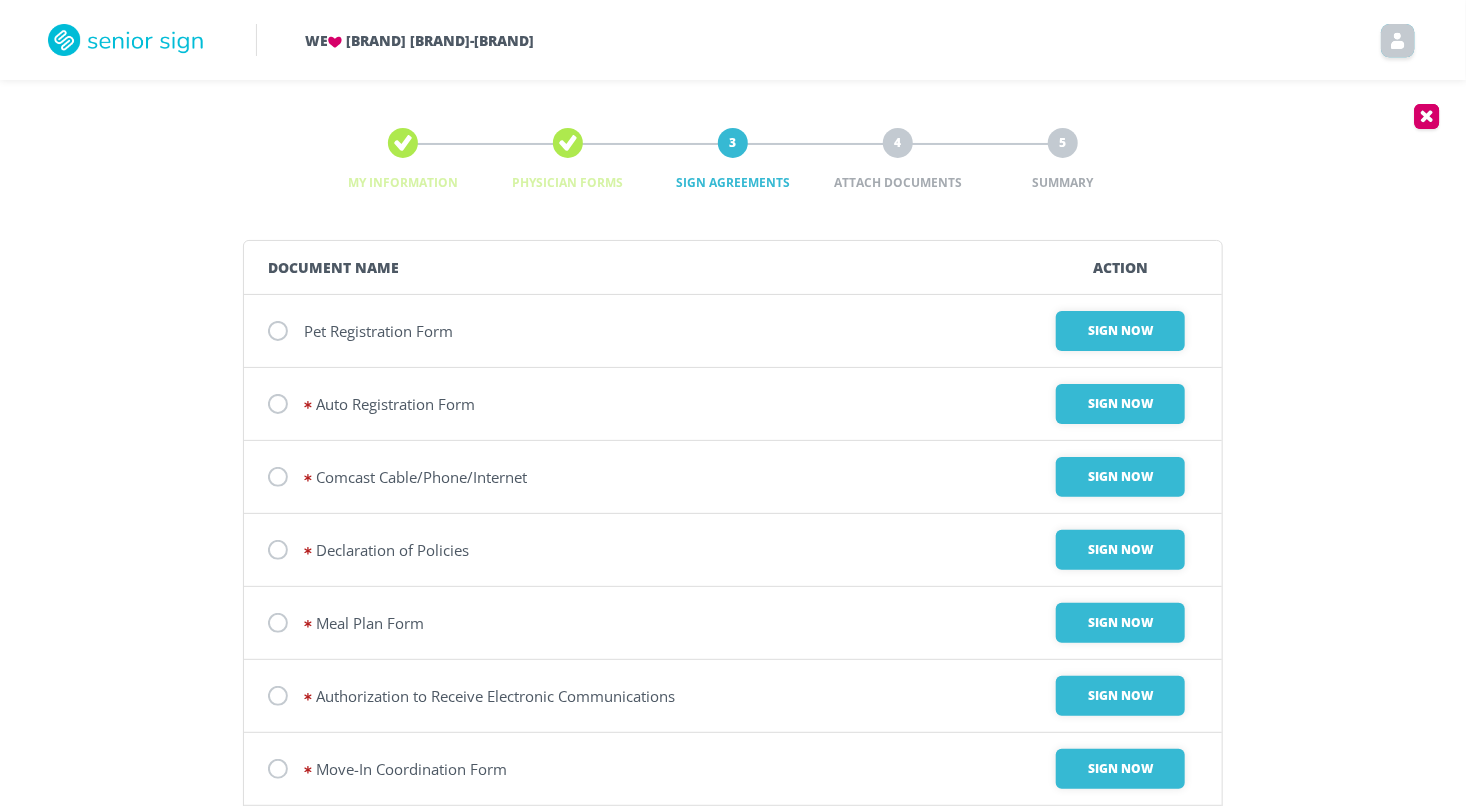 click on "Auto Registration Form" at bounding box center (378, 331) 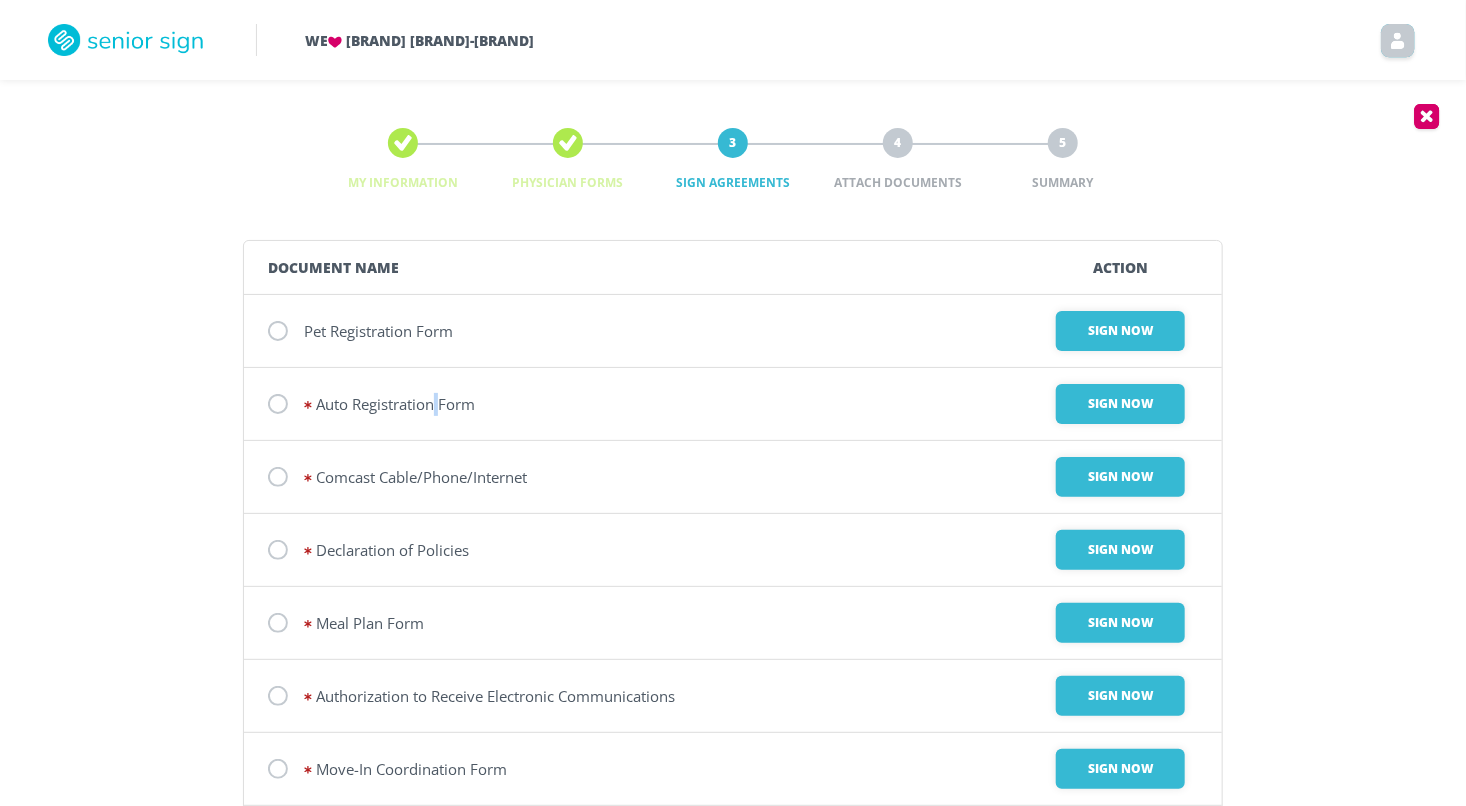 click on "Auto Registration Form" at bounding box center [378, 331] 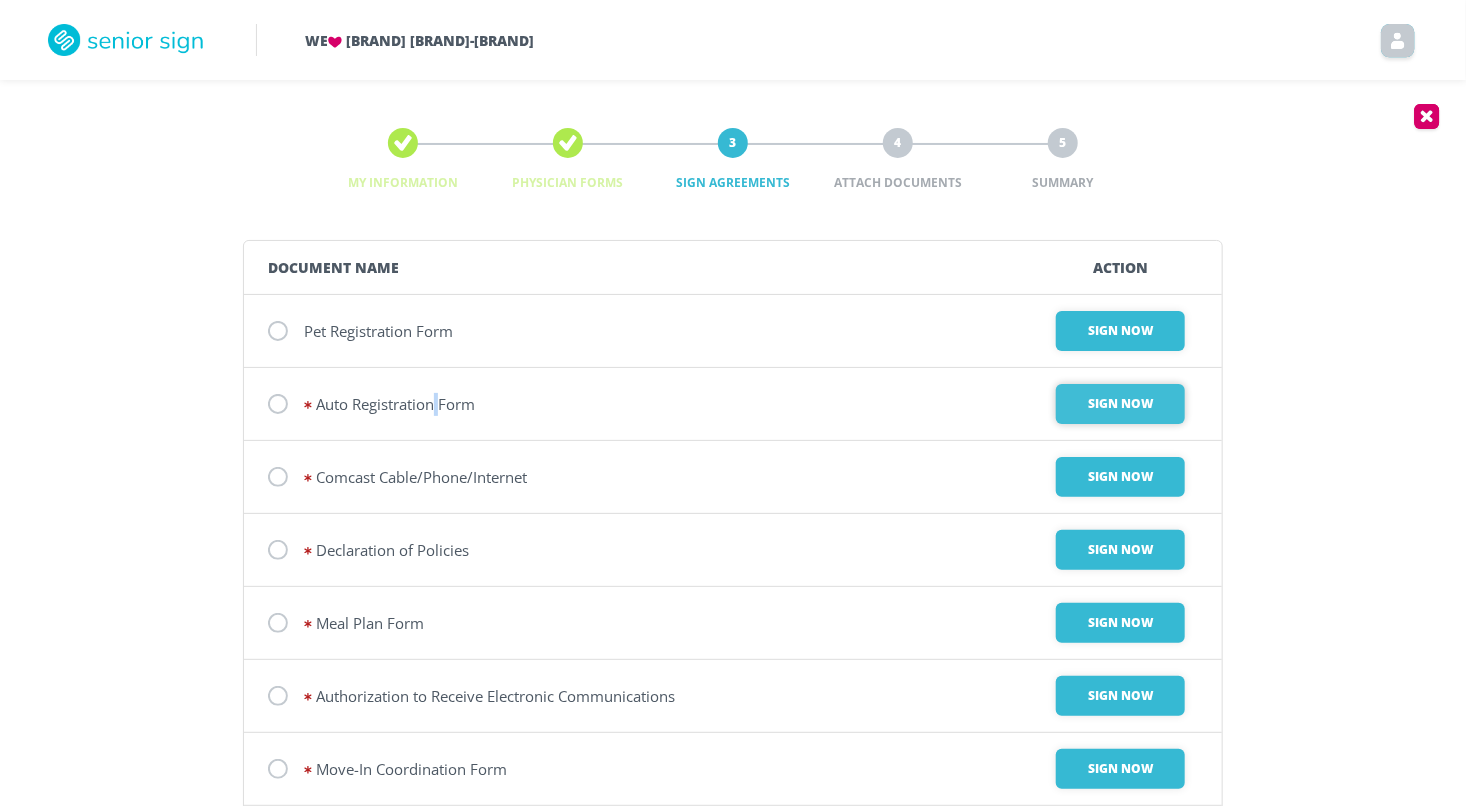 click on "Sign Now" at bounding box center [1120, 331] 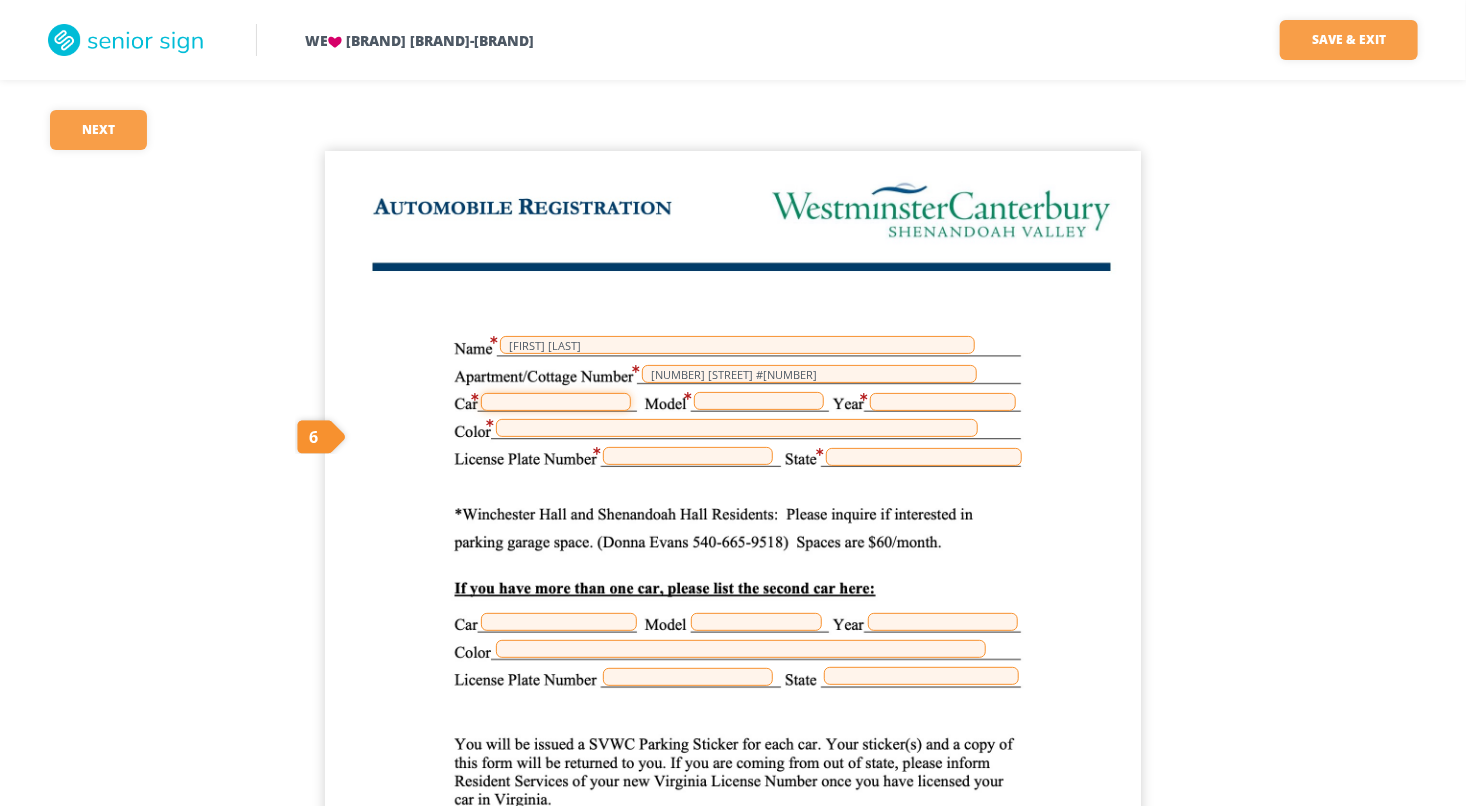 click at bounding box center [556, 402] 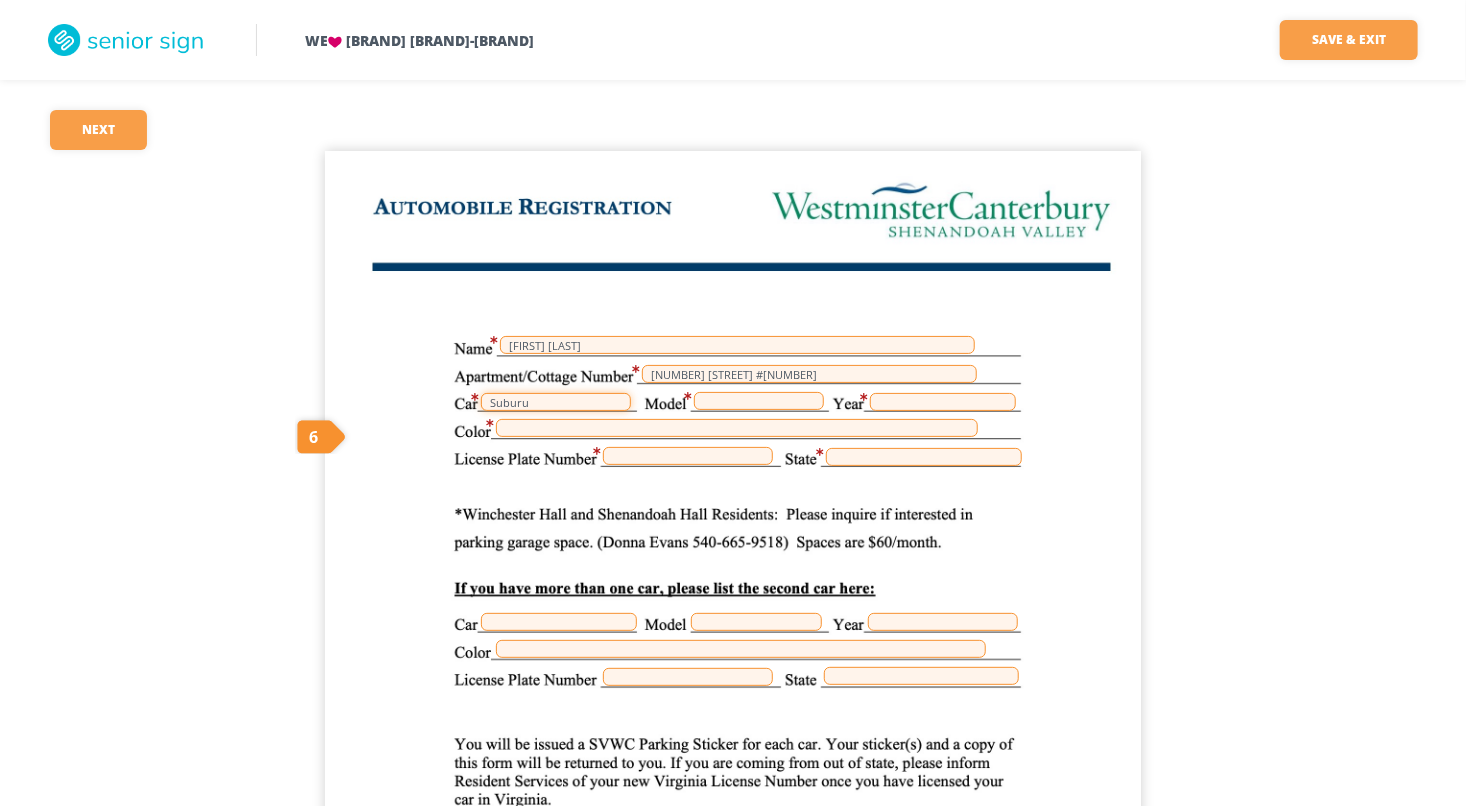 type on "Suburu" 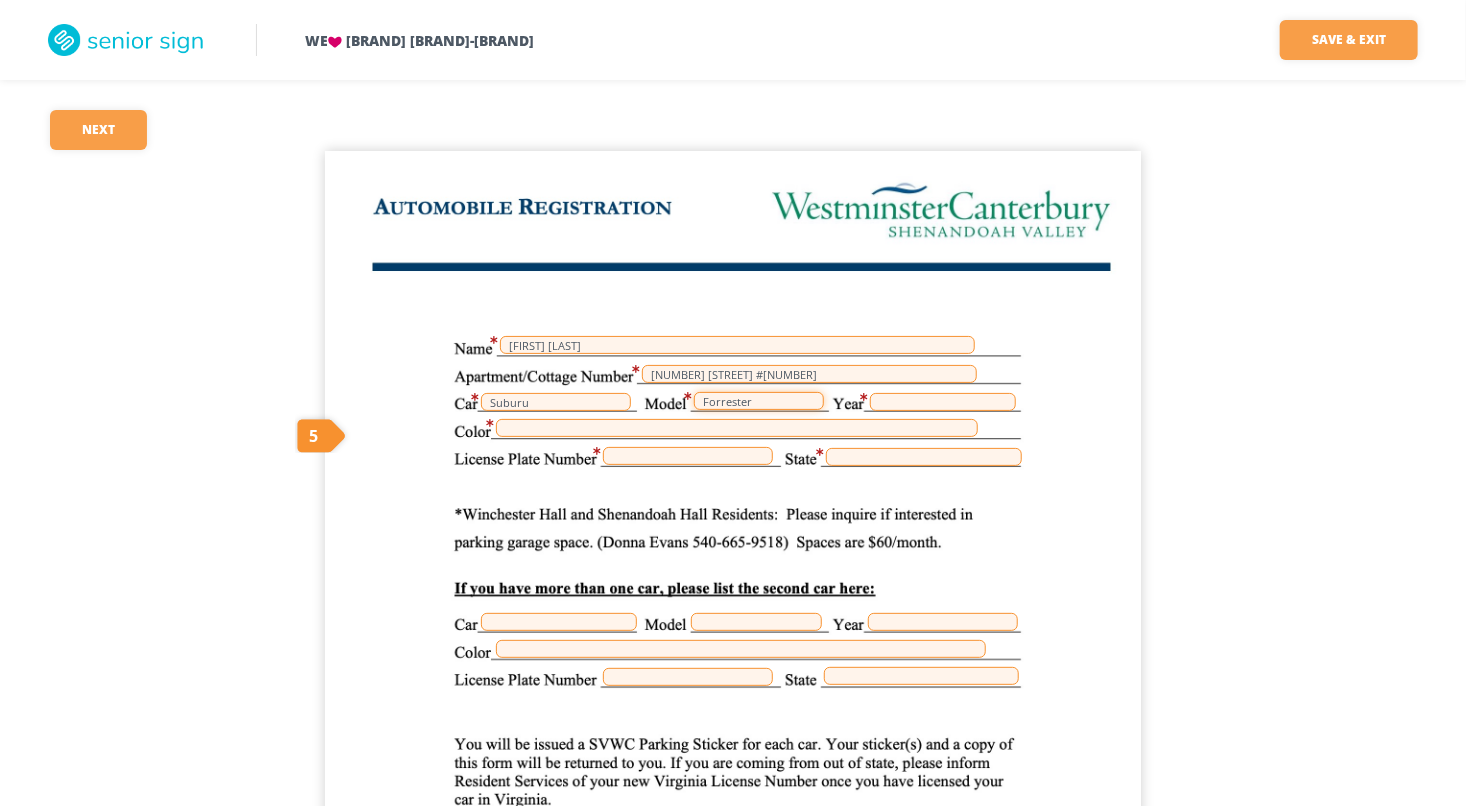 type on "Forrester" 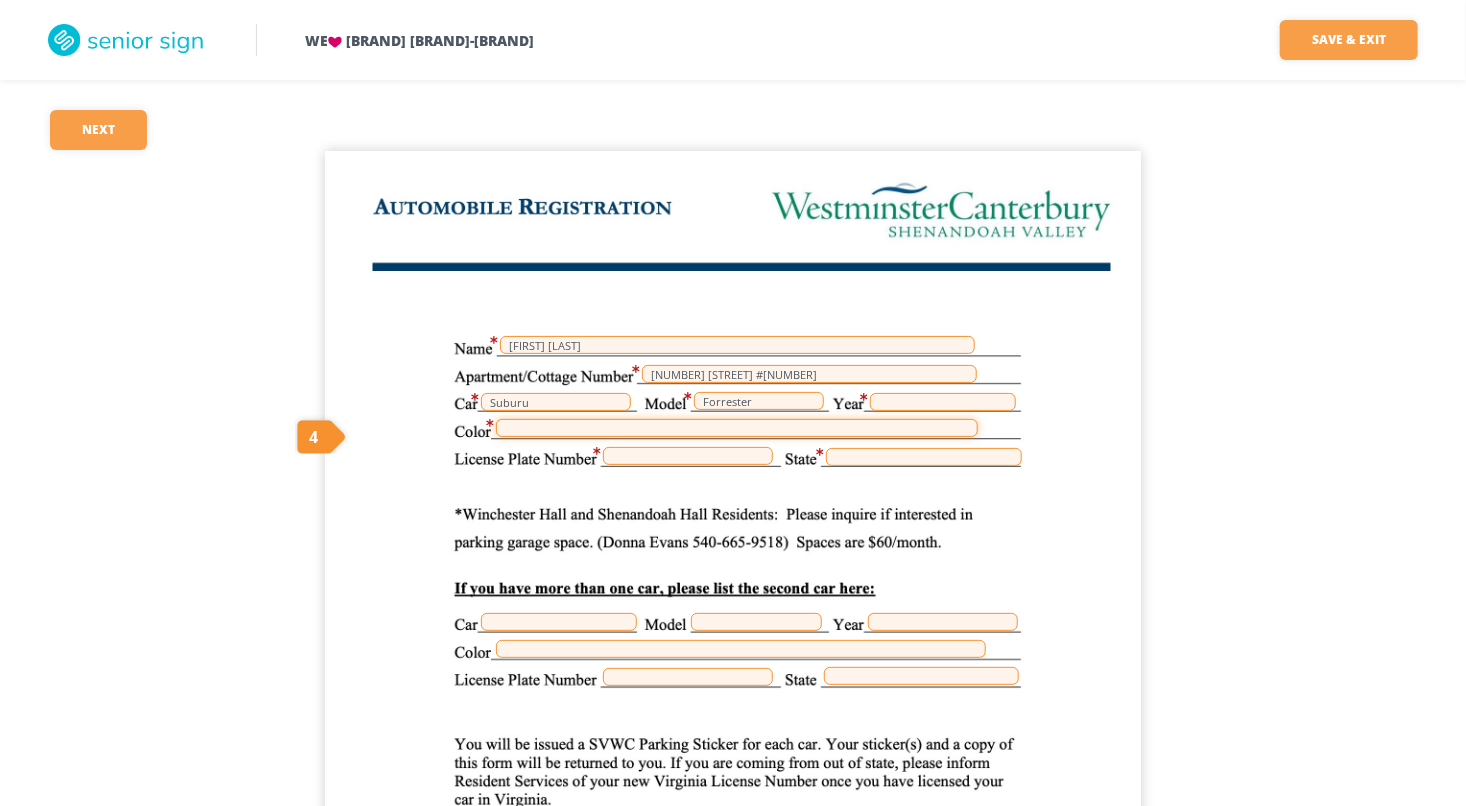 click at bounding box center (737, 428) 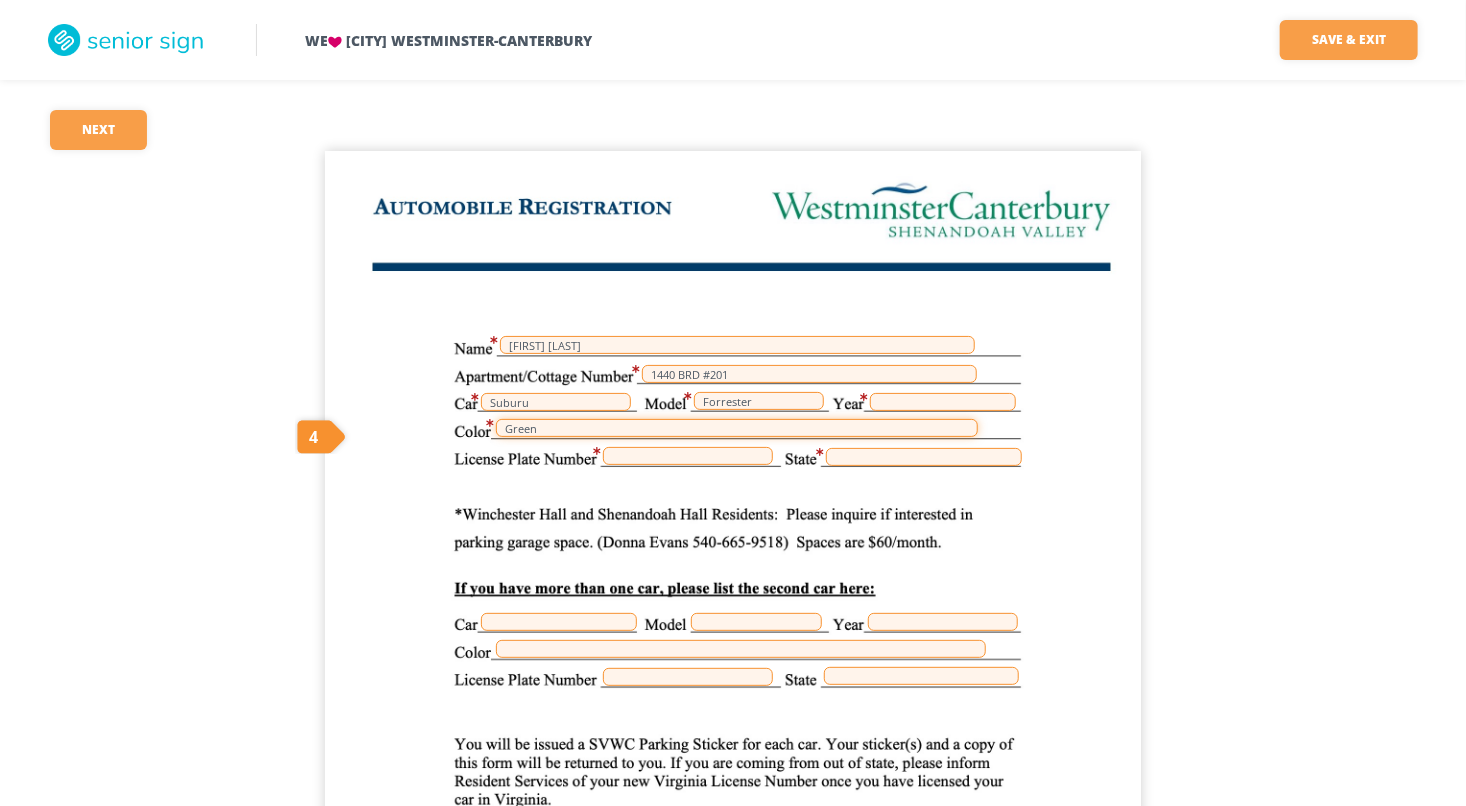 type on "Green" 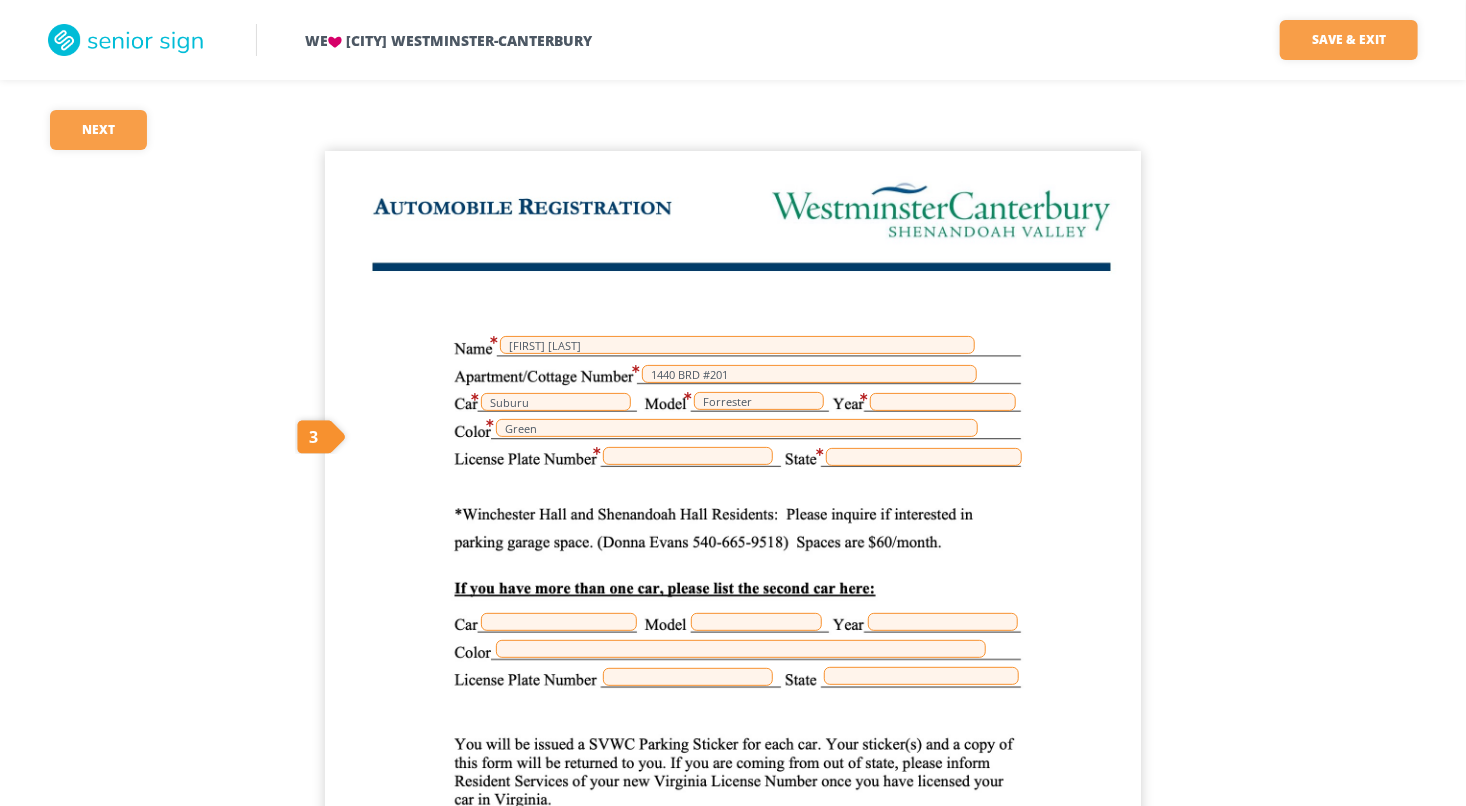 drag, startPoint x: 634, startPoint y: 454, endPoint x: 399, endPoint y: 313, distance: 274.05475 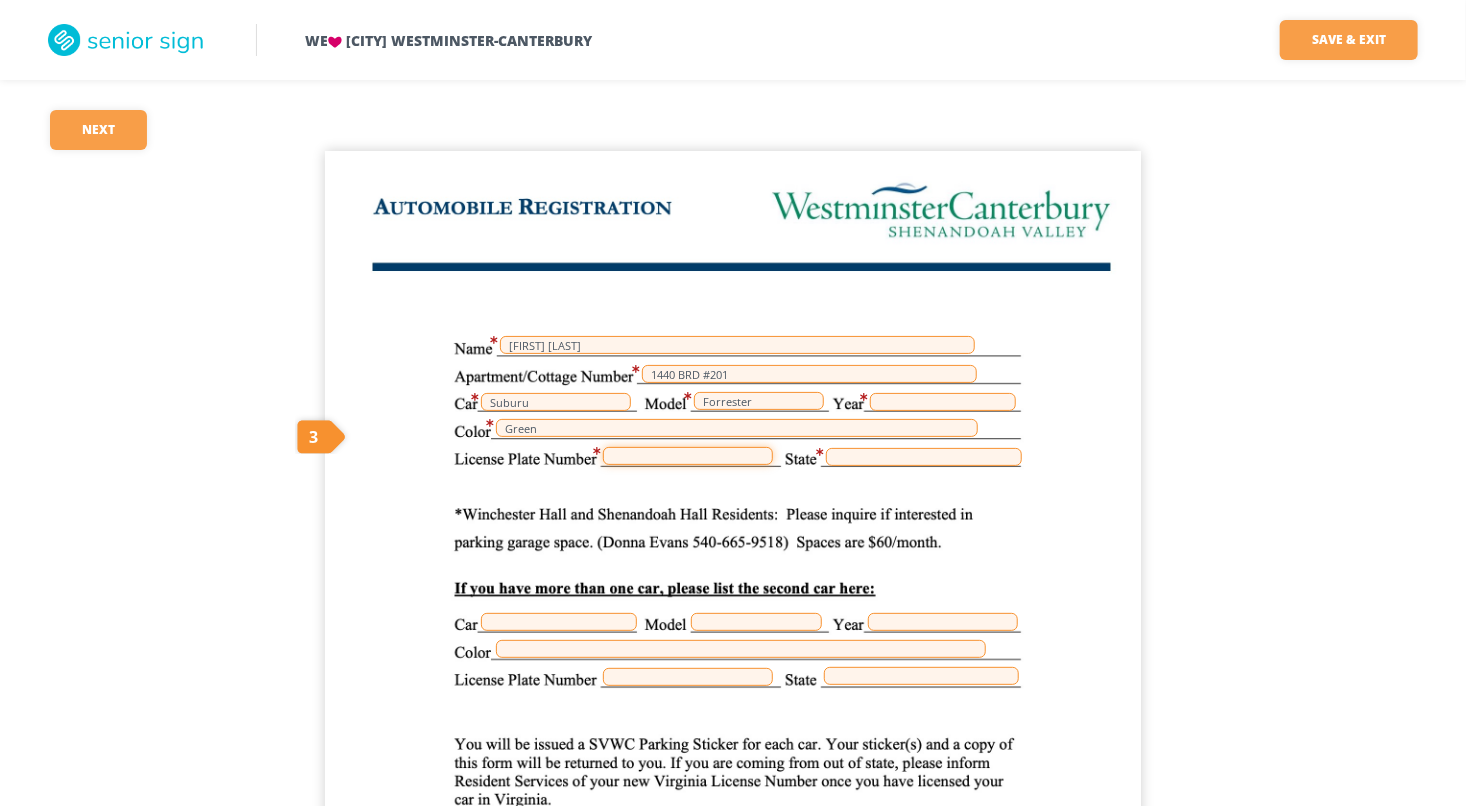 click at bounding box center [688, 456] 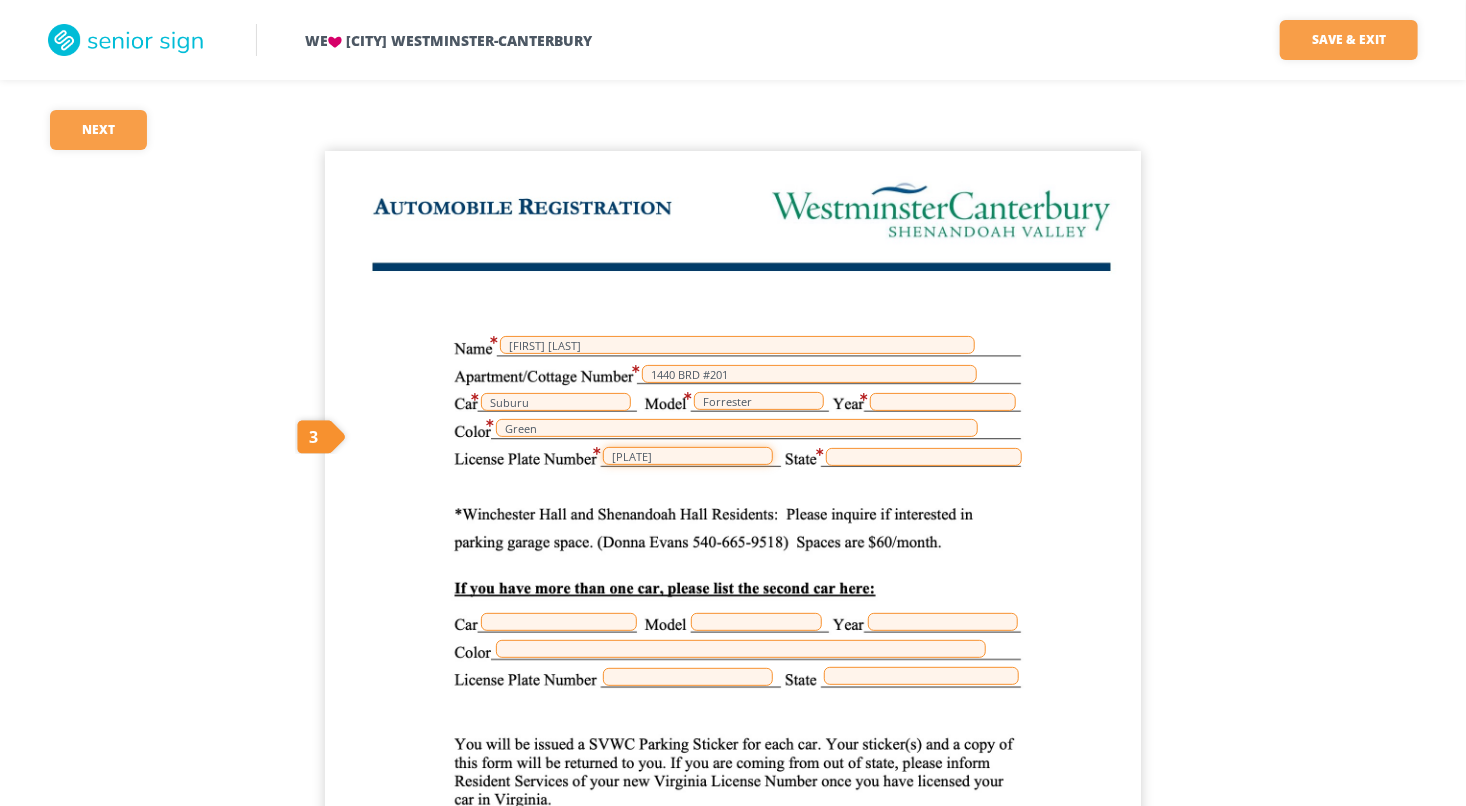 type on "[PLATE]" 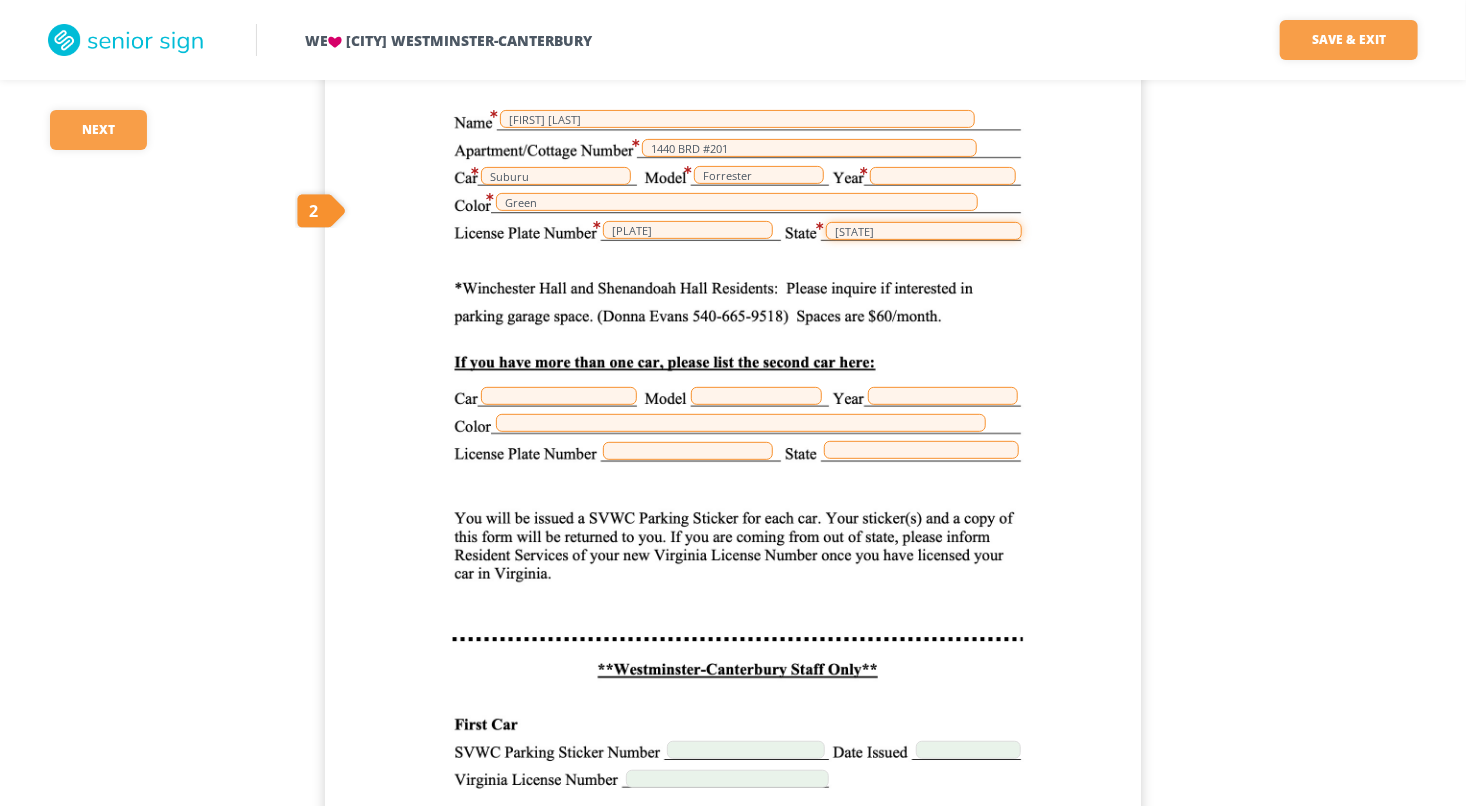 scroll, scrollTop: 280, scrollLeft: 0, axis: vertical 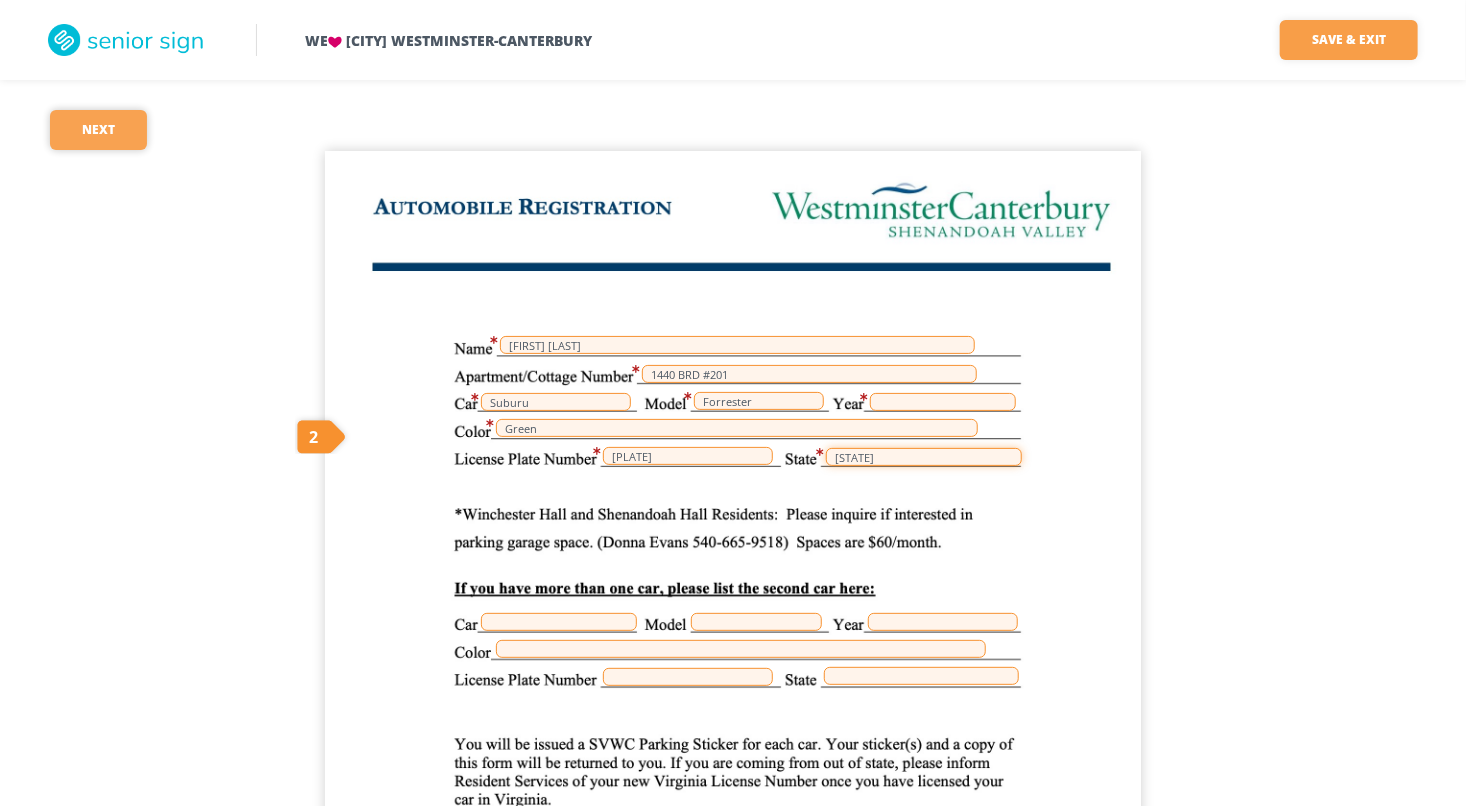 type on "[STATE]" 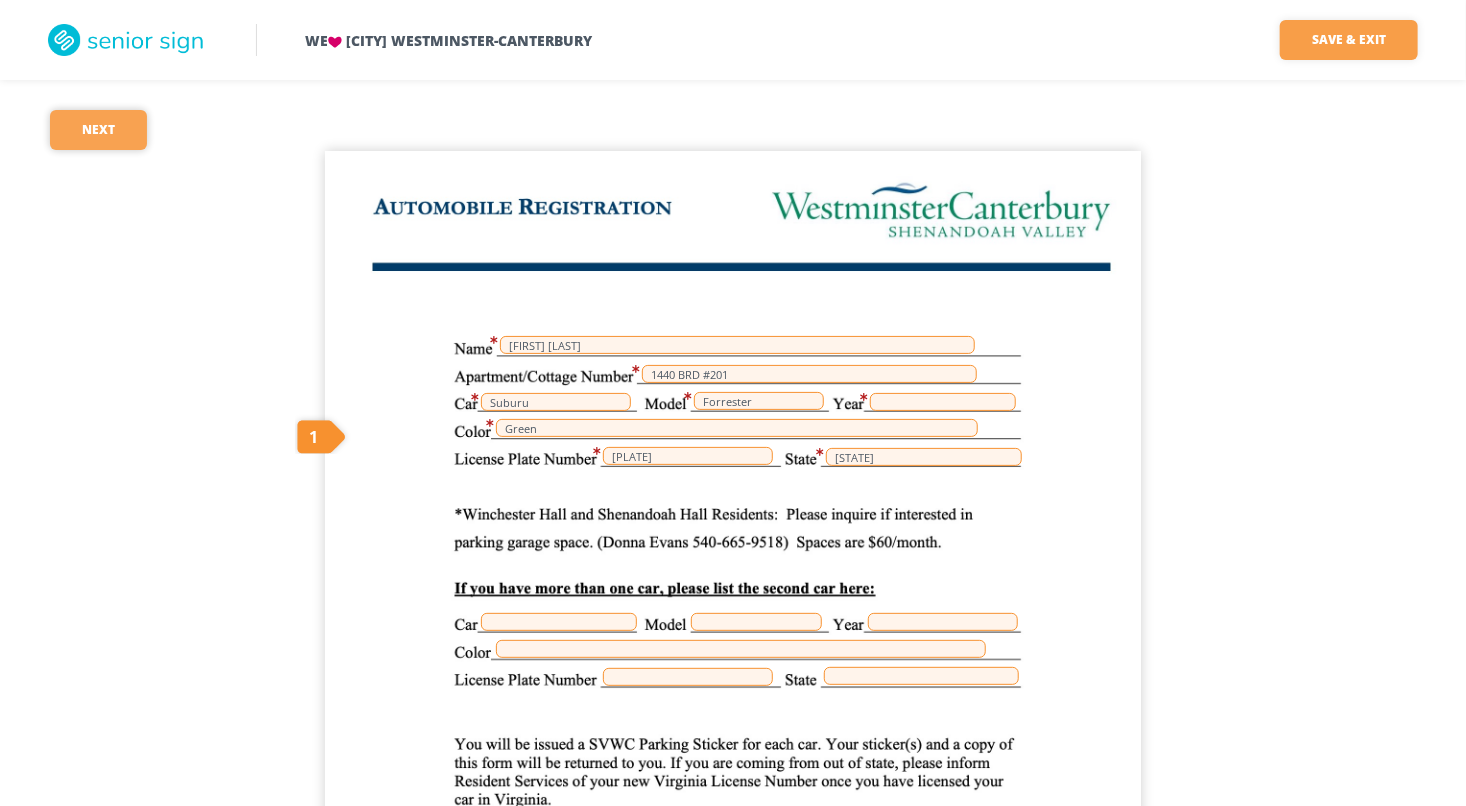click on "Next" at bounding box center [98, 130] 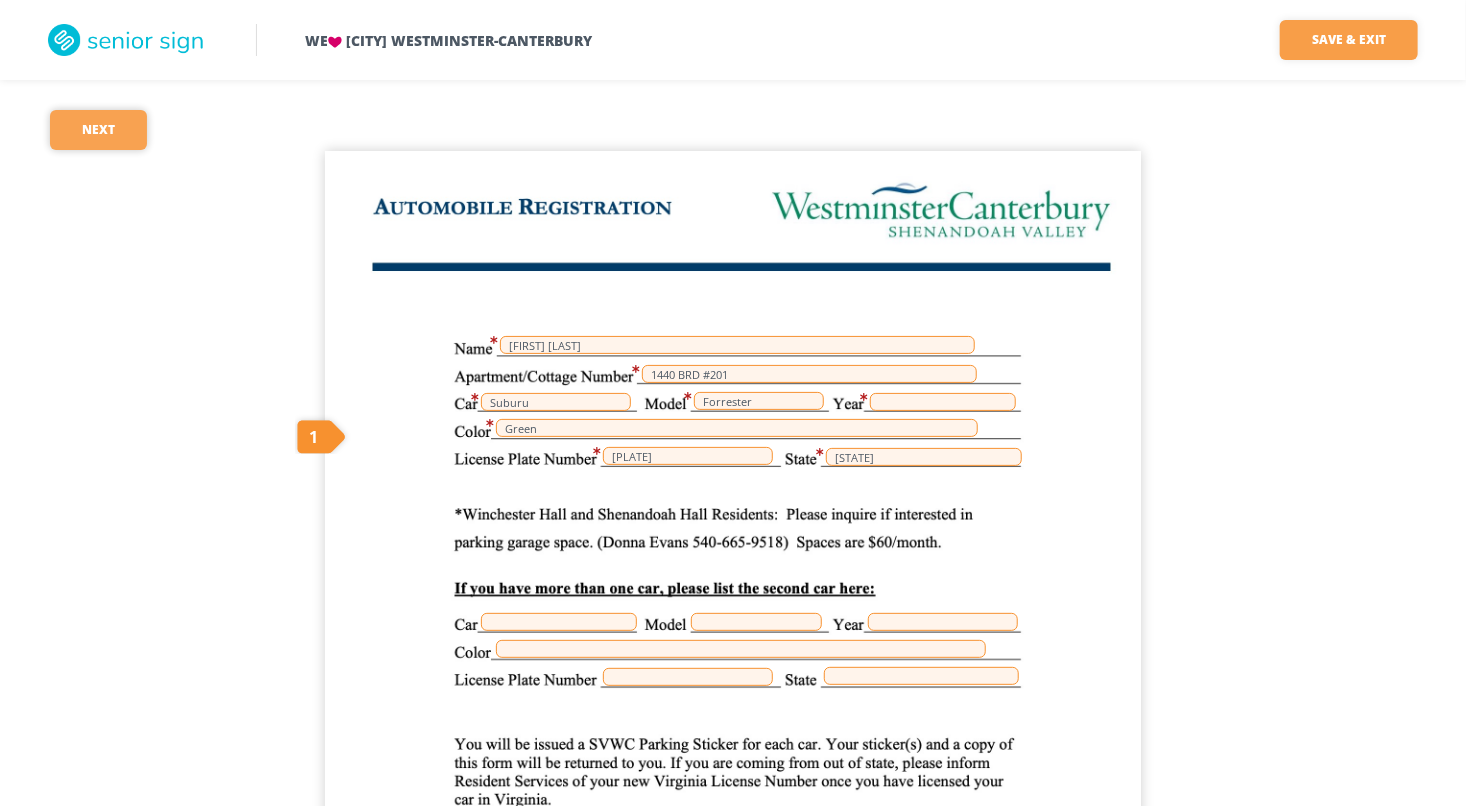 click on "Next" at bounding box center (98, 130) 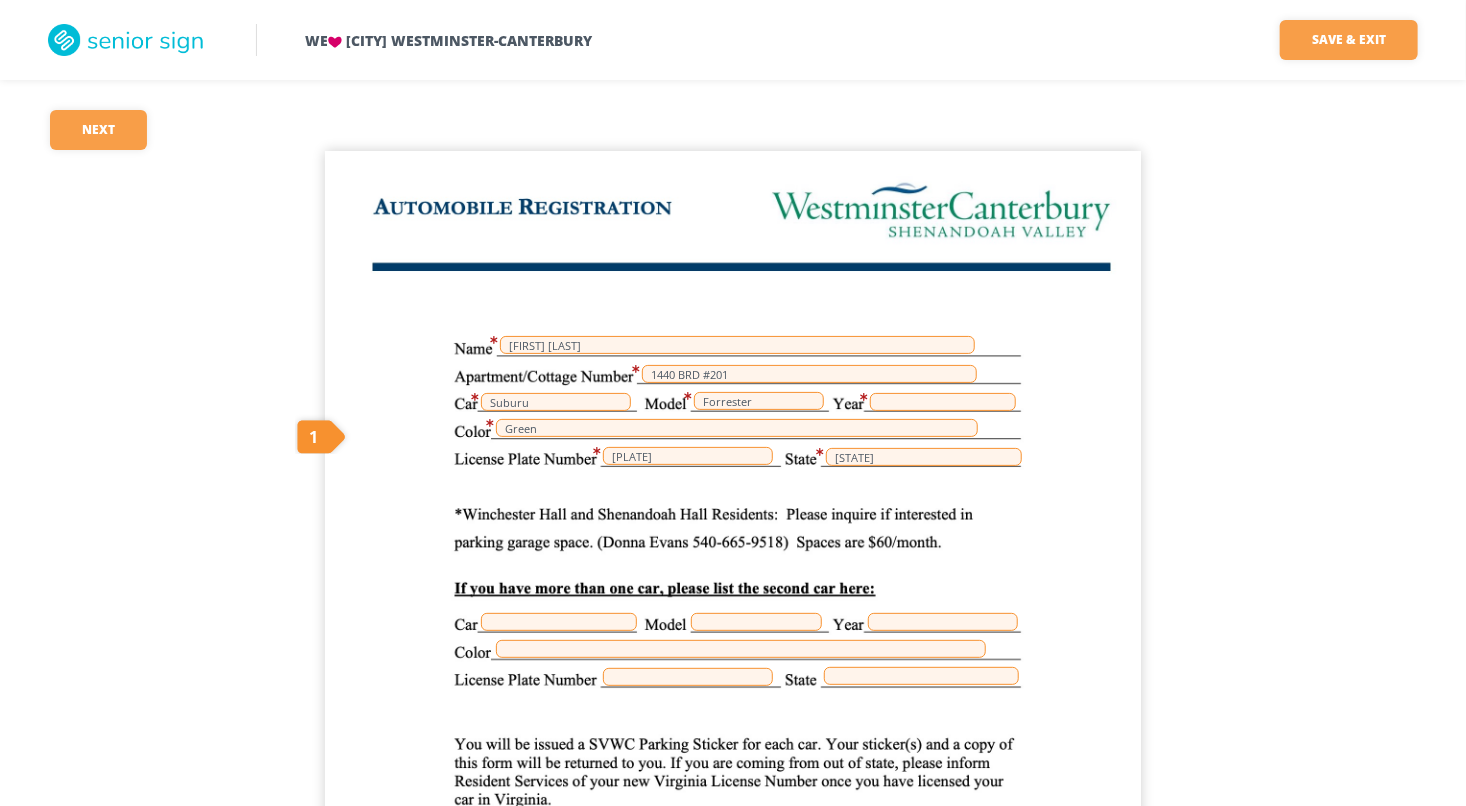 click on "We Shenandoah Valley Westminster-Canterbury Save & Exit Save & exit FILLED 7 / 14 1 required Next 1 [FIRST] [LAST] 1440 BRD #201 Suburu Forrester Green [PLATE] [STATE]" at bounding box center [733, 623] 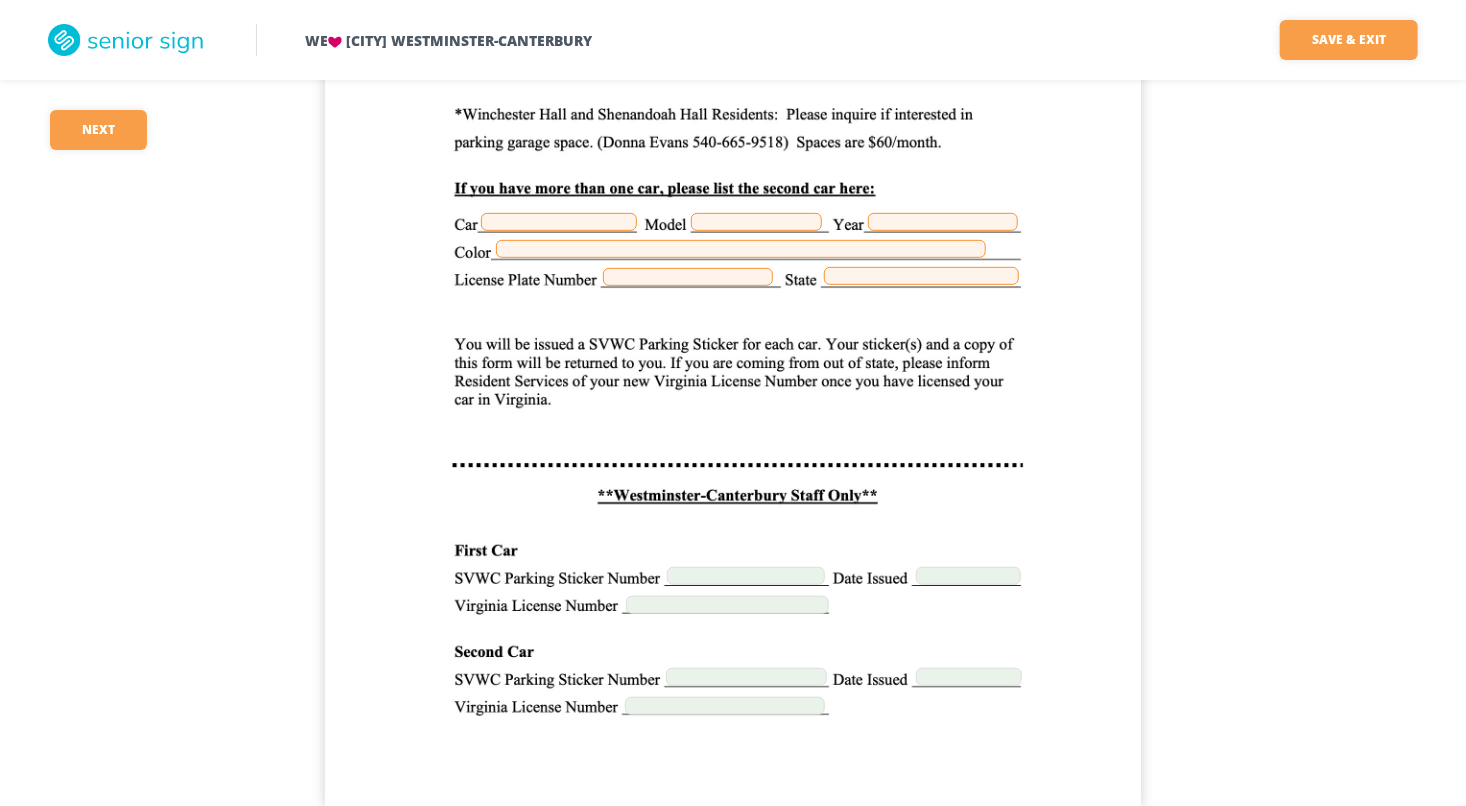scroll, scrollTop: 456, scrollLeft: 0, axis: vertical 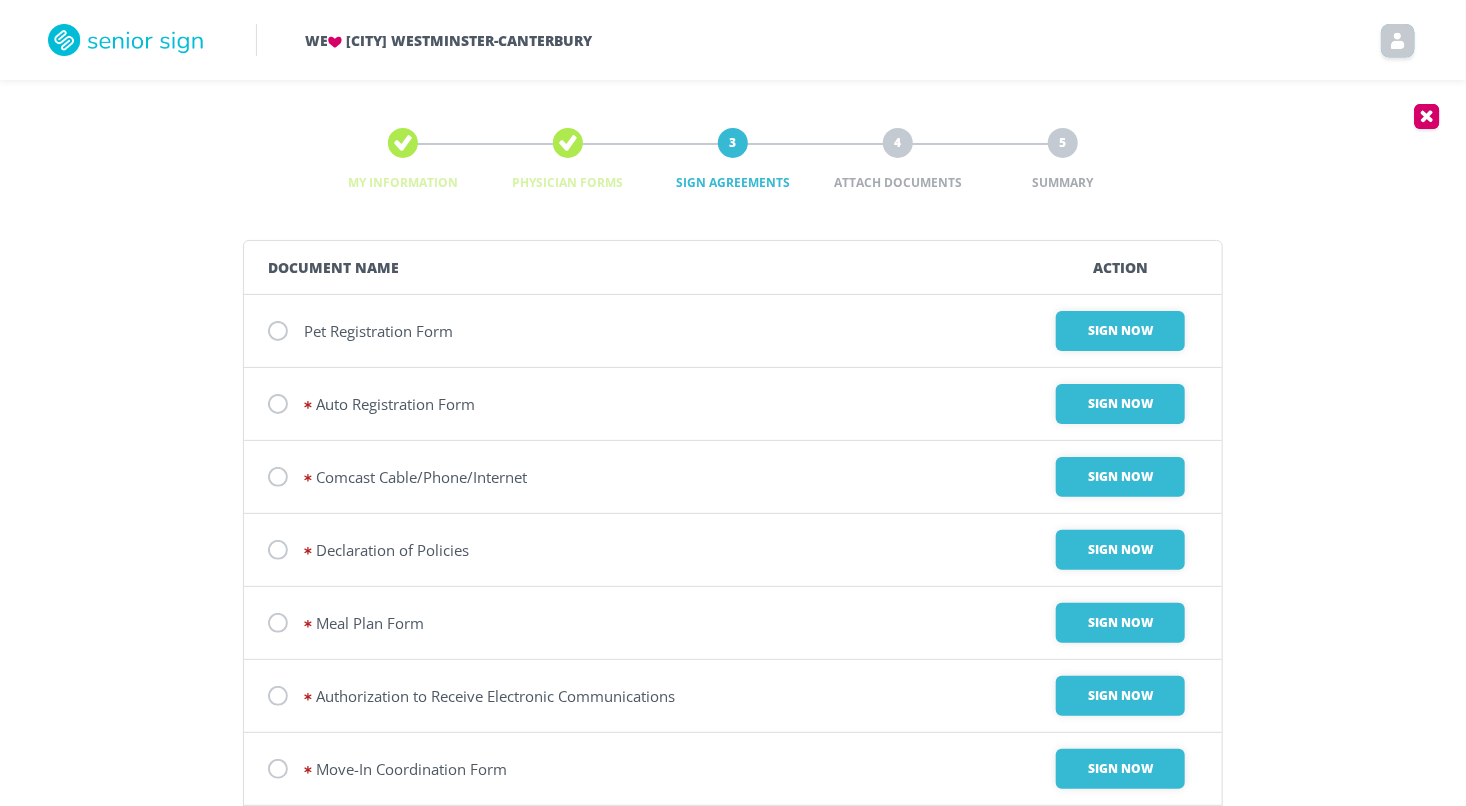 click at bounding box center [278, 331] 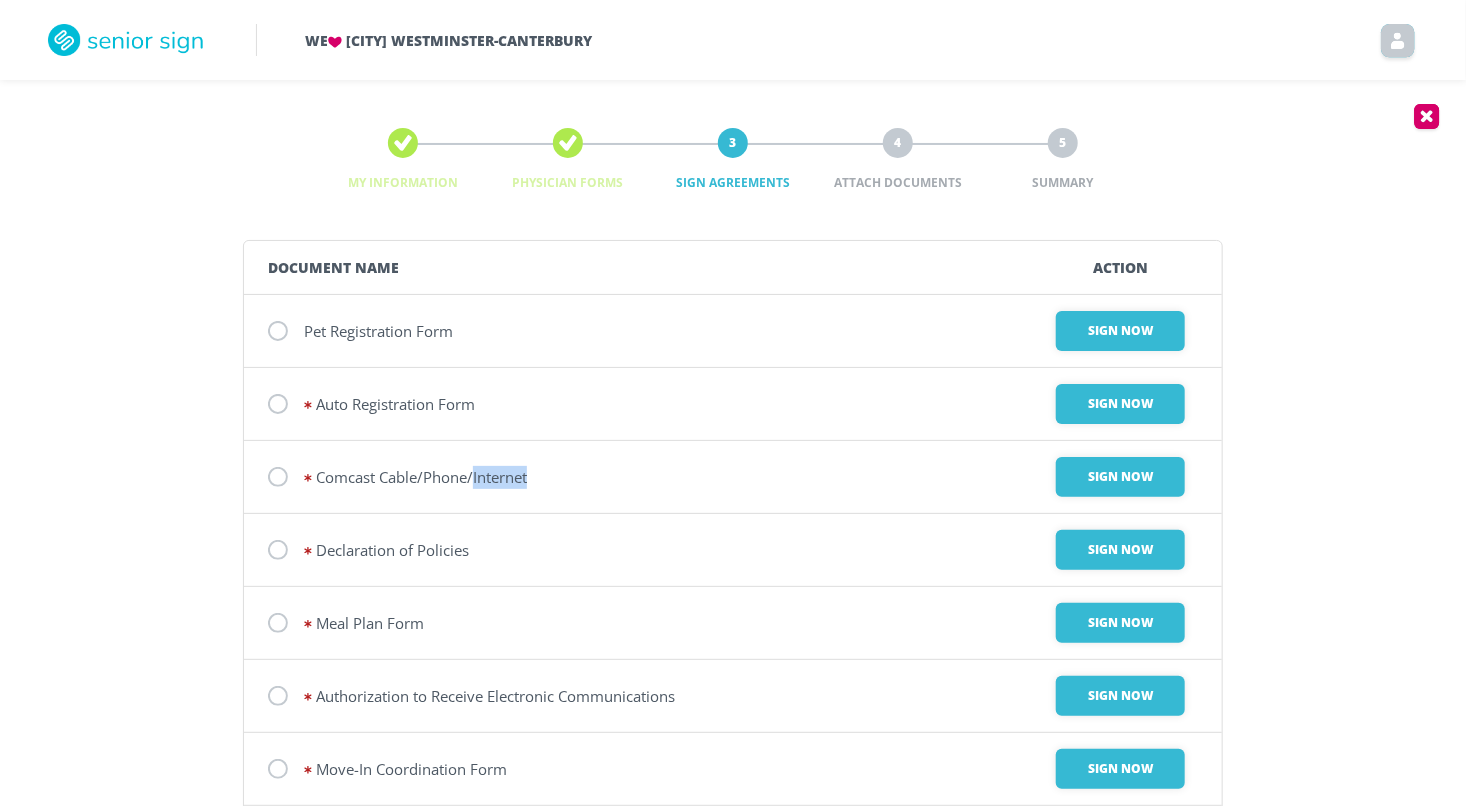 click on "Comcast Cable/Phone/Internet" at bounding box center [378, 331] 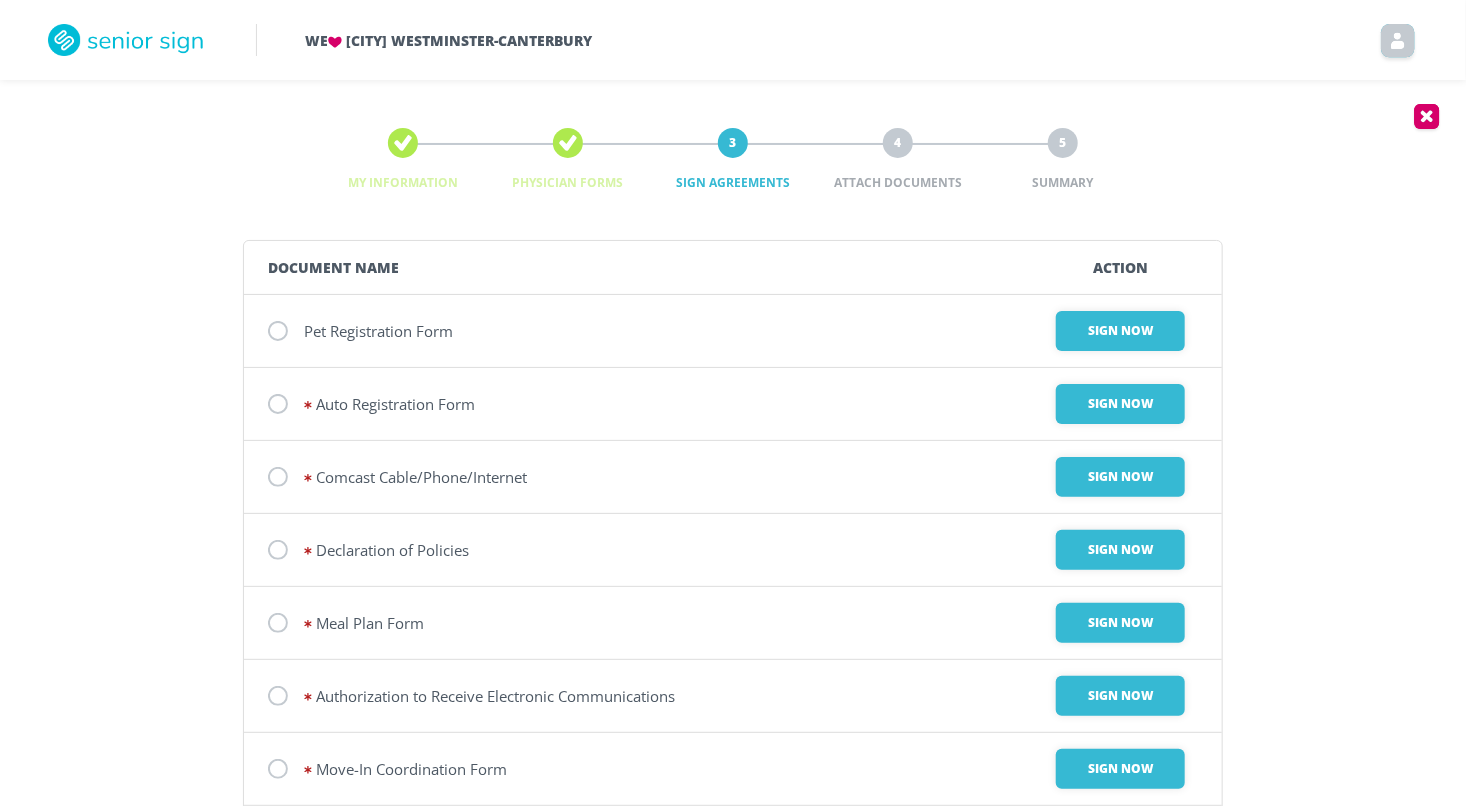 drag, startPoint x: 490, startPoint y: 479, endPoint x: 437, endPoint y: 468, distance: 54.129475 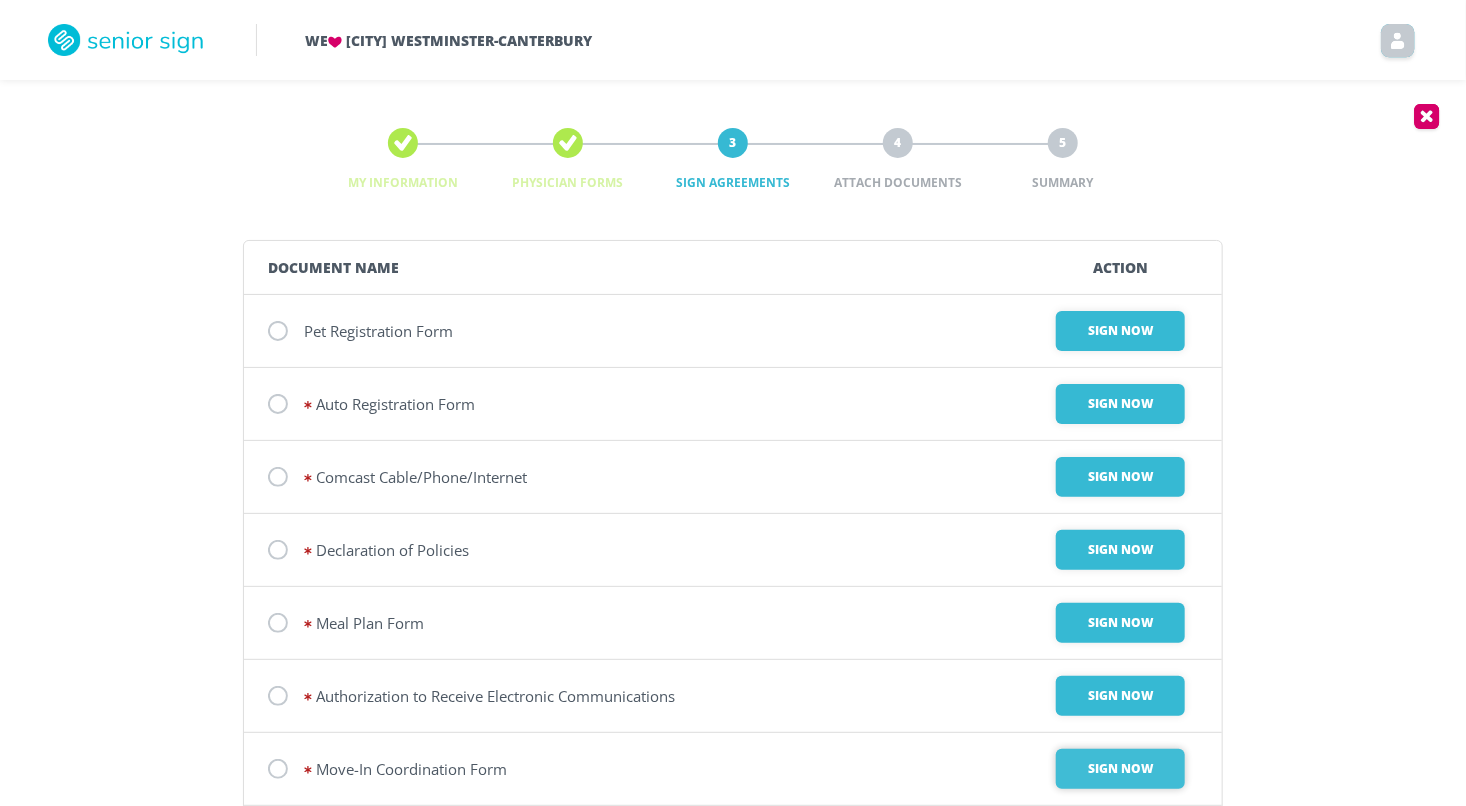 click on "Sign Now" at bounding box center (1120, 331) 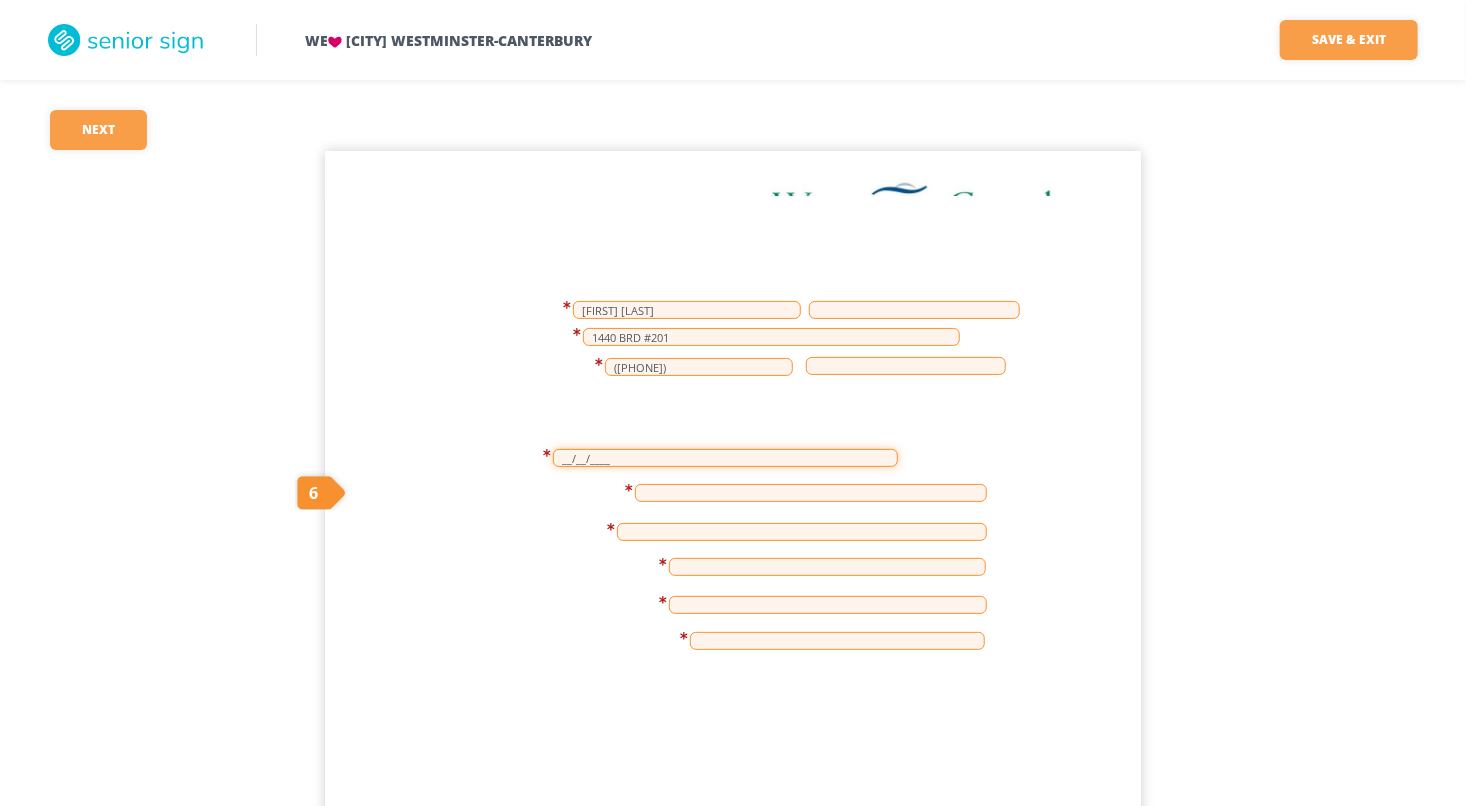 click on "__/__/____" at bounding box center (725, 458) 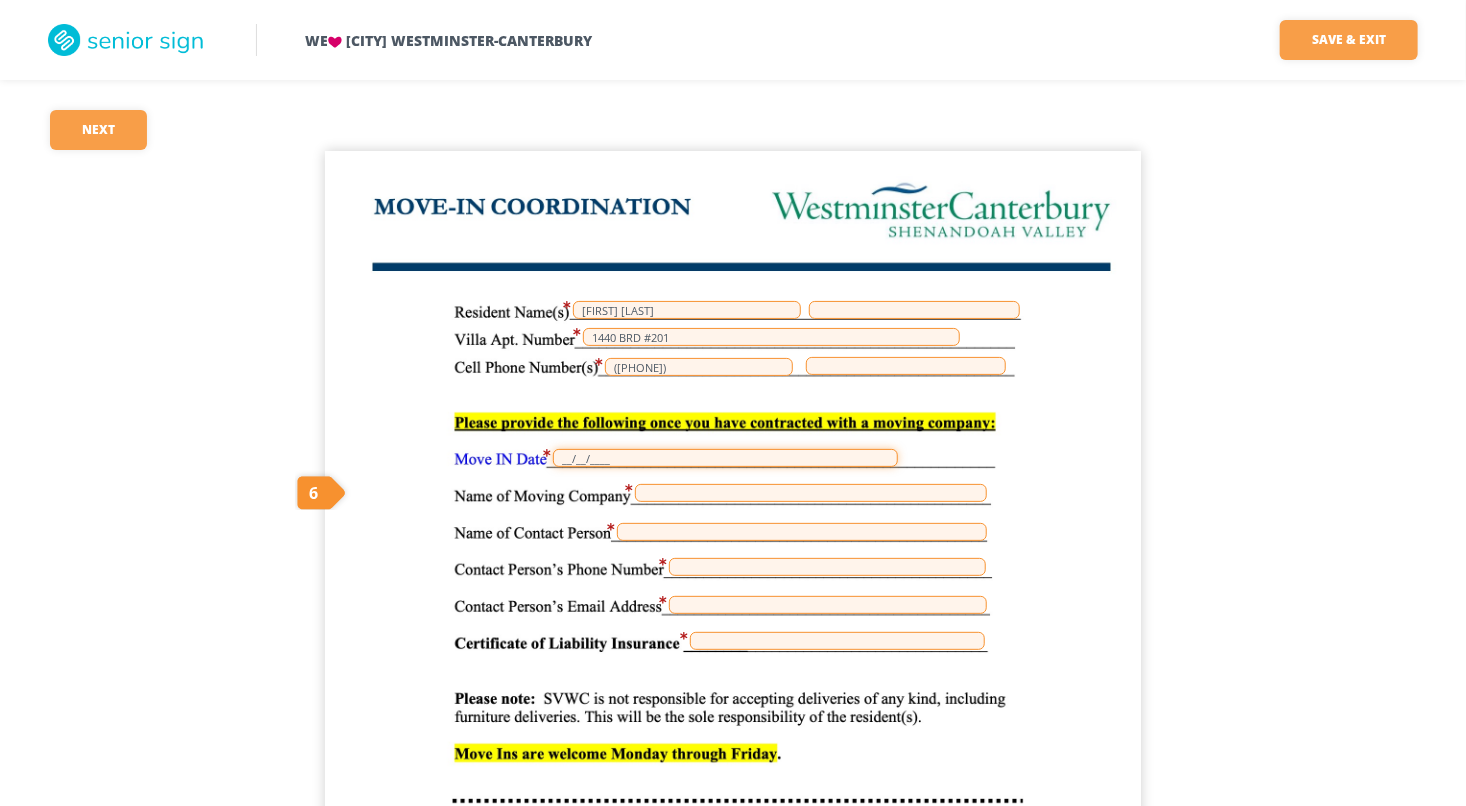 type on "__/__/____" 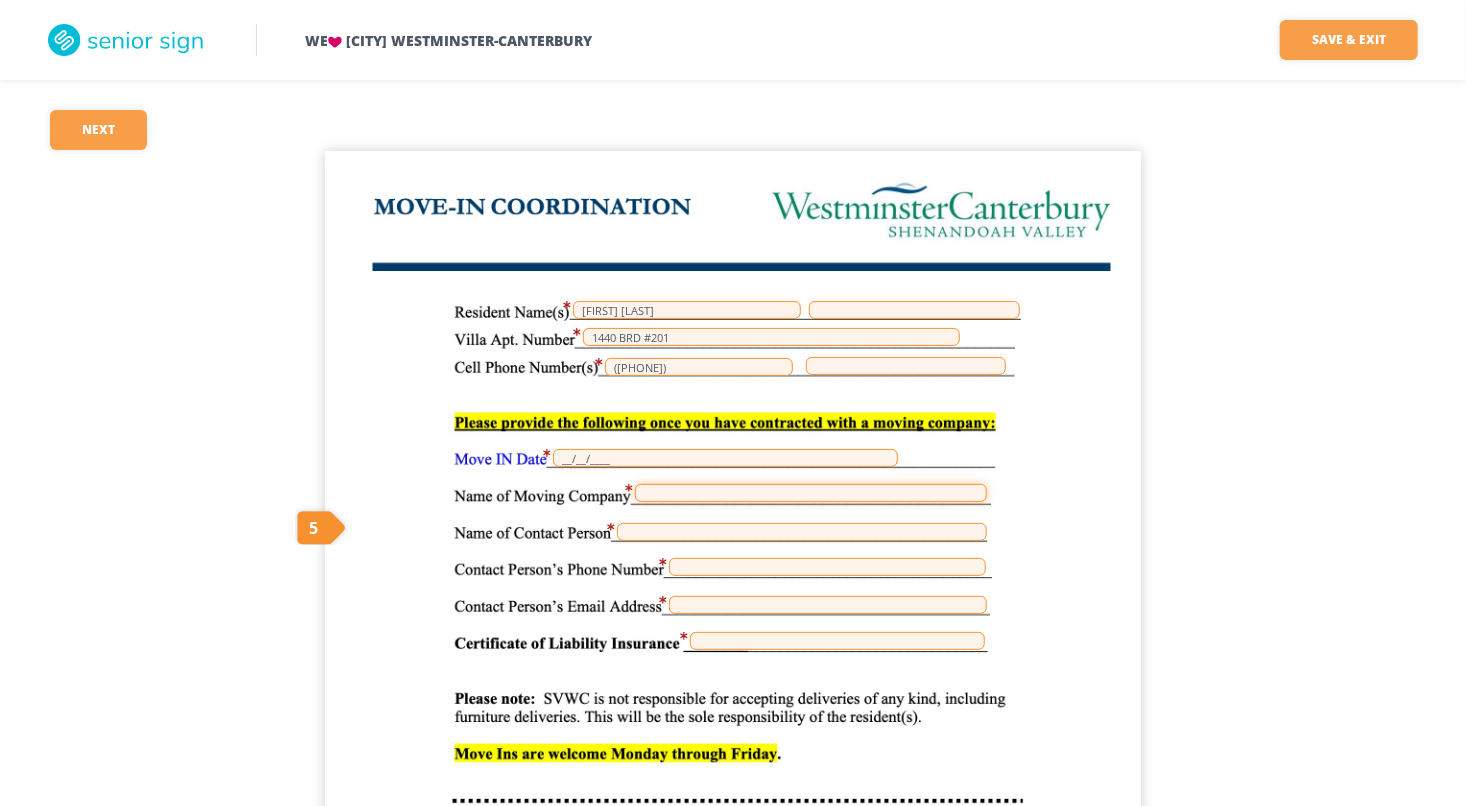 click at bounding box center (811, 493) 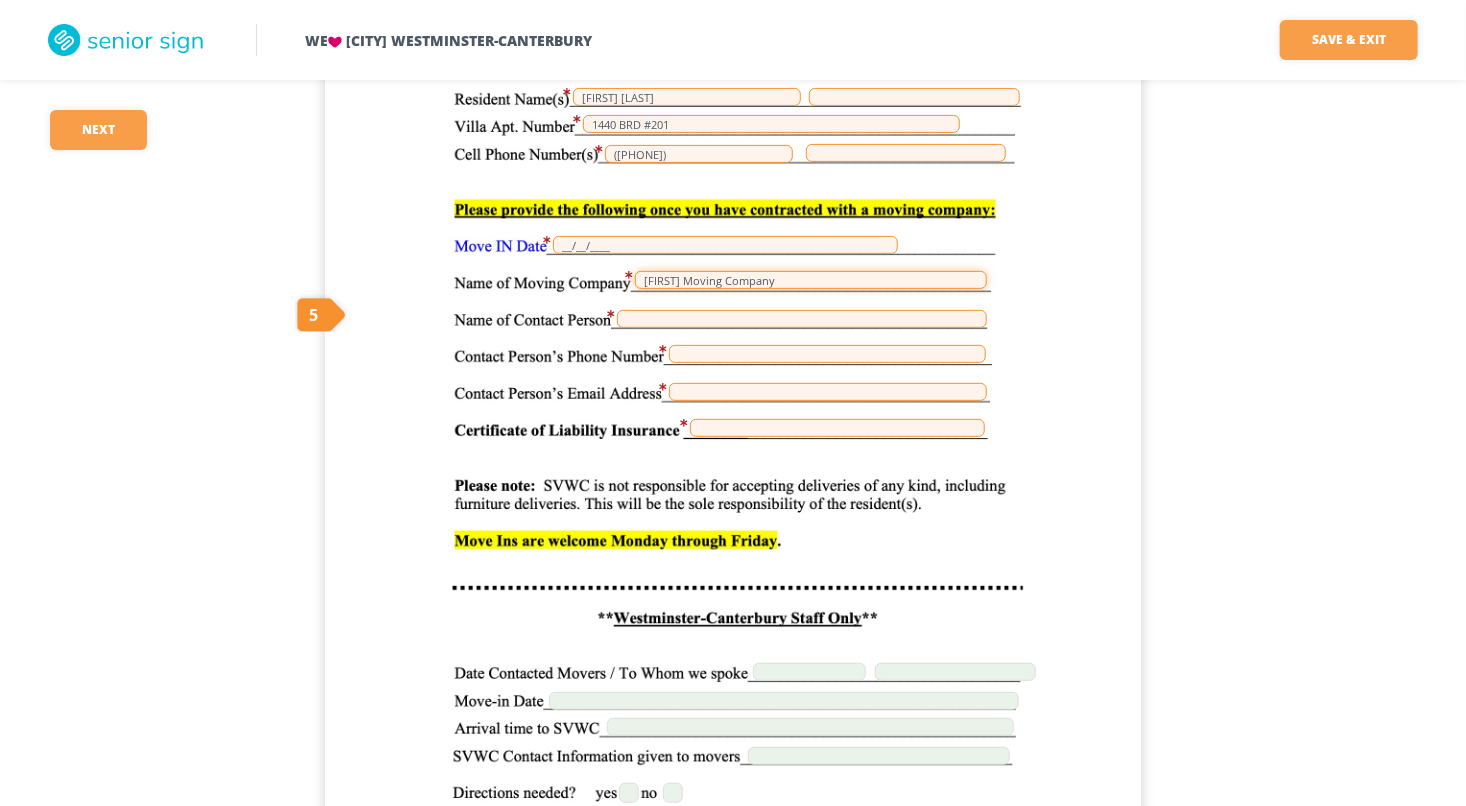 scroll, scrollTop: 266, scrollLeft: 0, axis: vertical 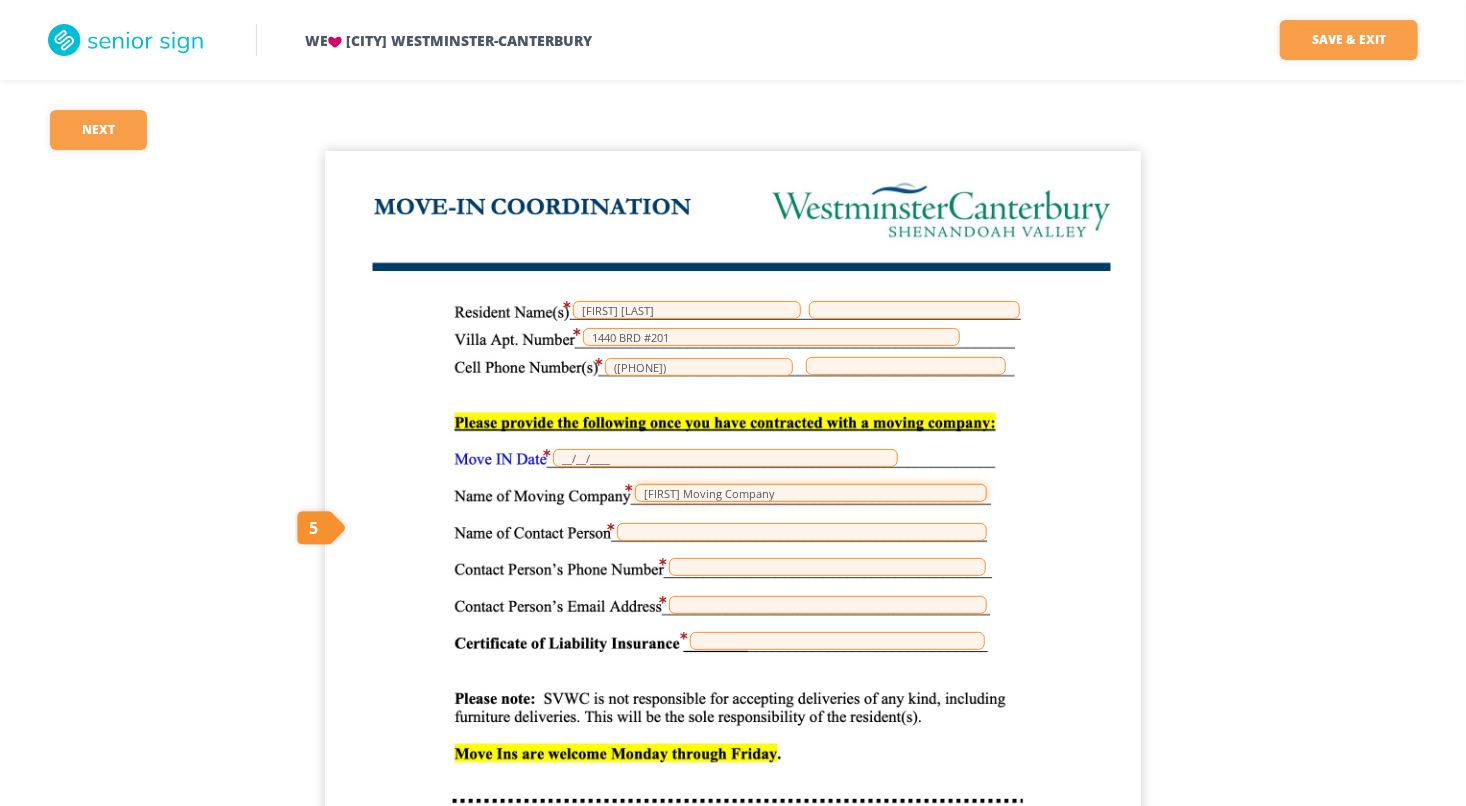 type on "[FIRST] Moving Company" 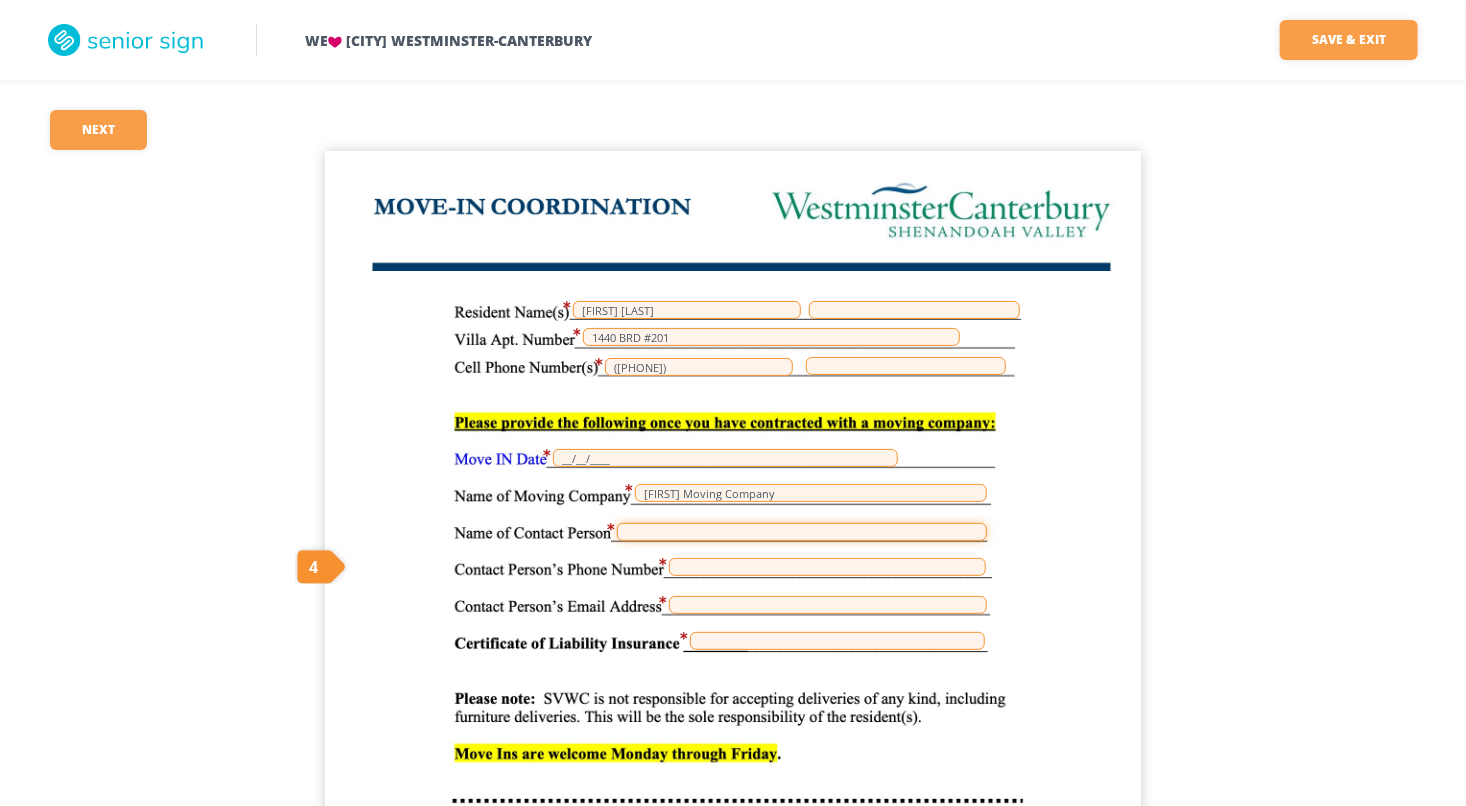 click at bounding box center [802, 532] 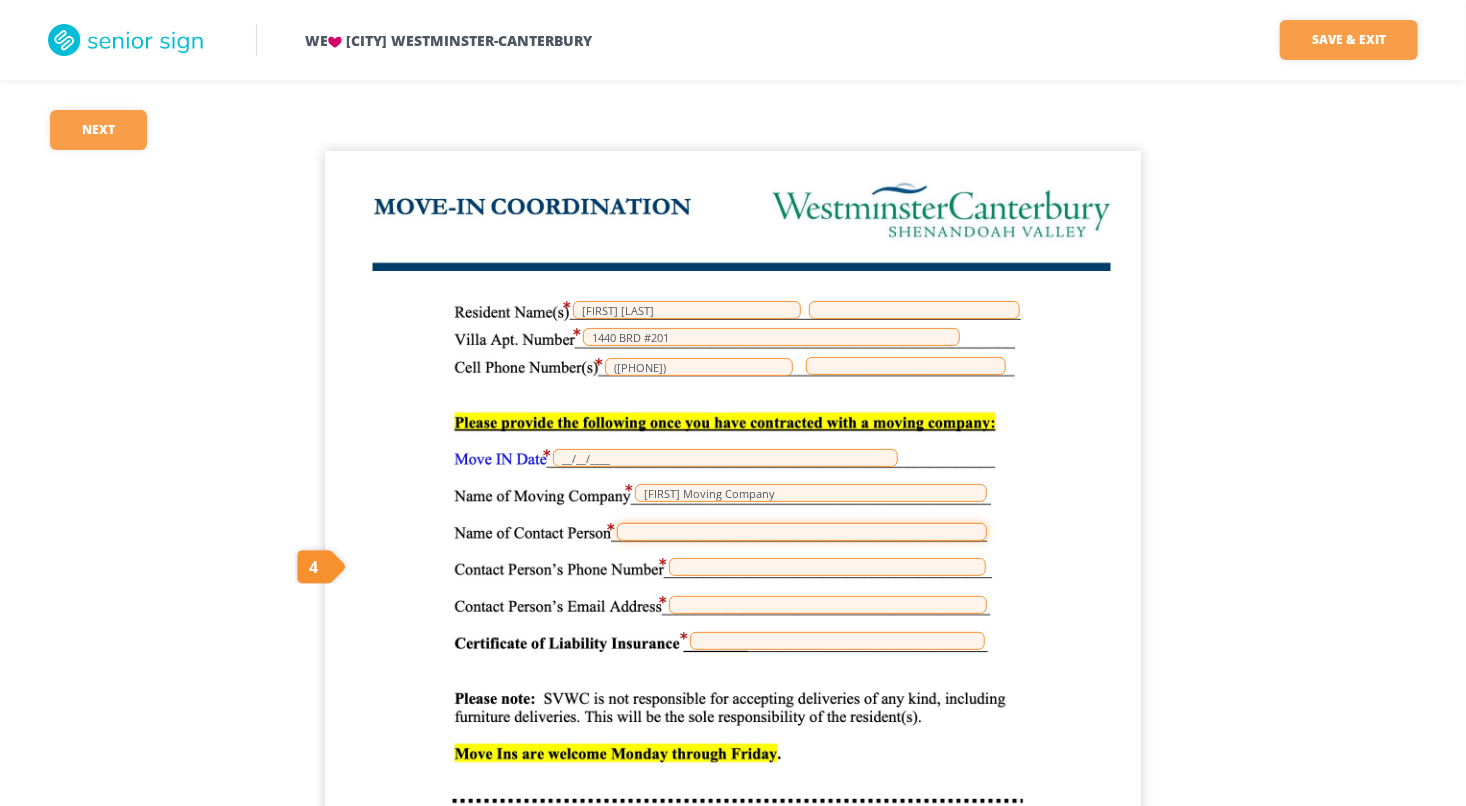 drag, startPoint x: 653, startPoint y: 533, endPoint x: 661, endPoint y: 475, distance: 58.549126 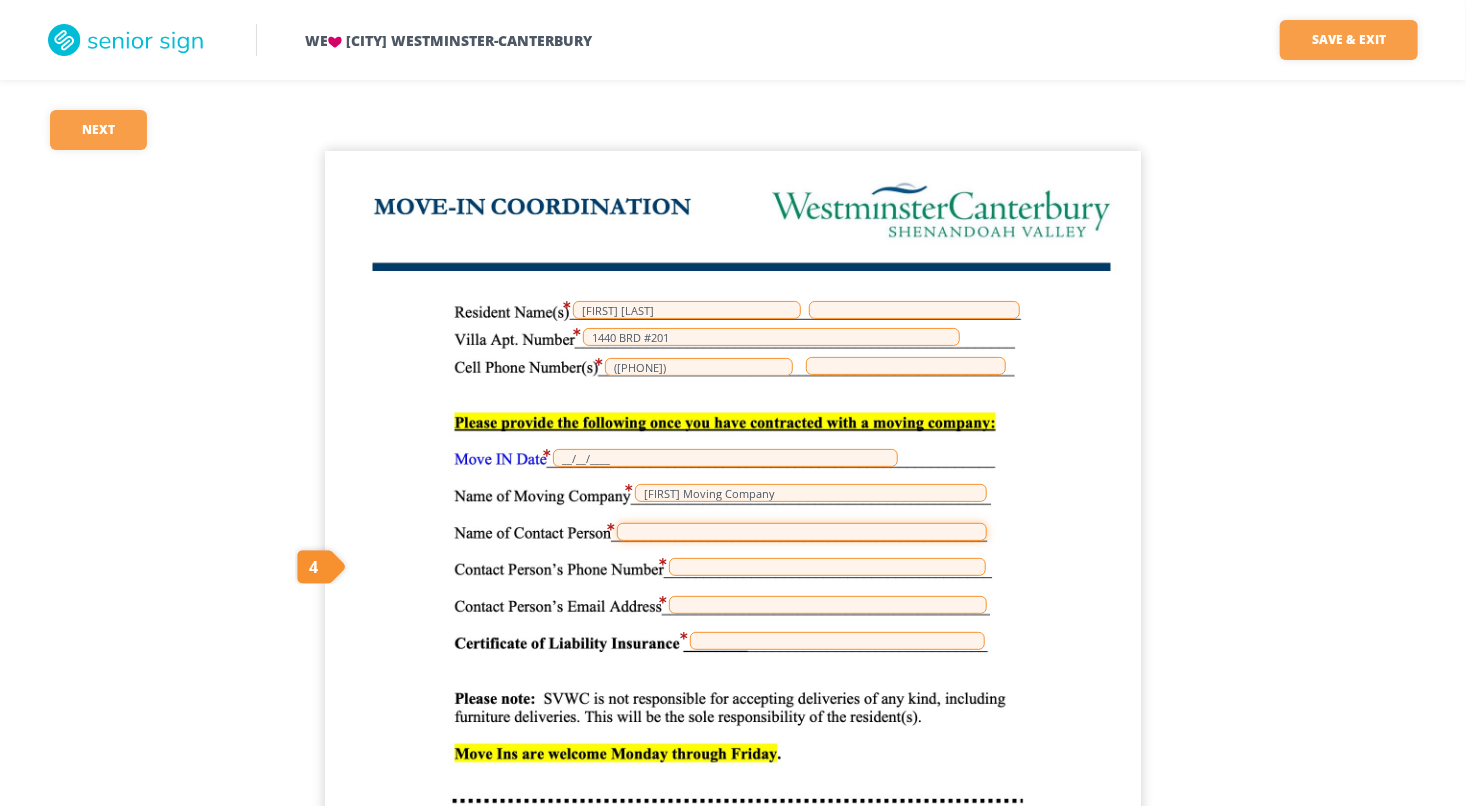 click on "1 [FIRST] [LAST] 1440 BRD #201 ([PHONE]) __/__/____ [FIRST] Moving Company" at bounding box center [733, 679] 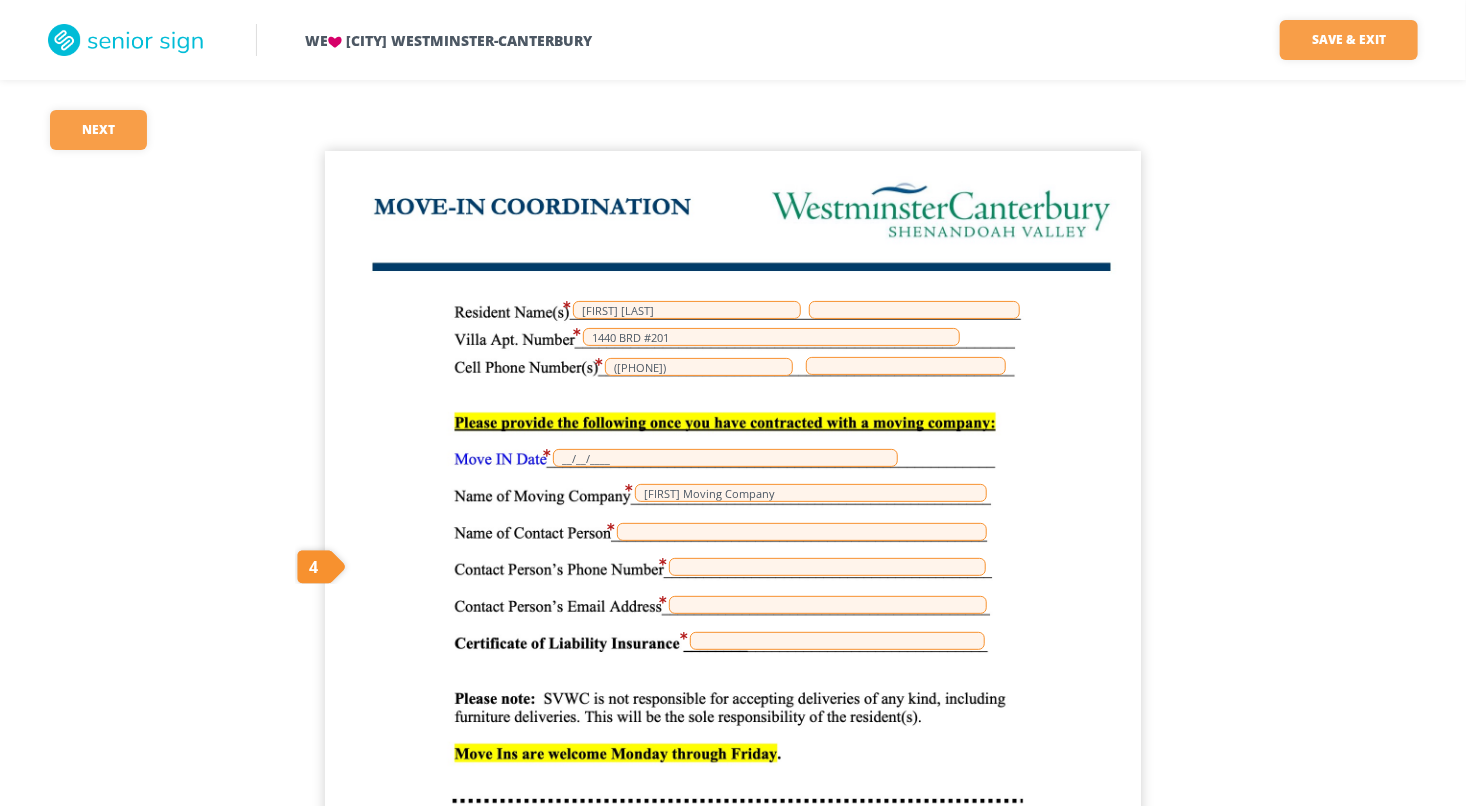 click on "1 [FIRST] [LAST] 1440 BRD #201 ([PHONE]) __/__/____ [FIRST] Moving Company" at bounding box center (733, 679) 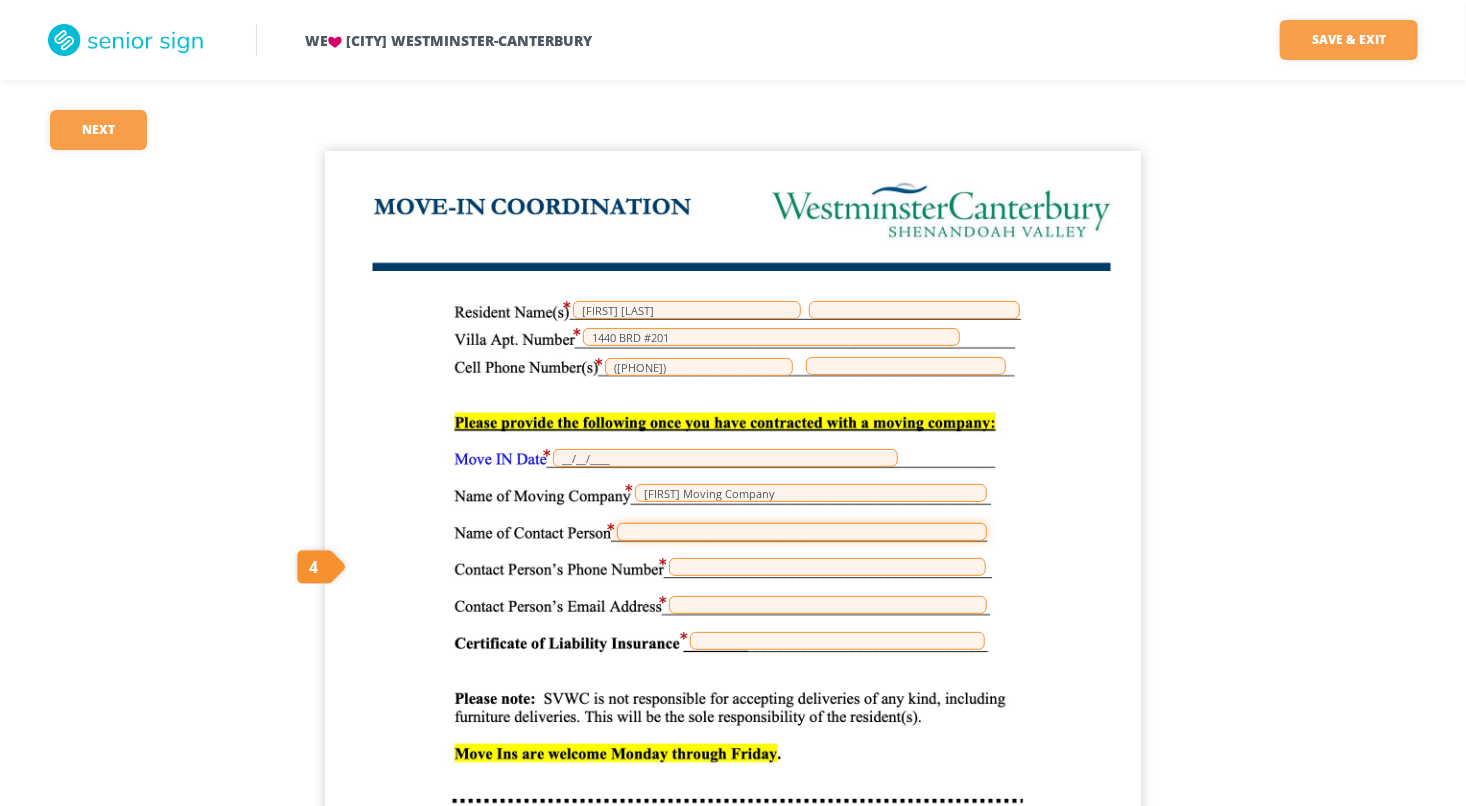 click at bounding box center (802, 532) 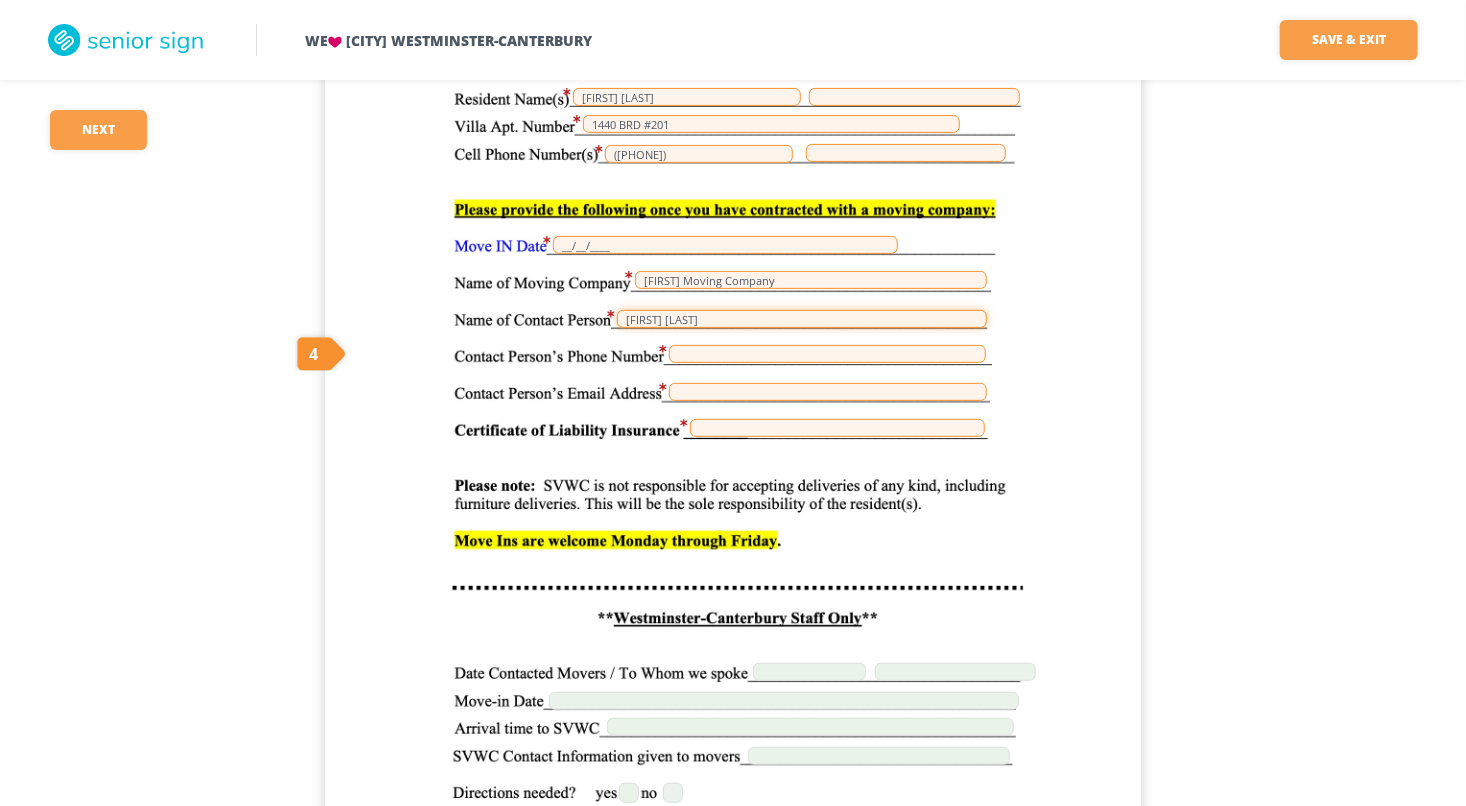scroll, scrollTop: 293, scrollLeft: 0, axis: vertical 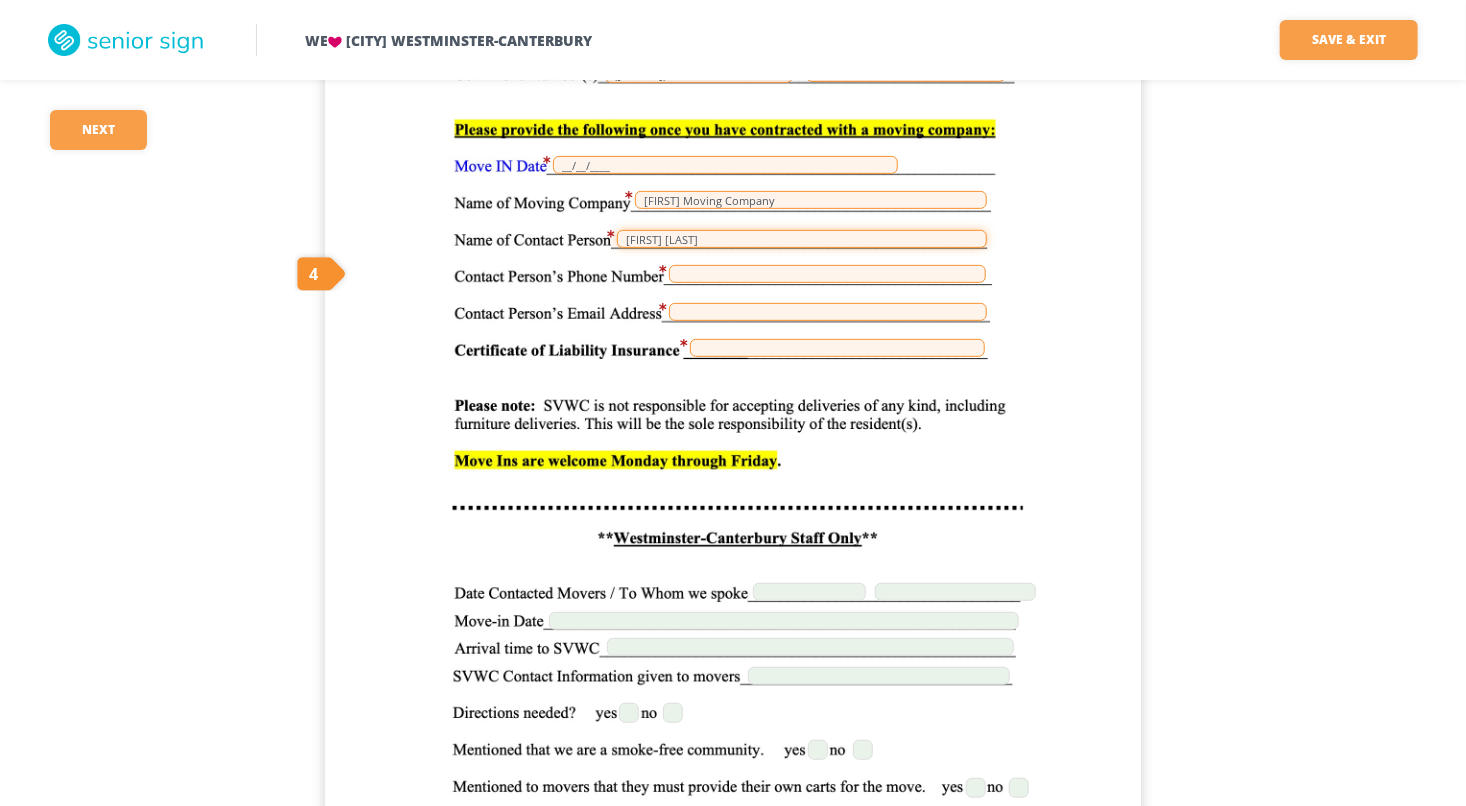 type on "[FIRST] [LAST]" 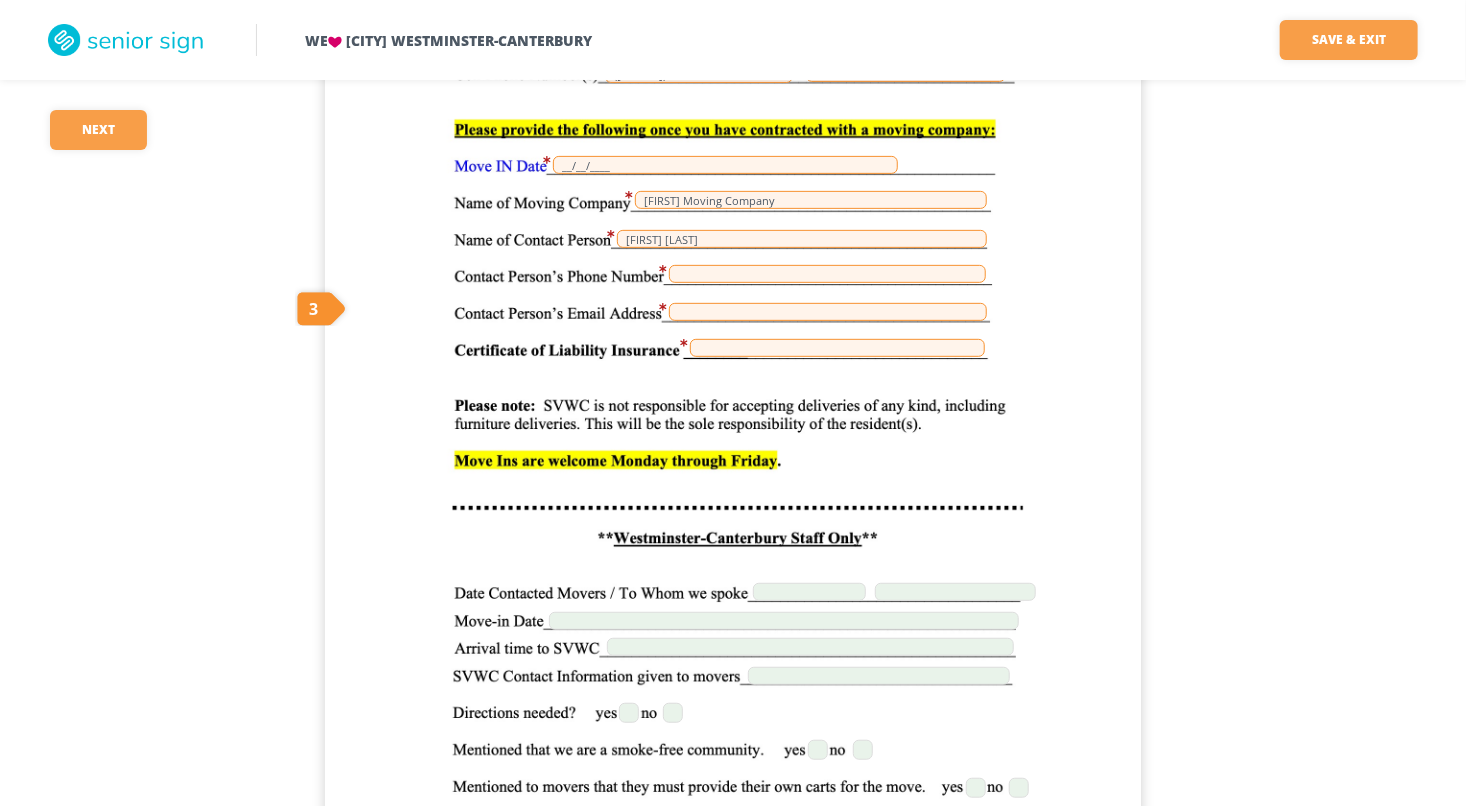 drag, startPoint x: 1460, startPoint y: 91, endPoint x: 629, endPoint y: 346, distance: 869.2445 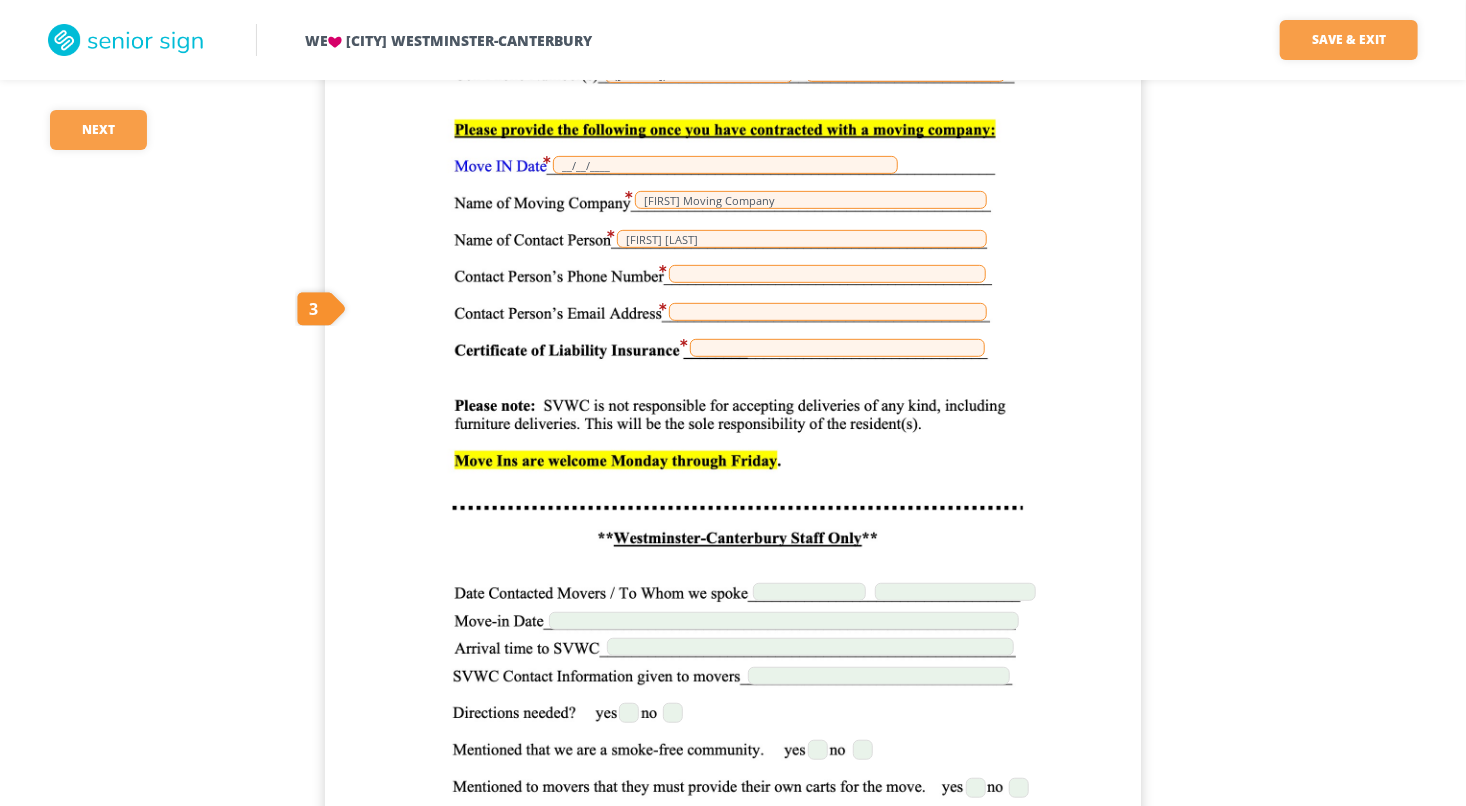 click on "We Shenandoah Valley Westminster-Canterbury Save & Exit Save & exit FILLED 6 / 11 3 required Next 3 [FIRST] [LAST] 1440 BRD #201 ([PHONE]) __/__/____ [FIRST] Moving Company [FIRST] [LAST]" at bounding box center (733, 330) 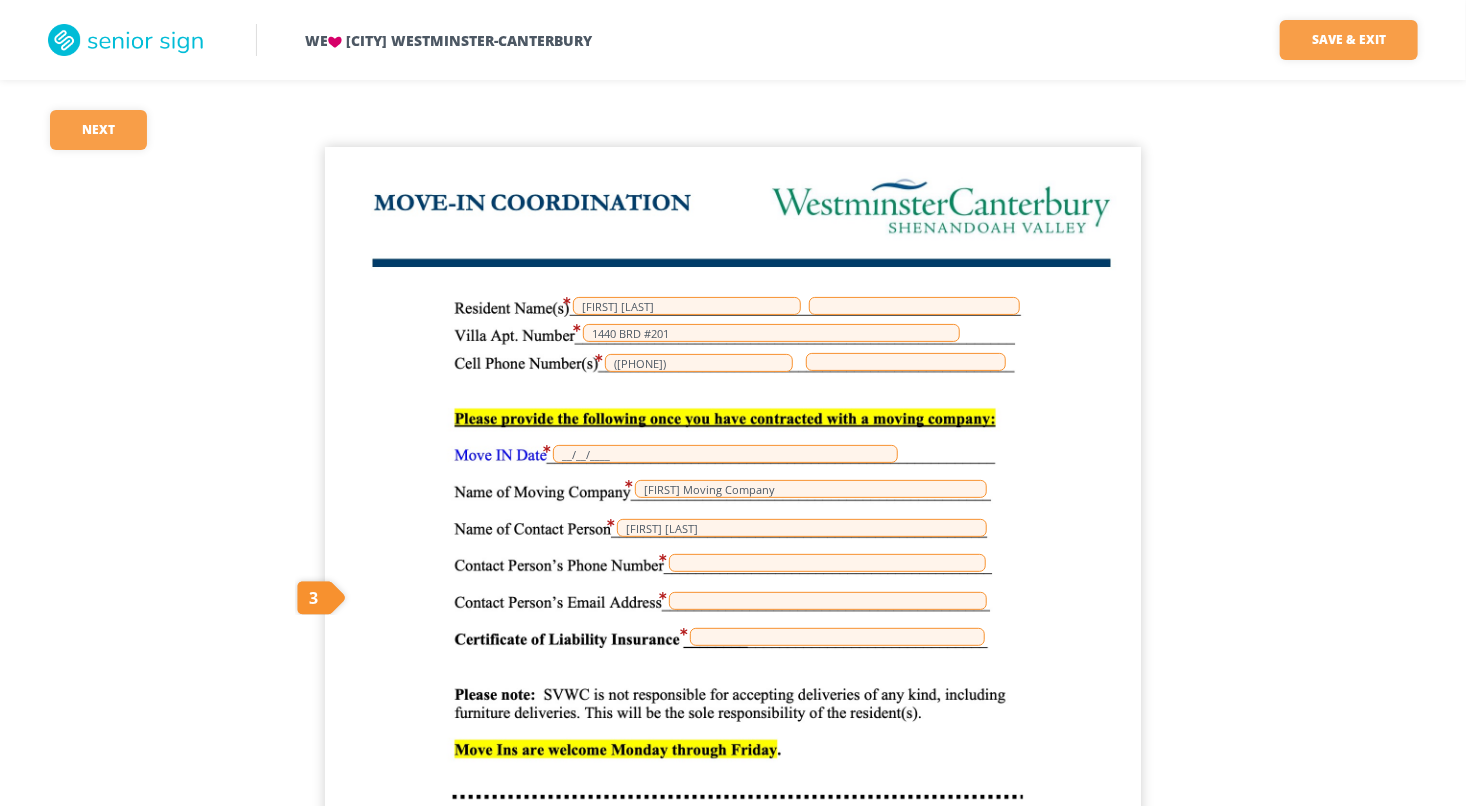 scroll, scrollTop: 0, scrollLeft: 0, axis: both 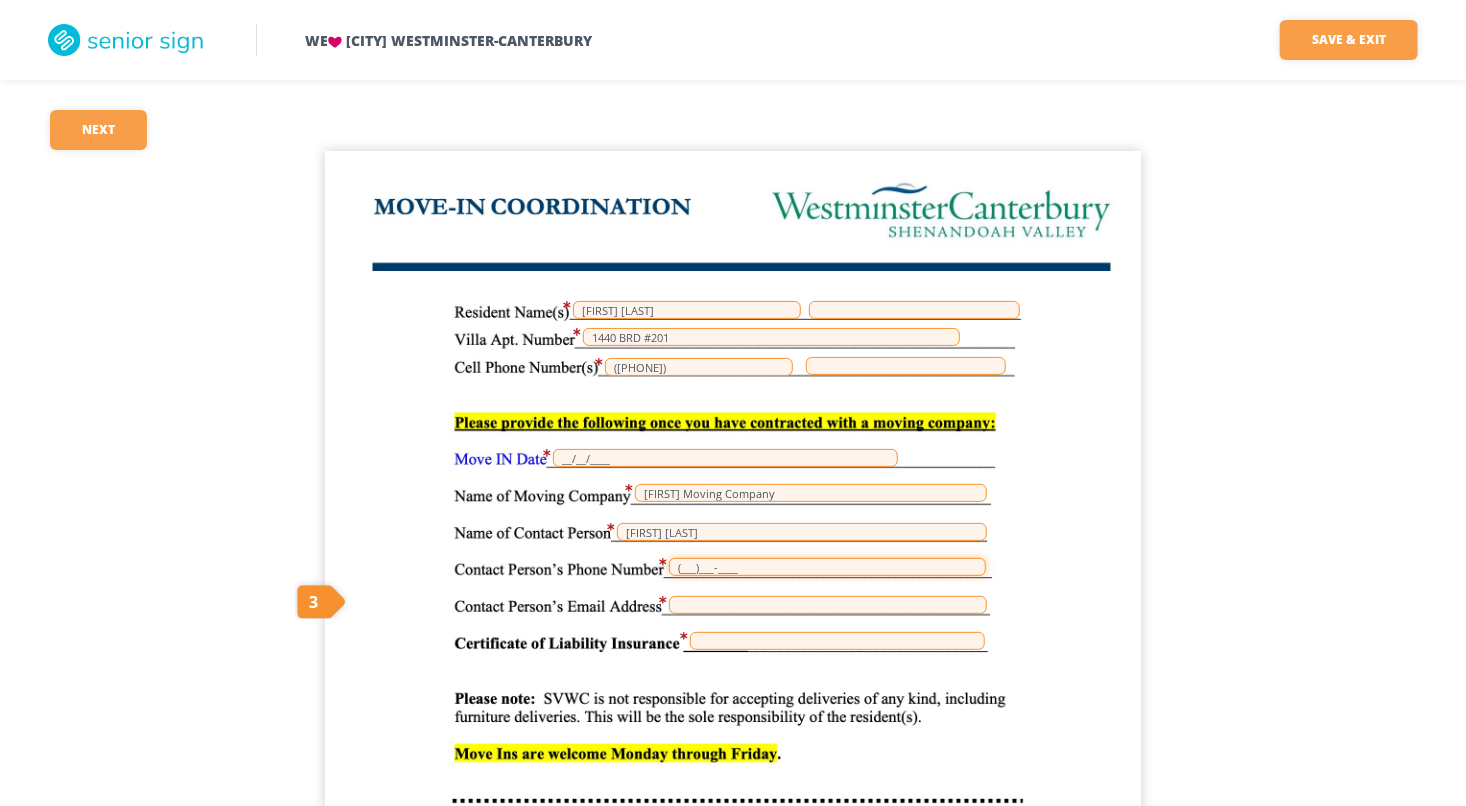 click on "(___)___-____" at bounding box center [827, 567] 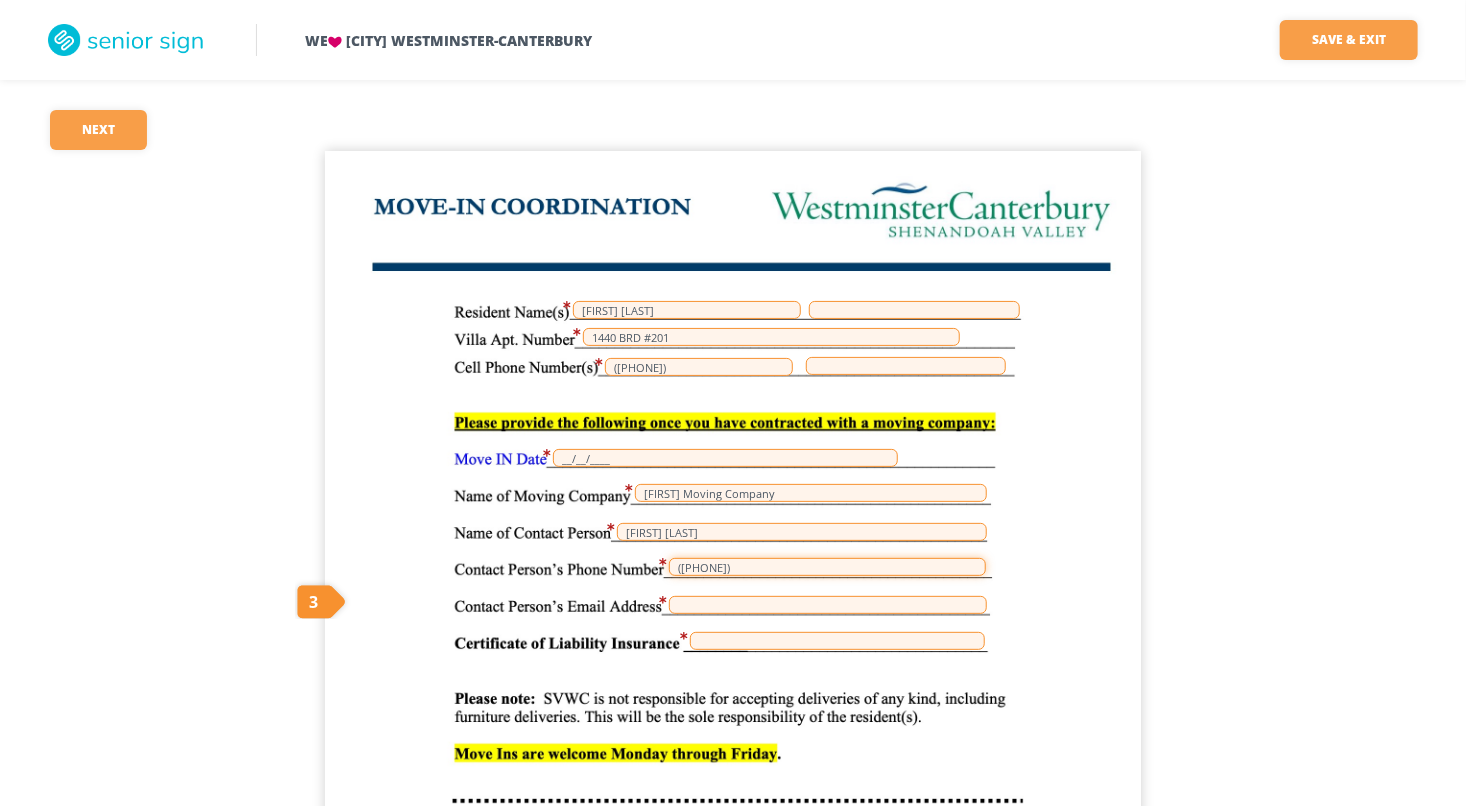 type on "([PHONE])" 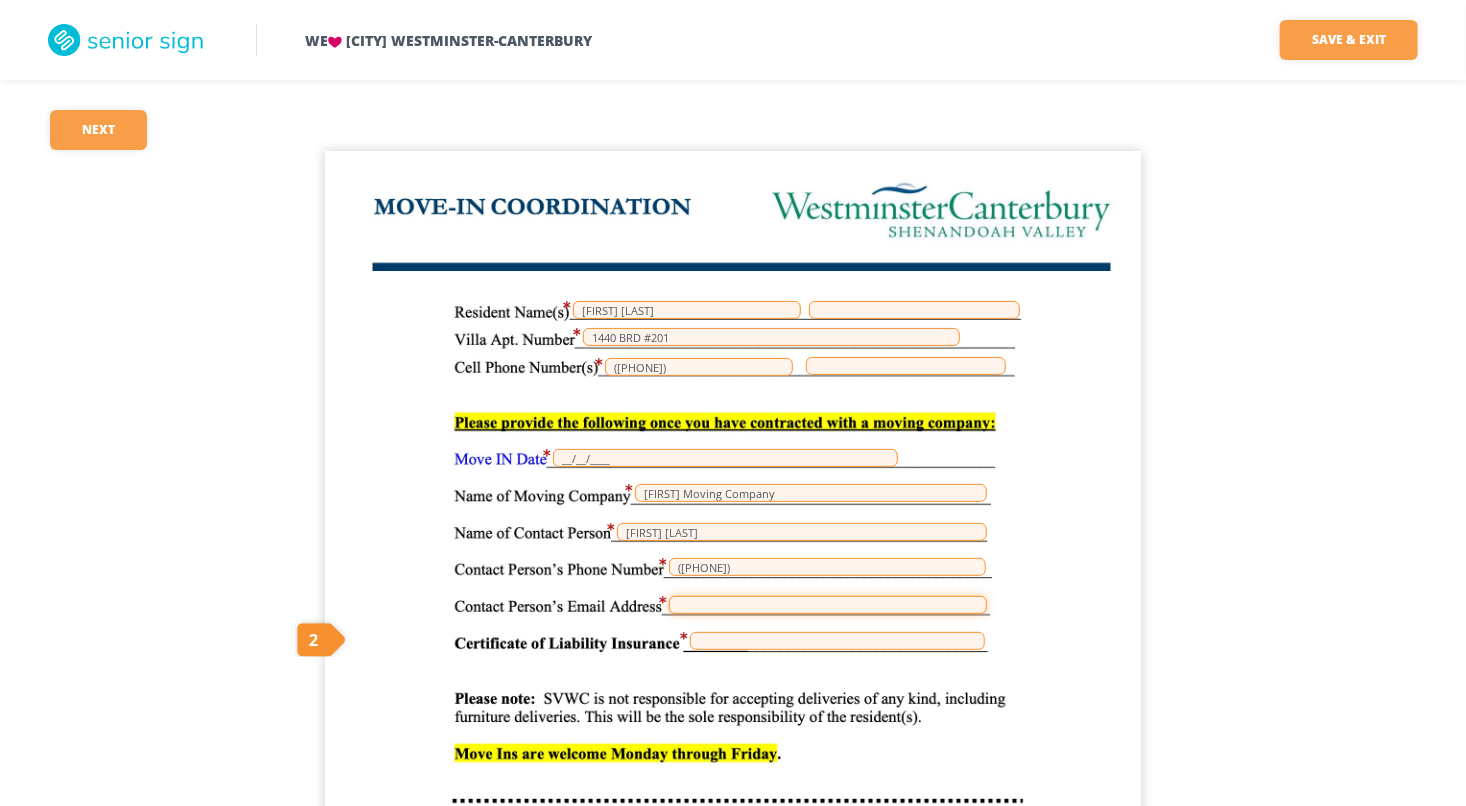 click at bounding box center [828, 605] 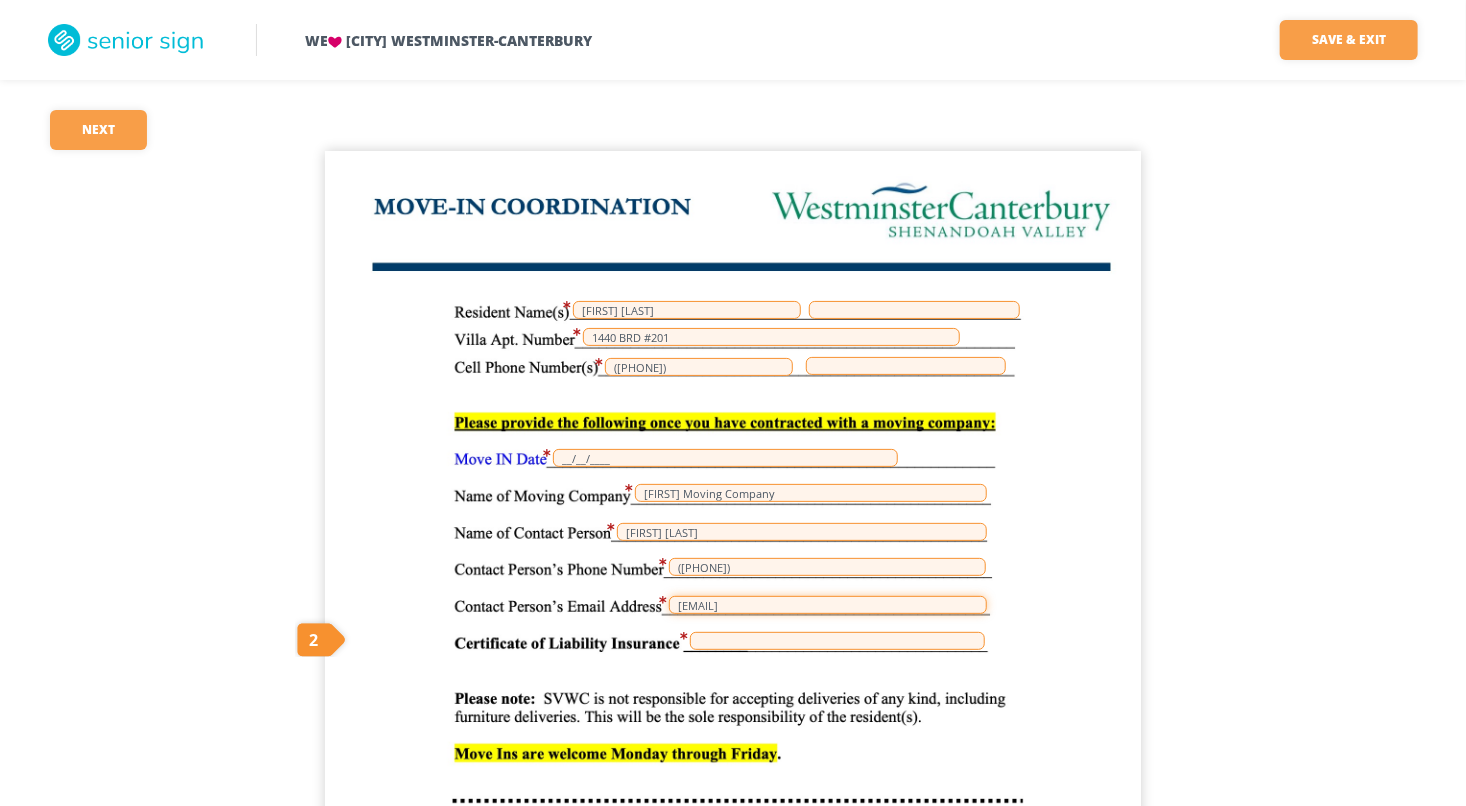 type on "[EMAIL]" 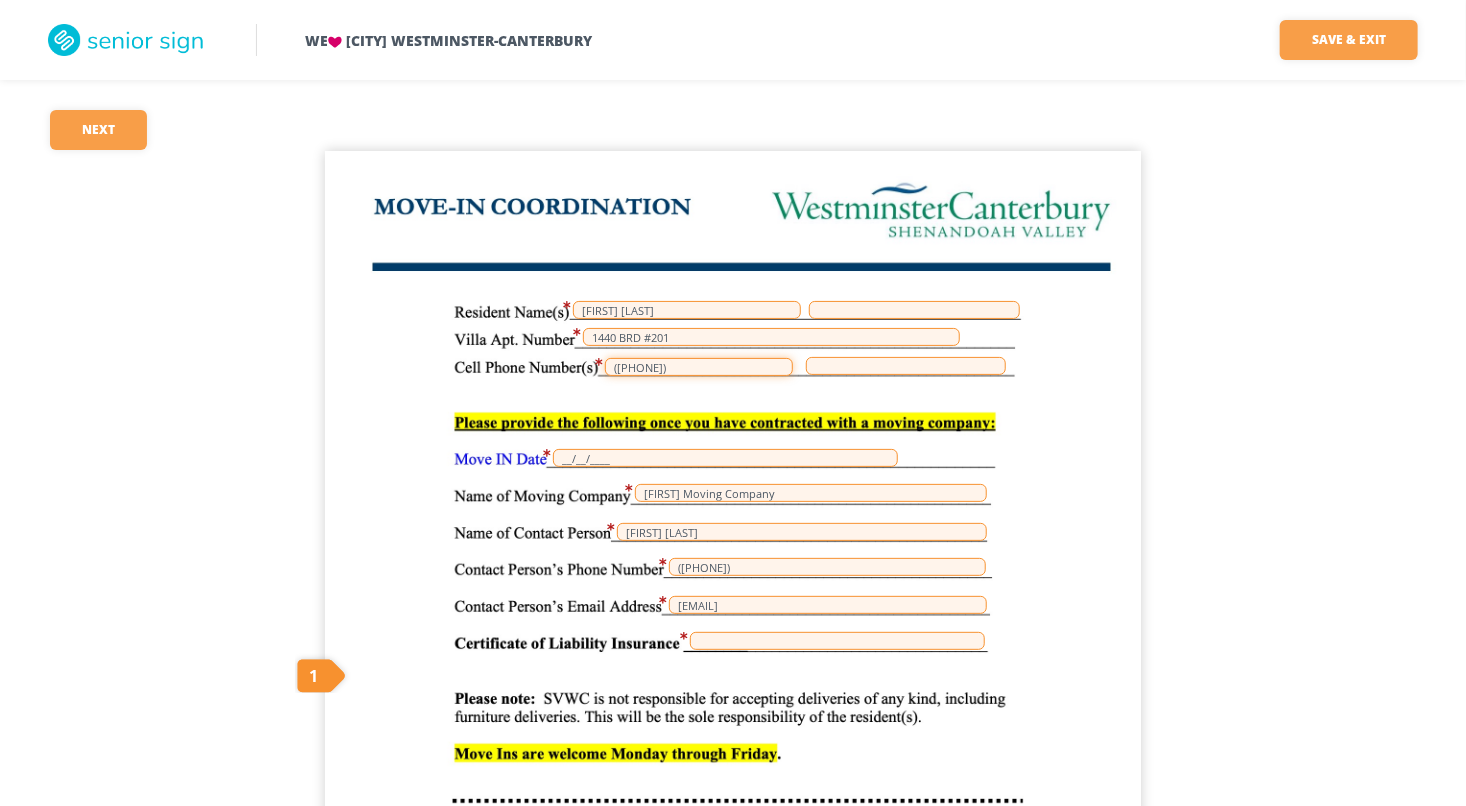 click on "([PHONE])" at bounding box center (699, 367) 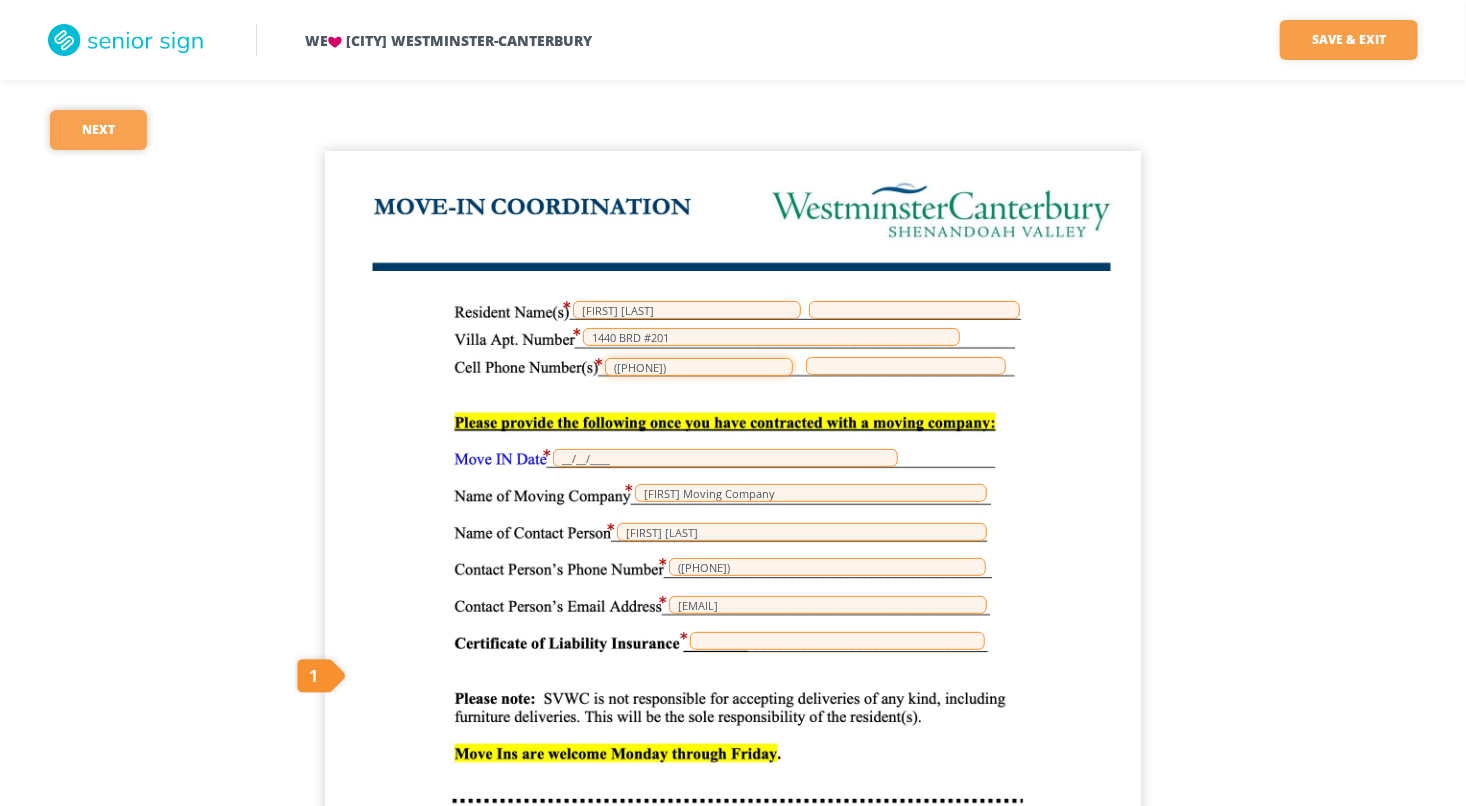 type on "([PHONE])" 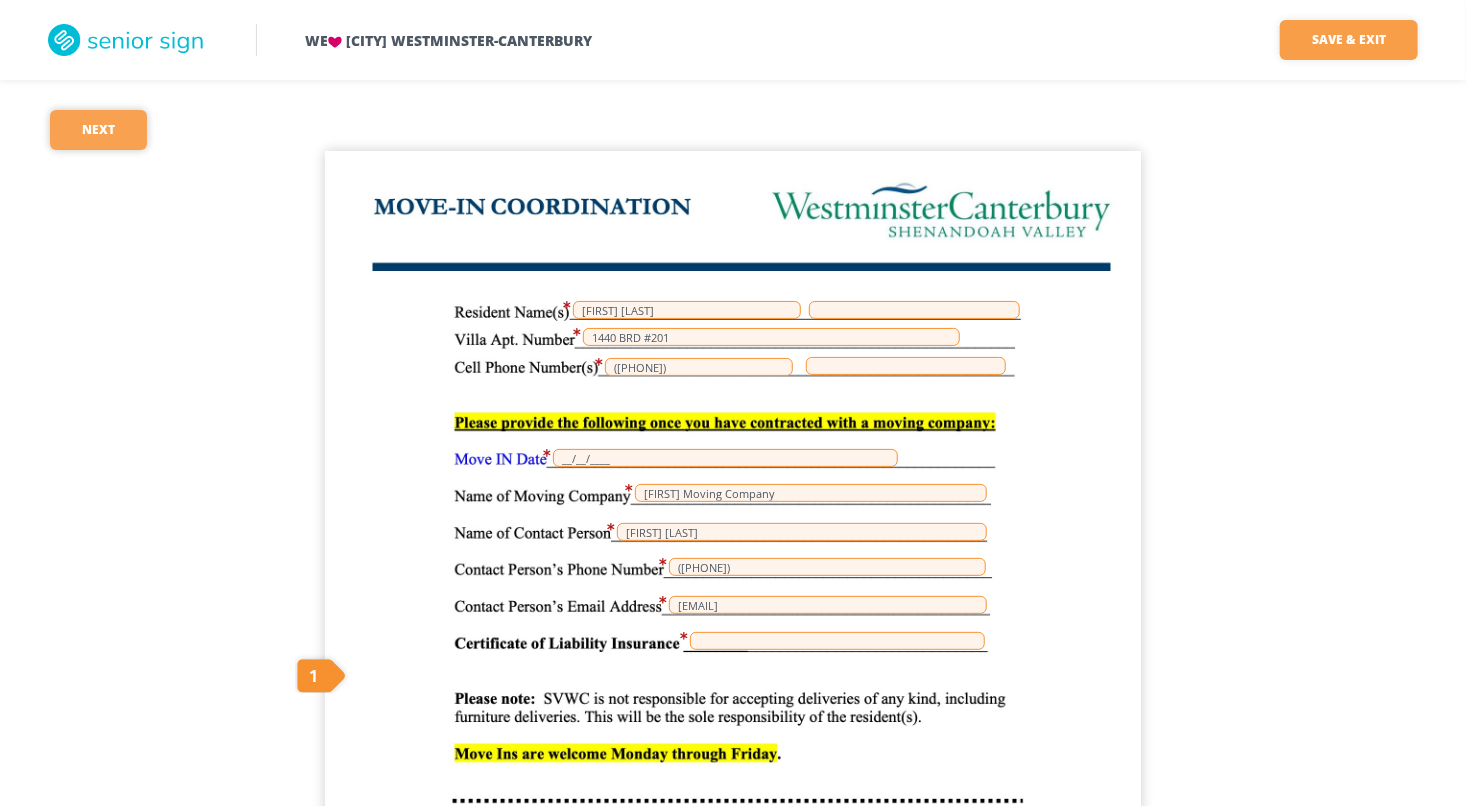 click on "Next" at bounding box center (98, 130) 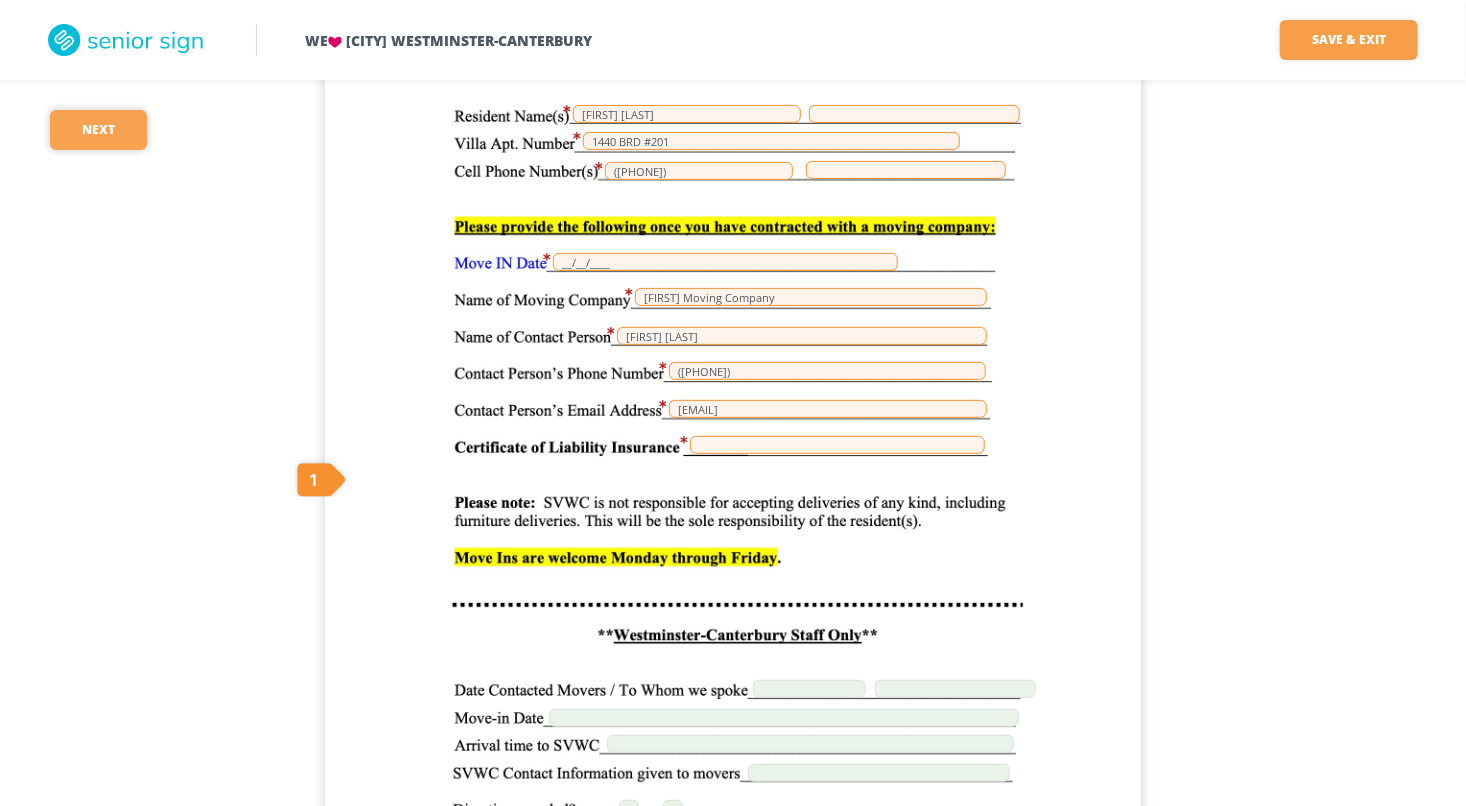 scroll, scrollTop: 202, scrollLeft: 0, axis: vertical 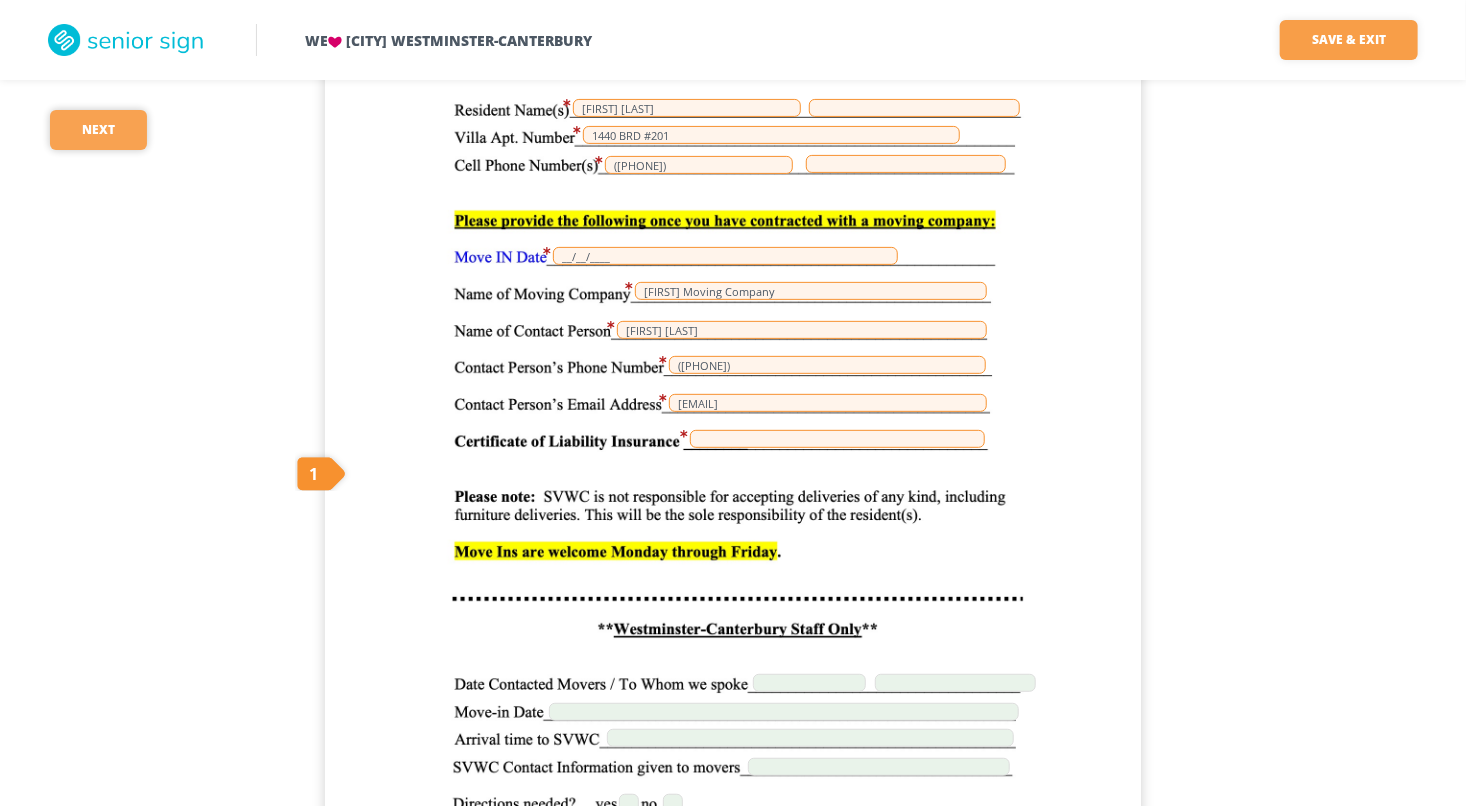 click on "Next" at bounding box center [98, 130] 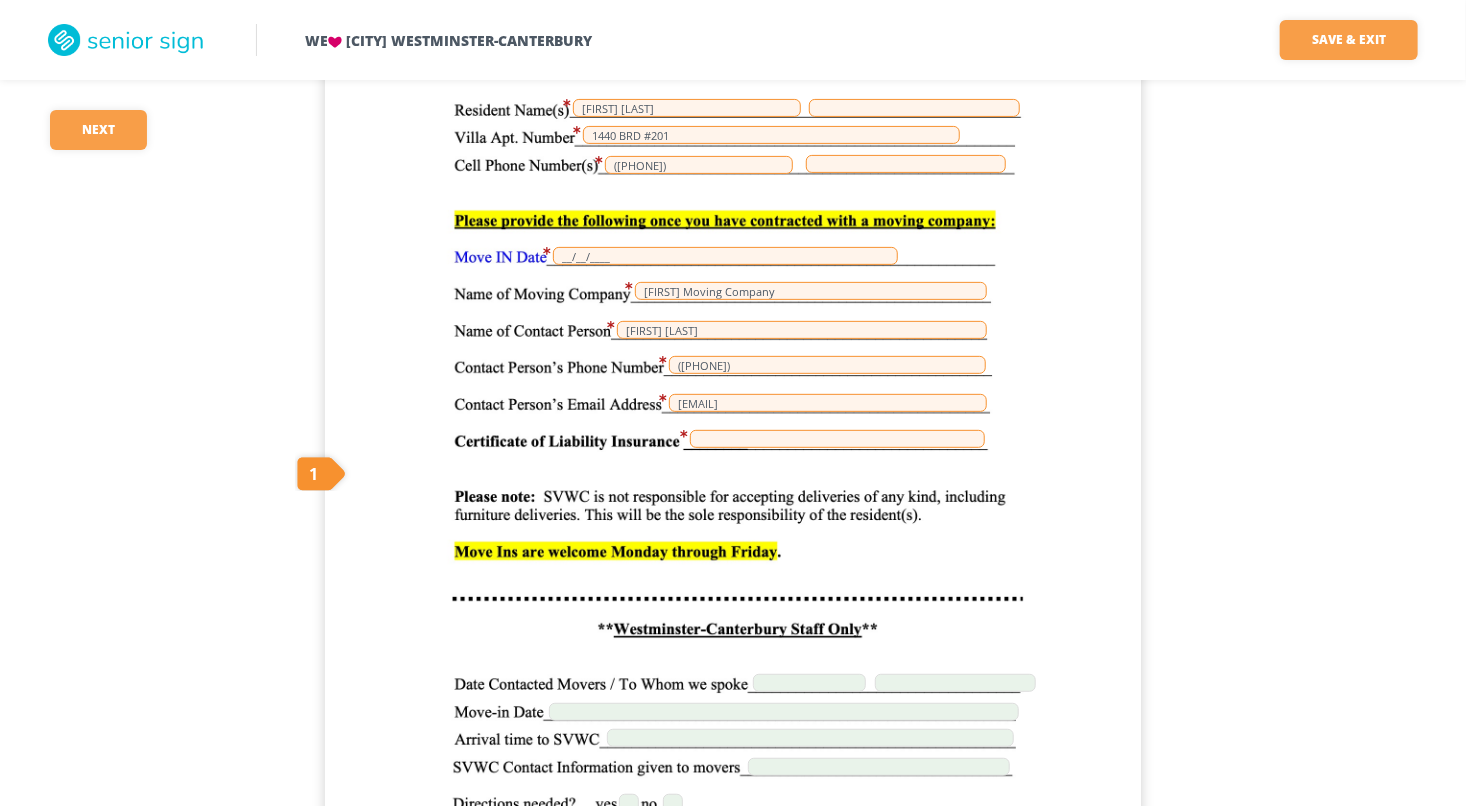 scroll, scrollTop: 0, scrollLeft: 0, axis: both 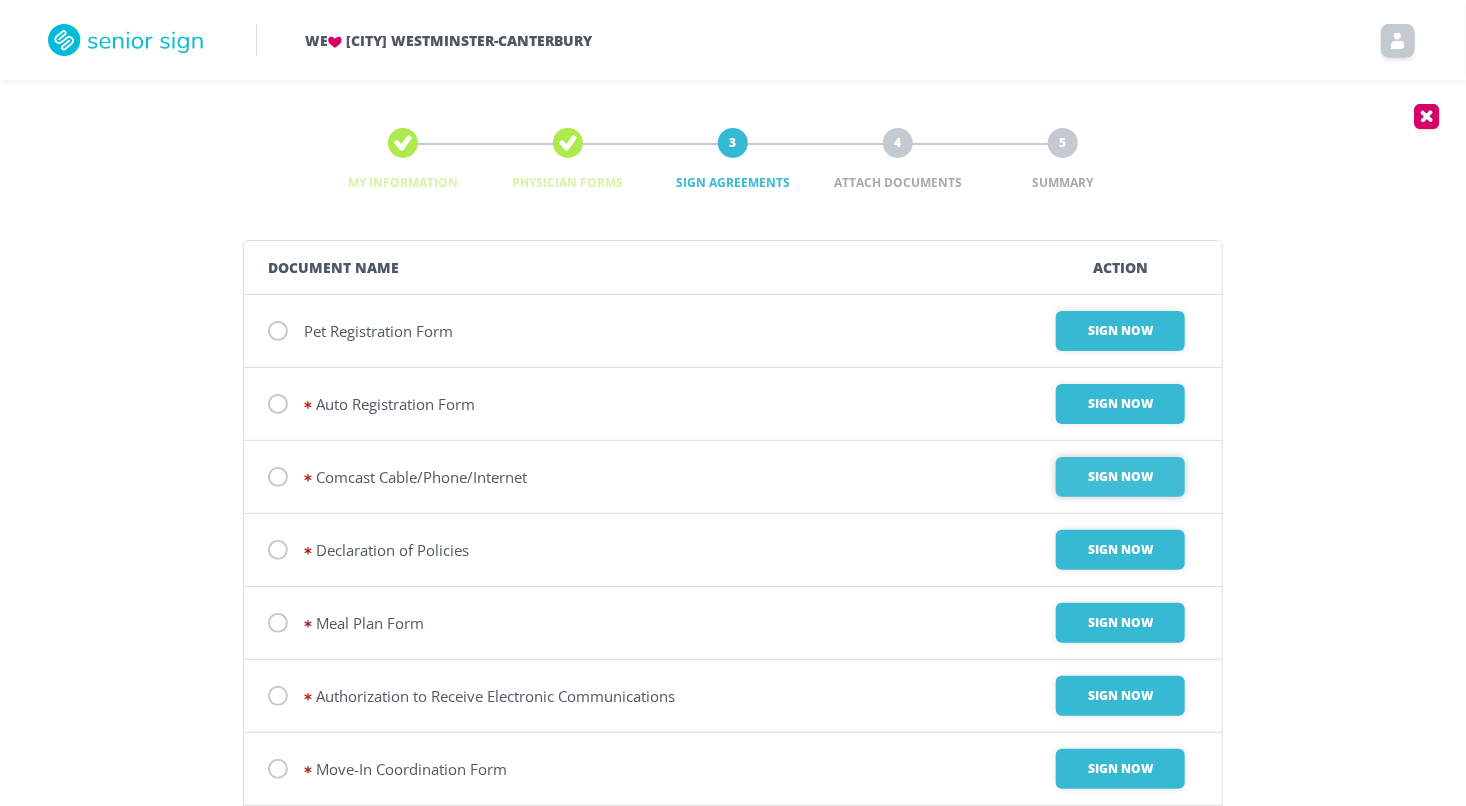click on "Sign Now" at bounding box center (1120, 331) 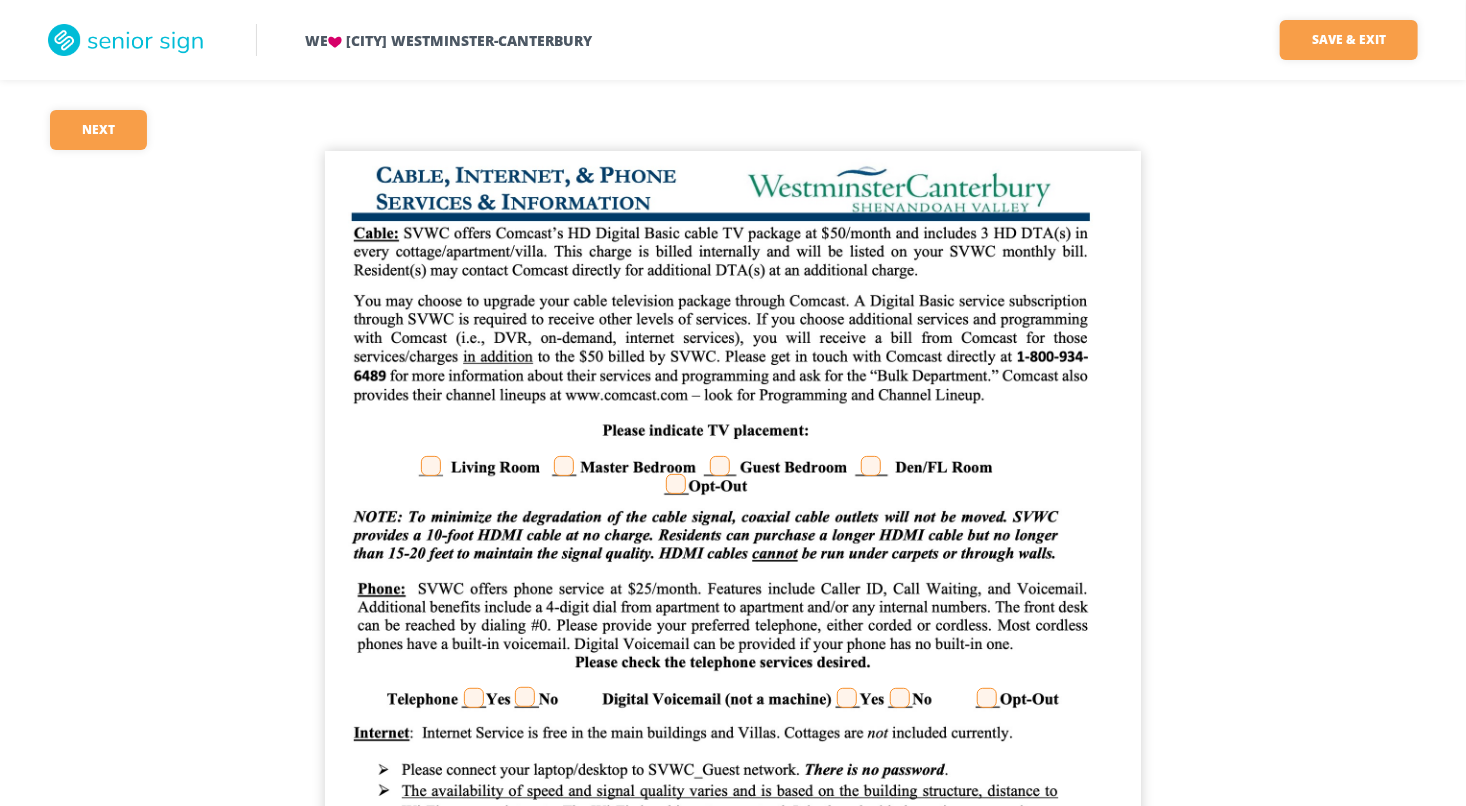 click at bounding box center [431, 466] 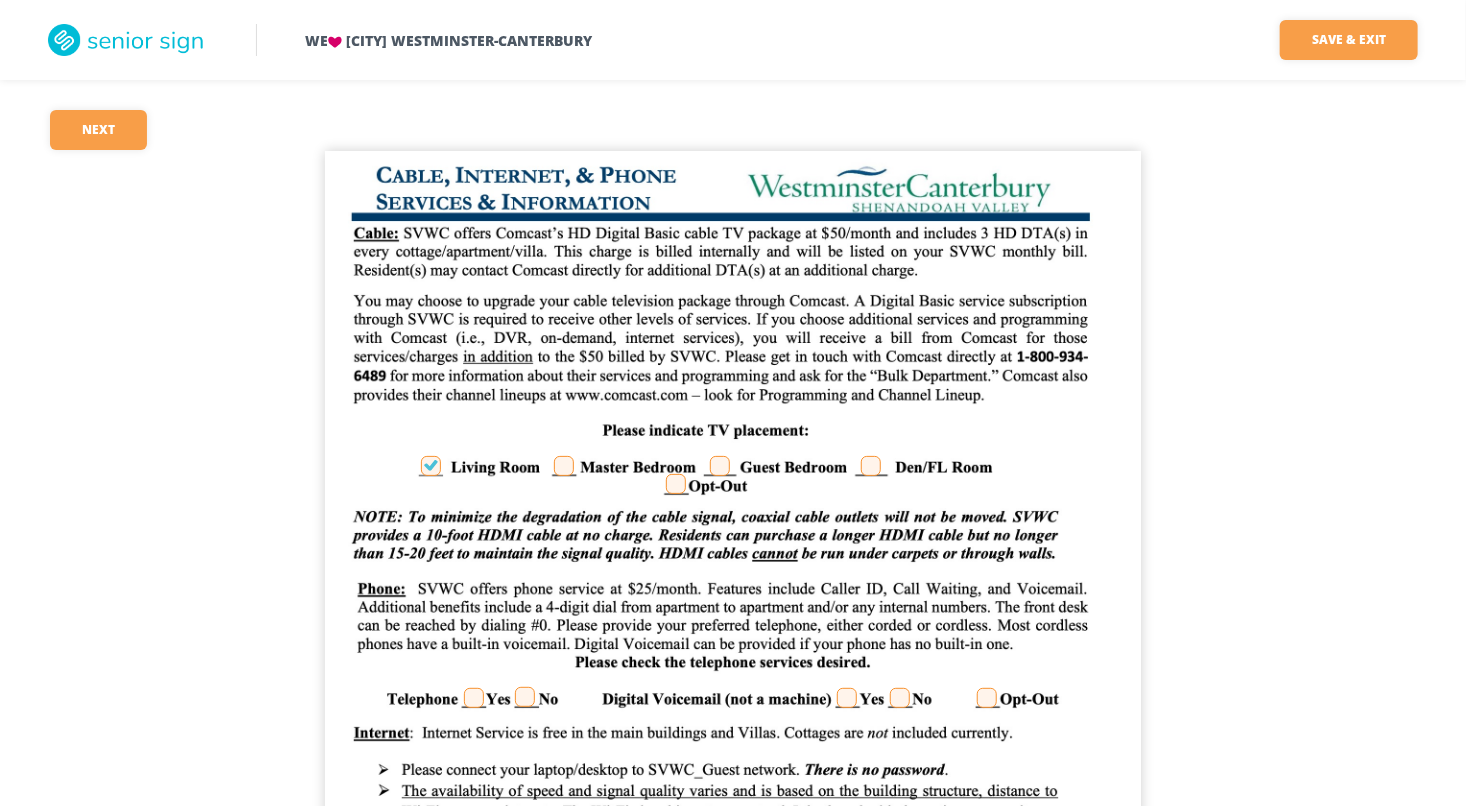 click at bounding box center (564, 466) 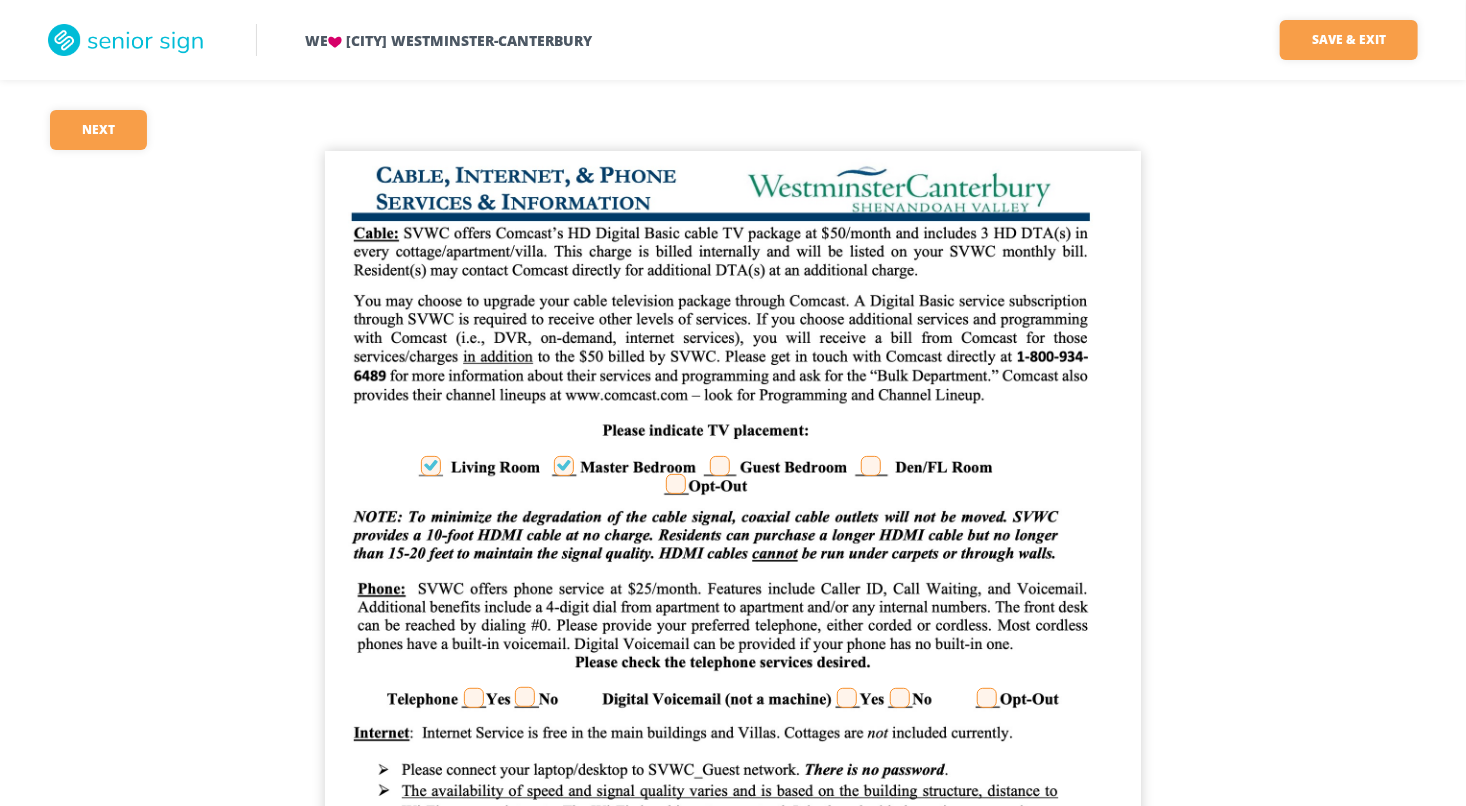 click at bounding box center (871, 466) 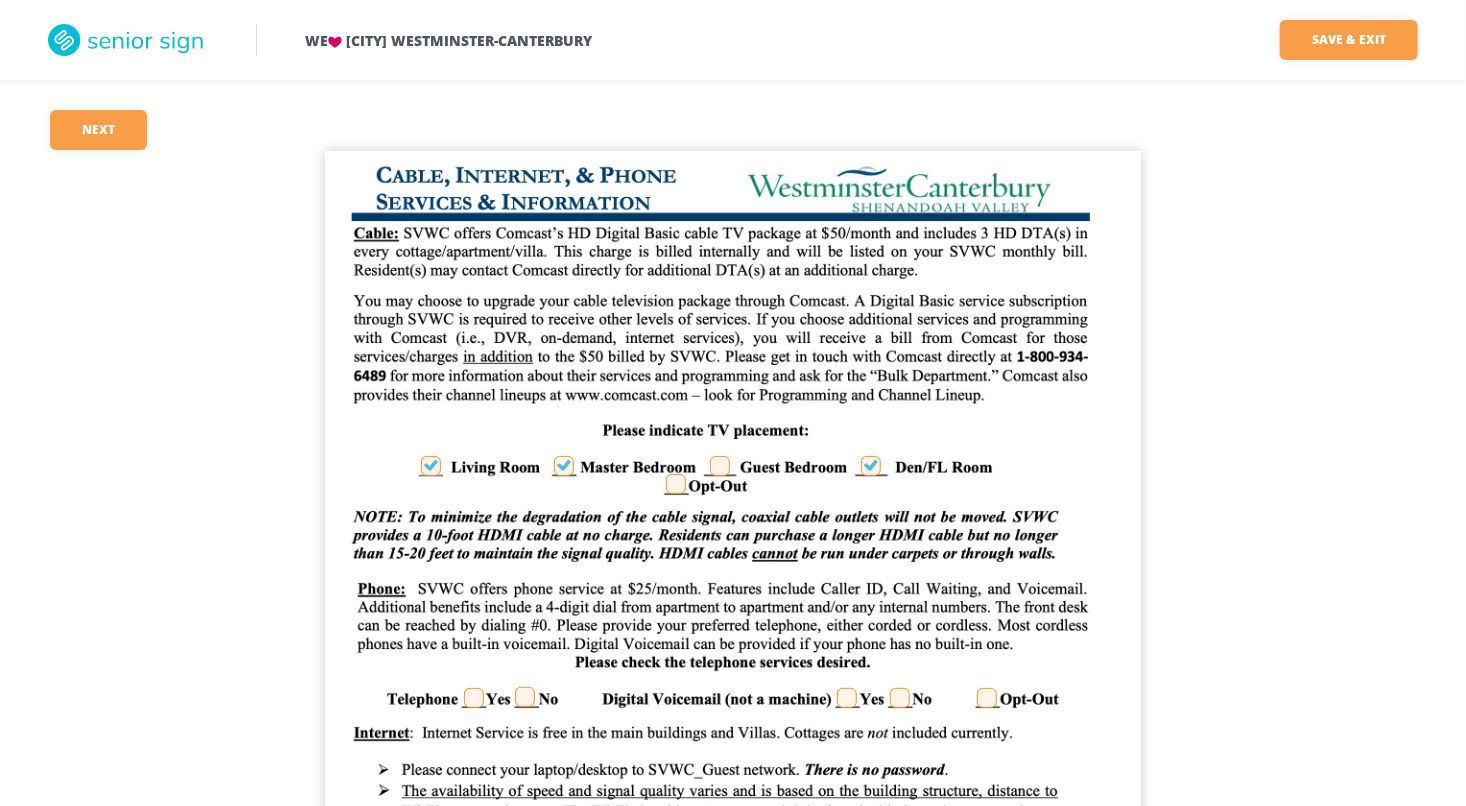 click on "[FIRST] [LAST] 1440 BRD #201" at bounding box center [733, 679] 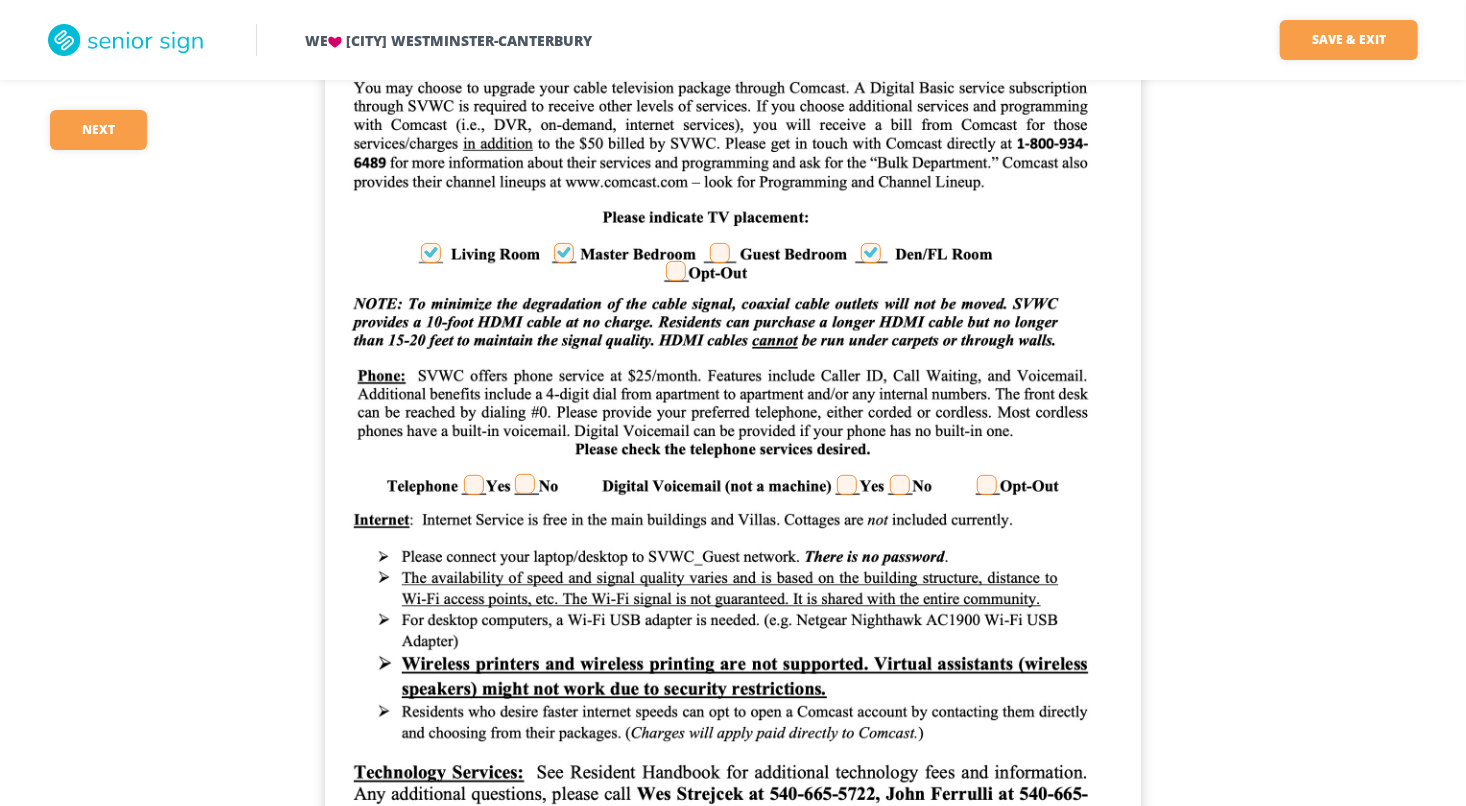 scroll, scrollTop: 266, scrollLeft: 0, axis: vertical 